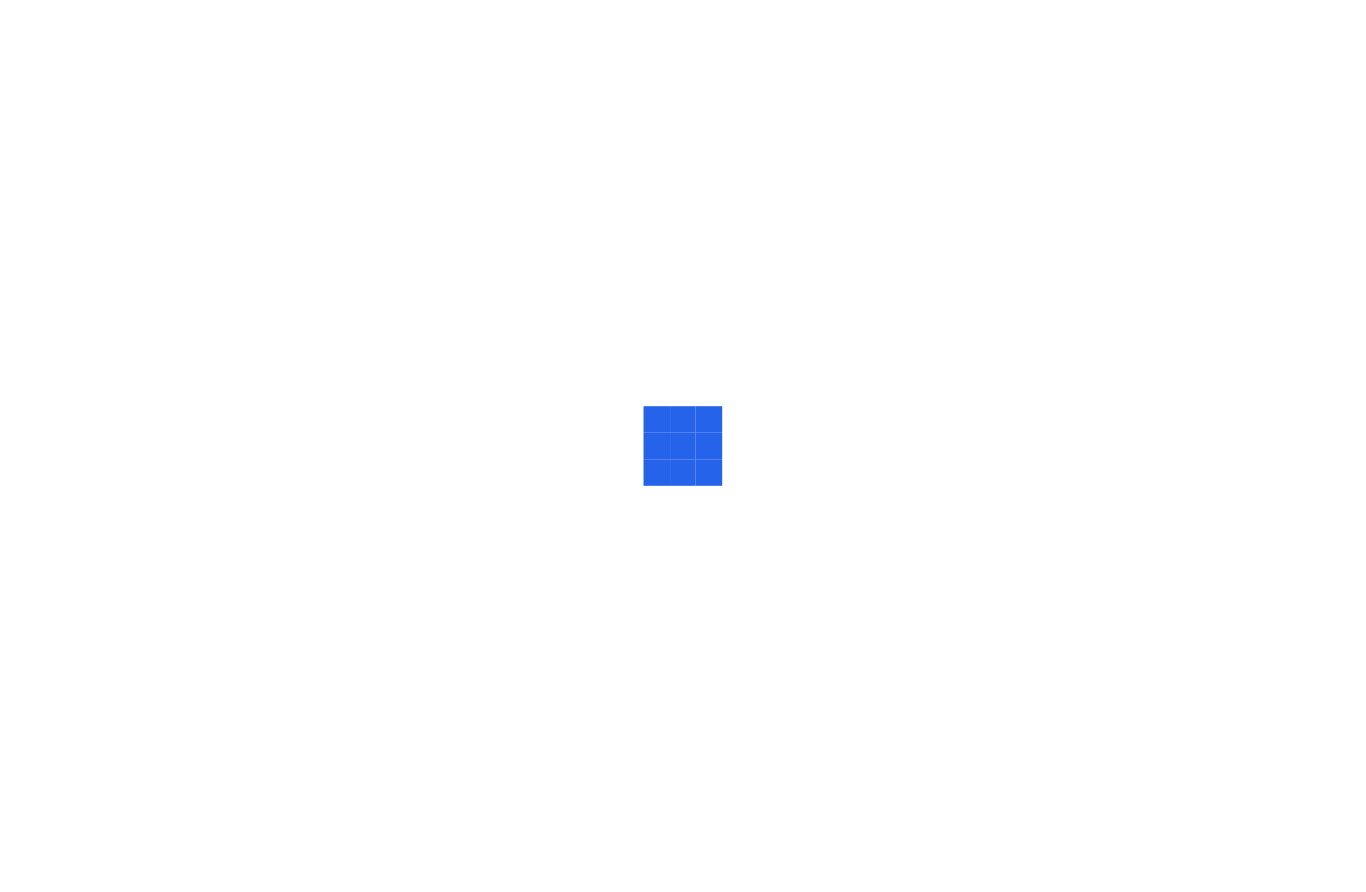 scroll, scrollTop: 0, scrollLeft: 0, axis: both 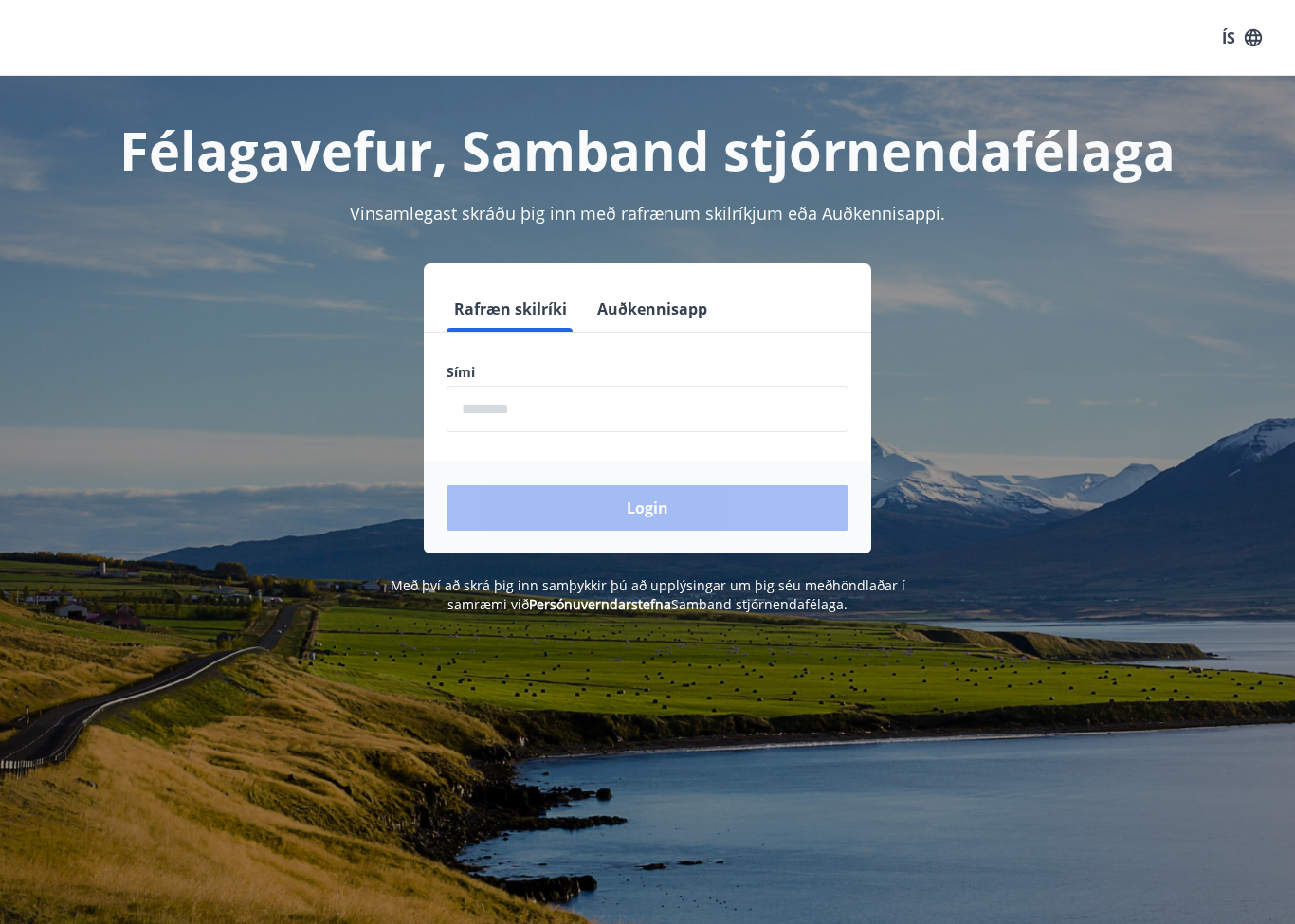 click at bounding box center (648, 408) 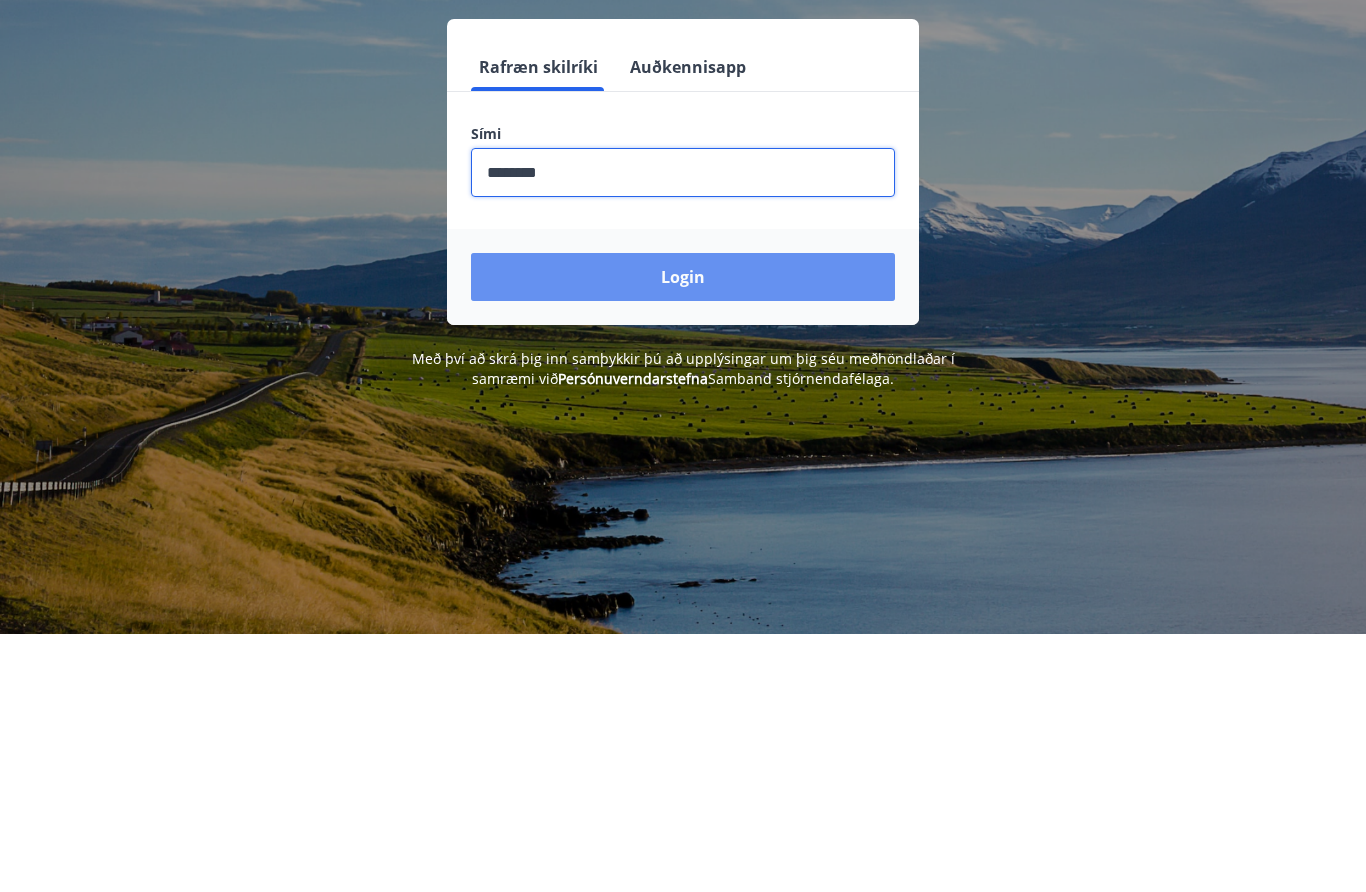 type on "********" 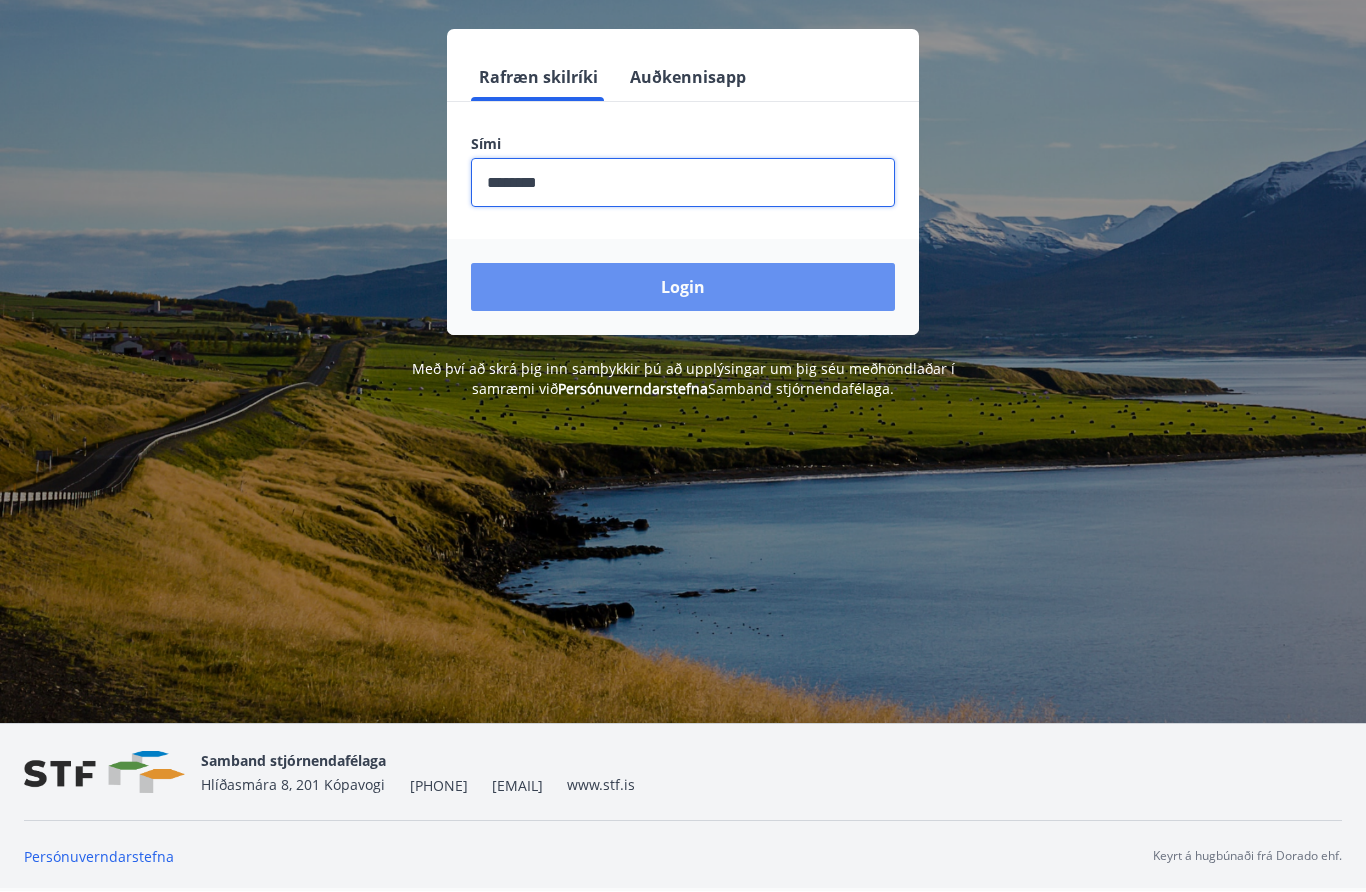 scroll, scrollTop: 259, scrollLeft: 0, axis: vertical 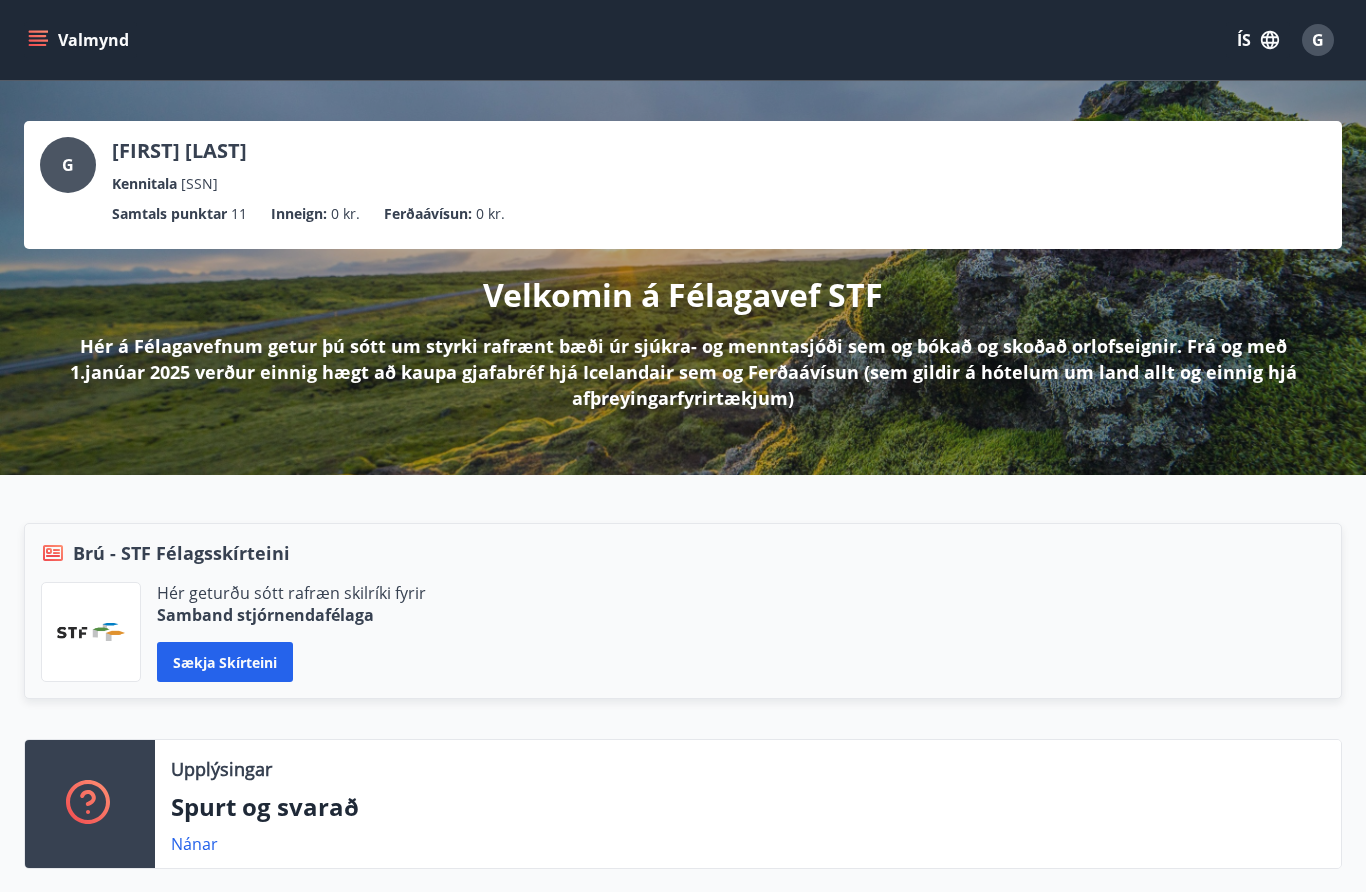 click 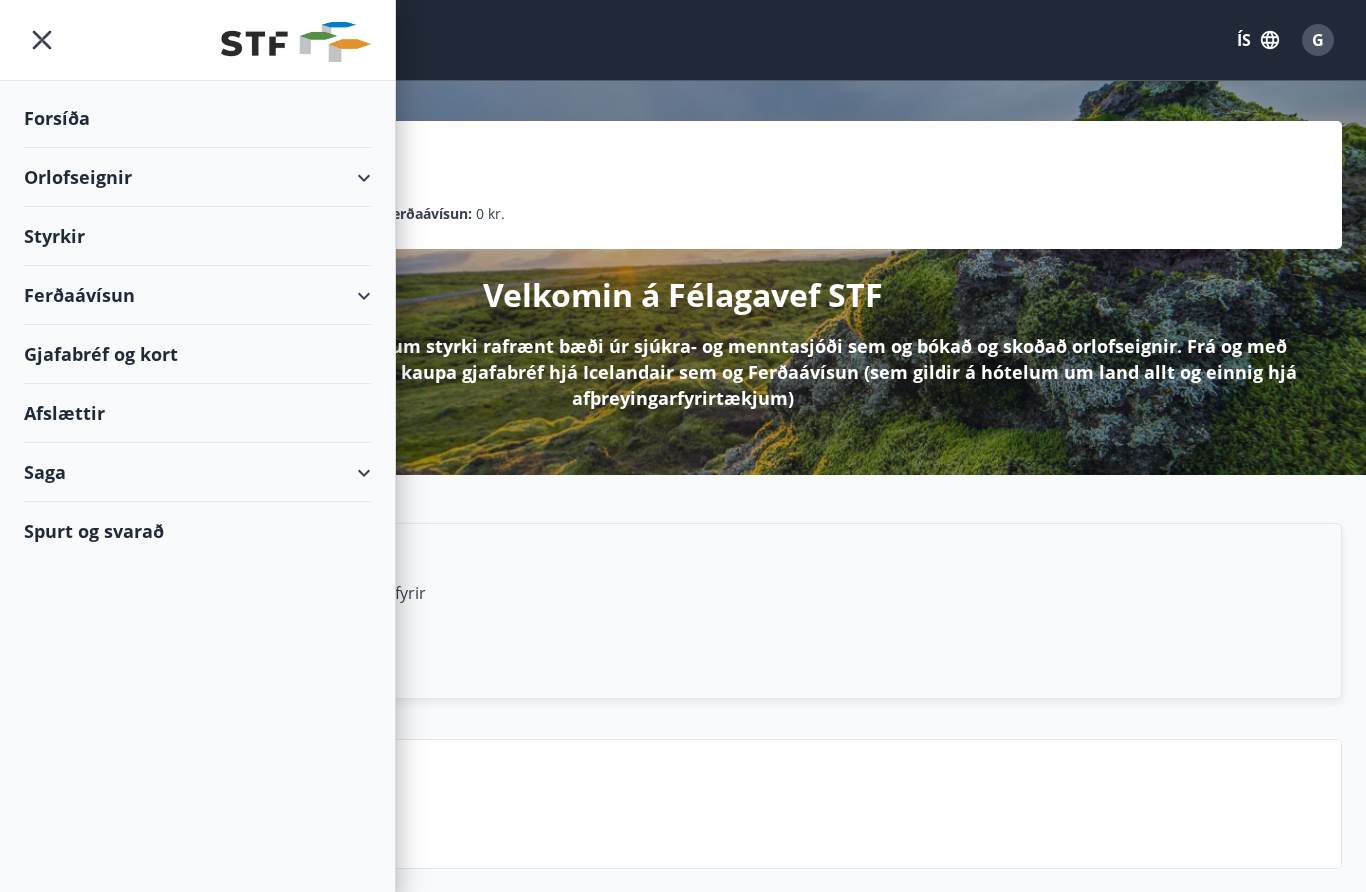 click on "Ferðaávísun" at bounding box center (197, 295) 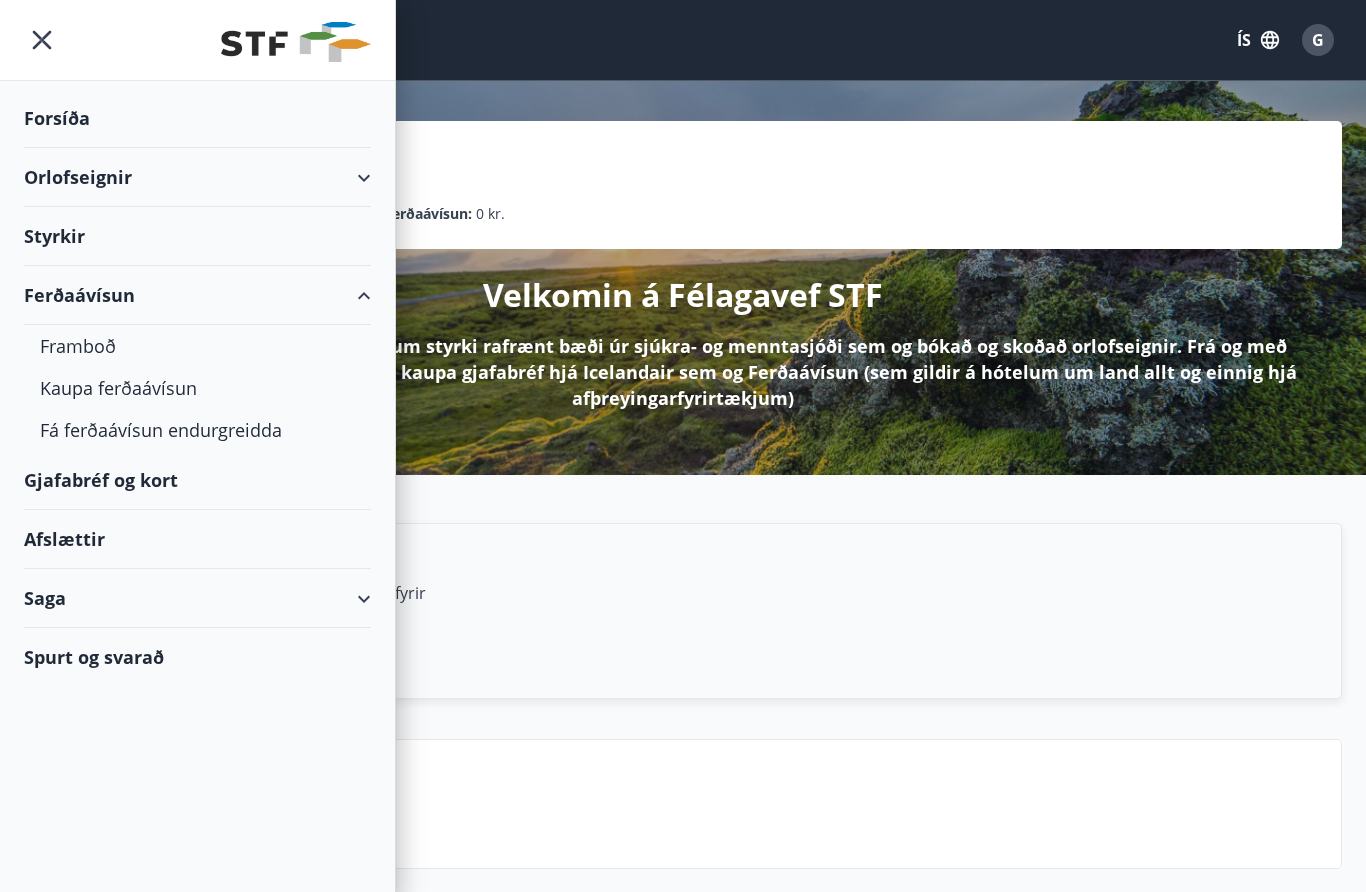 click on "Orlofseignir" at bounding box center (197, 177) 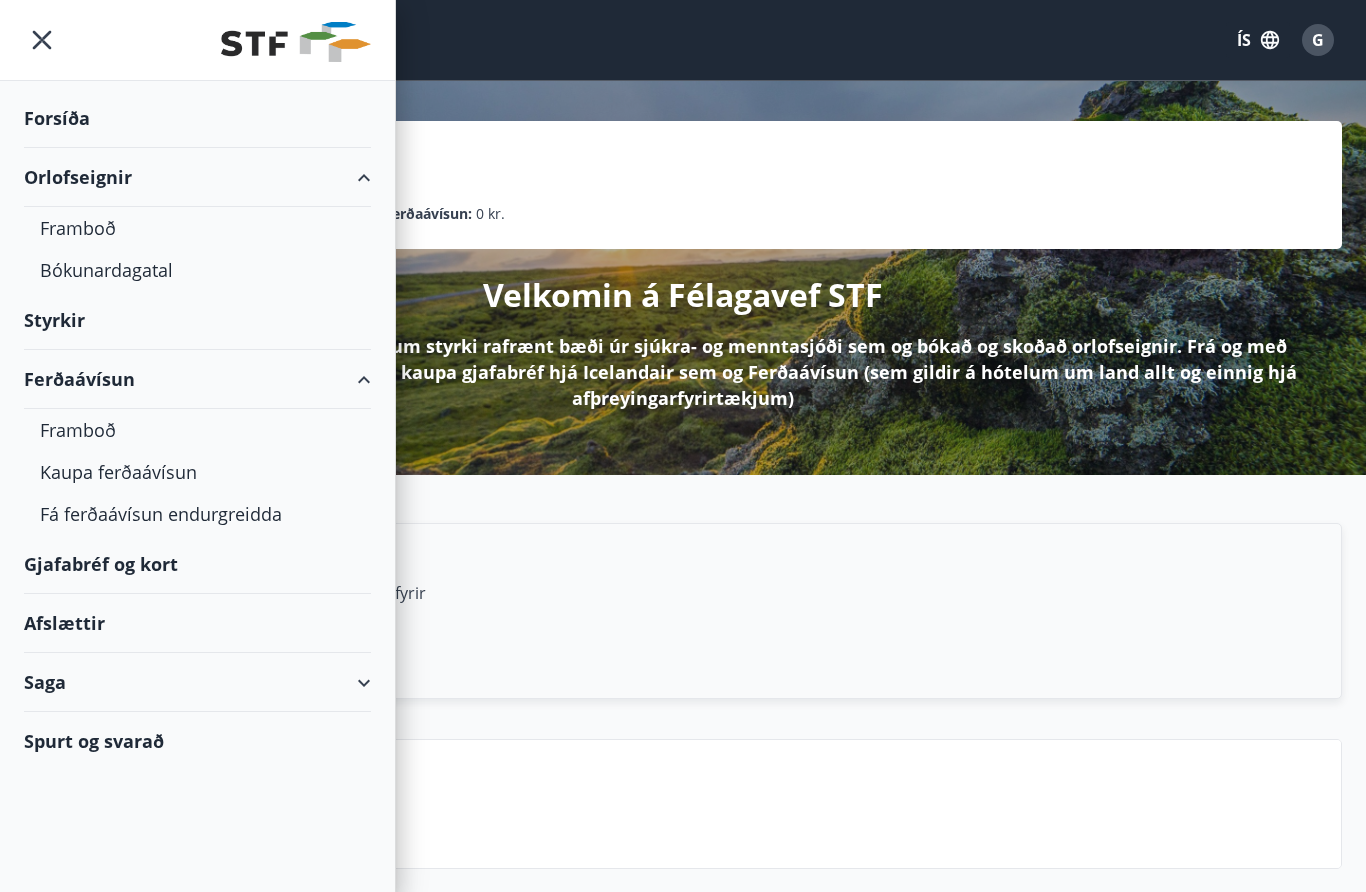 click on "Framboð" at bounding box center (197, 430) 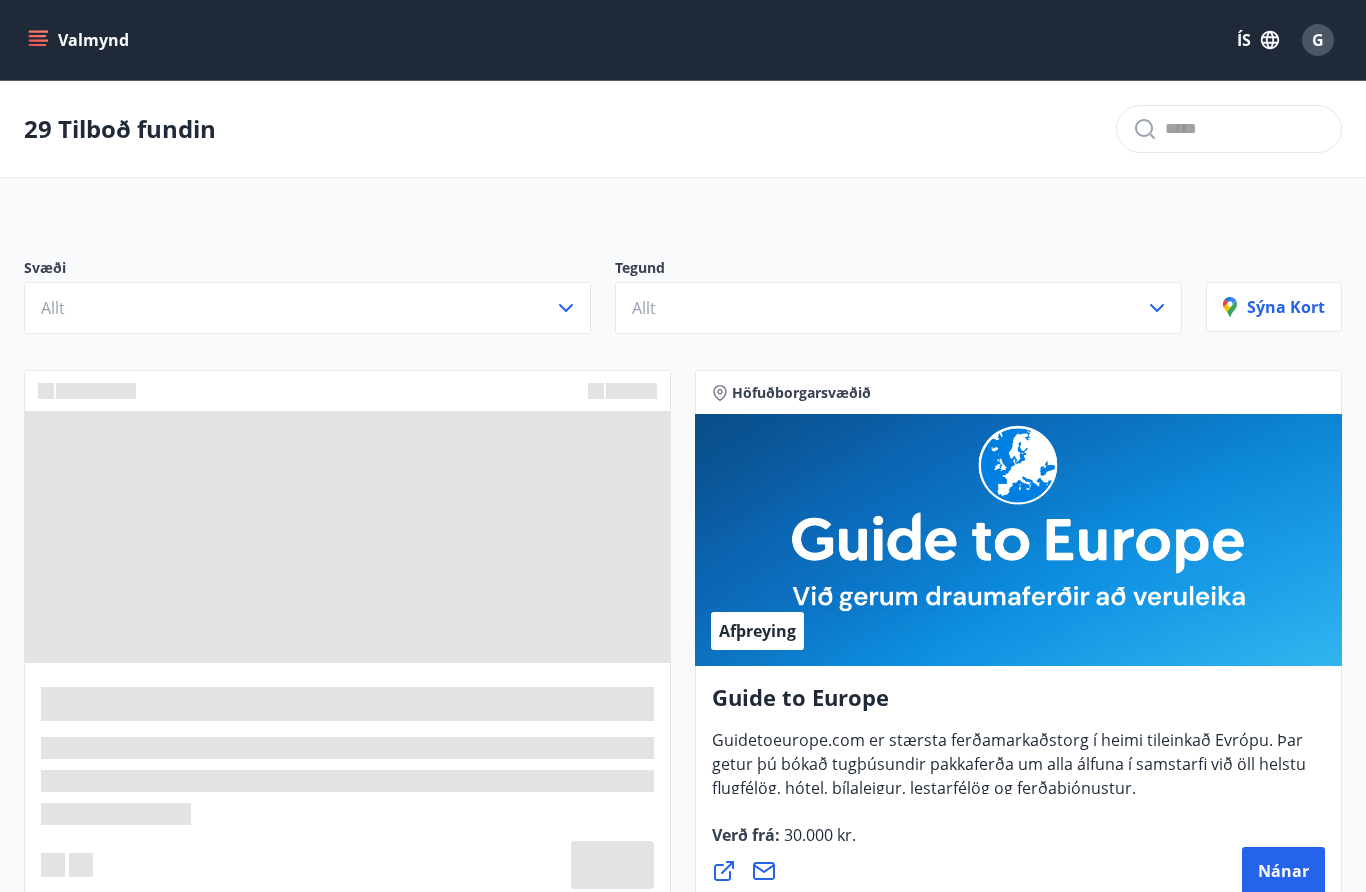 click 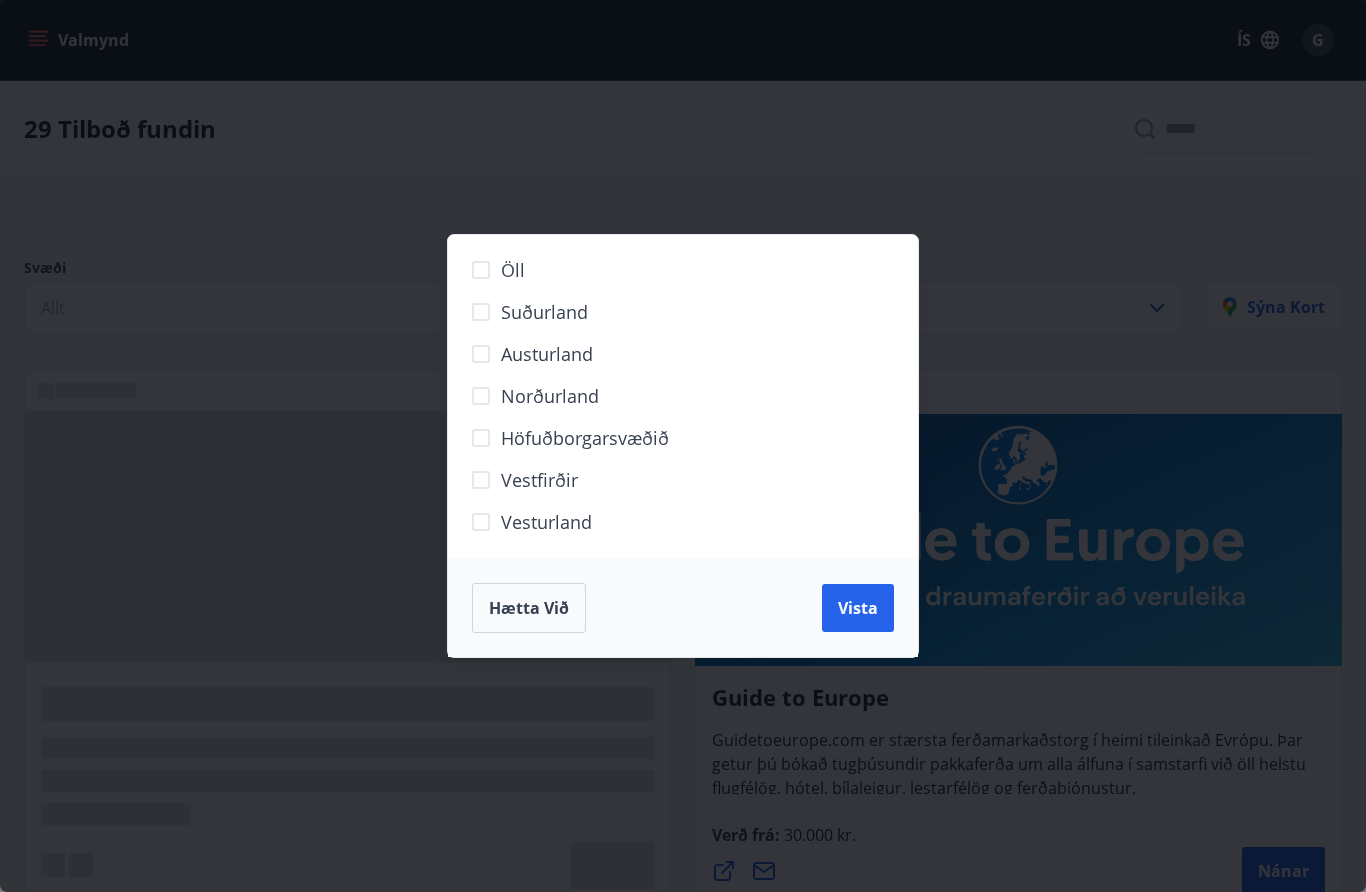 click on "Öll Suðurland Austurland Norðurland Höfuðborgarsvæðið Vestfirðir Vesturland Hætta við Vista" at bounding box center [683, 446] 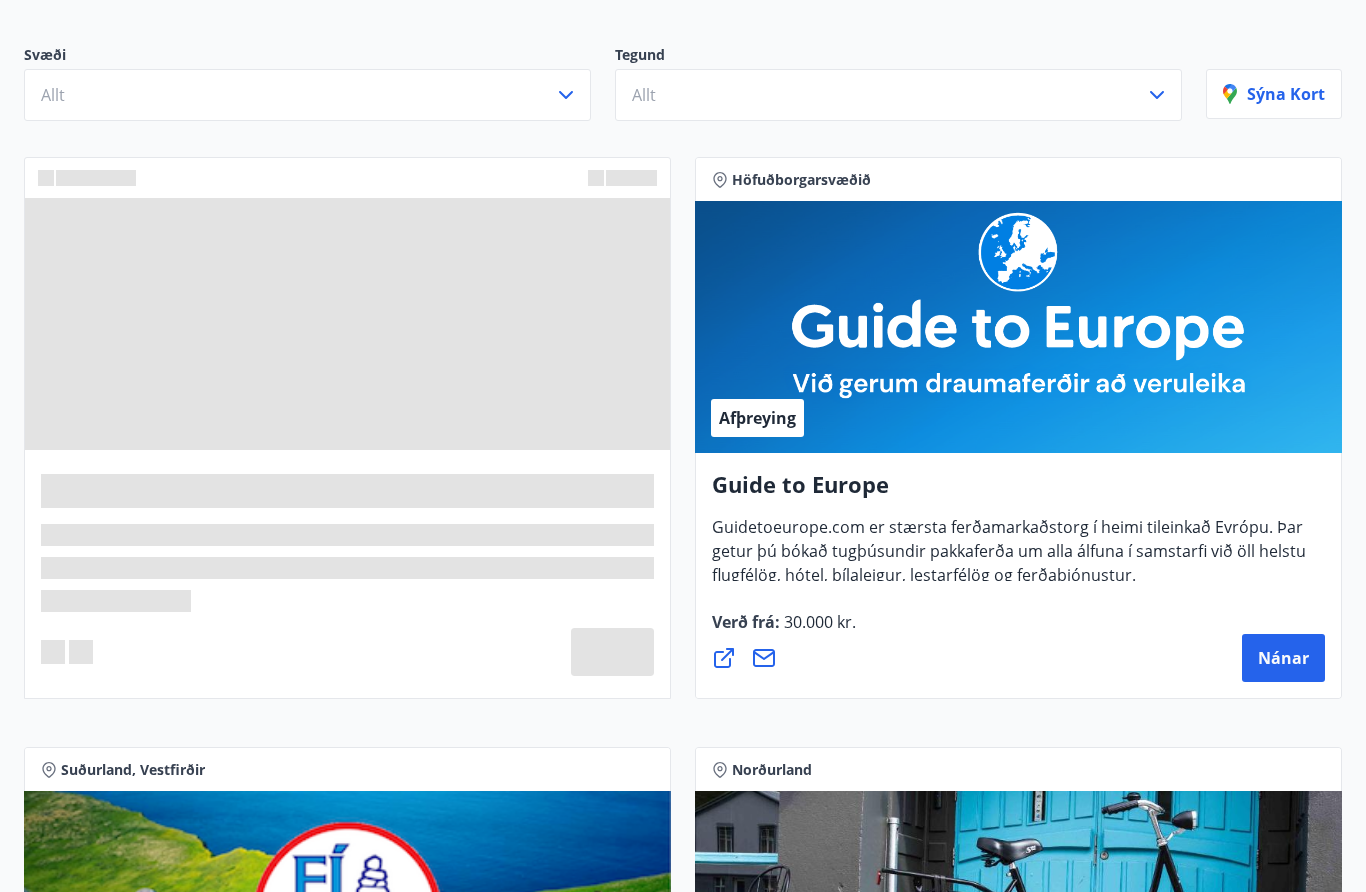 scroll, scrollTop: 249, scrollLeft: 0, axis: vertical 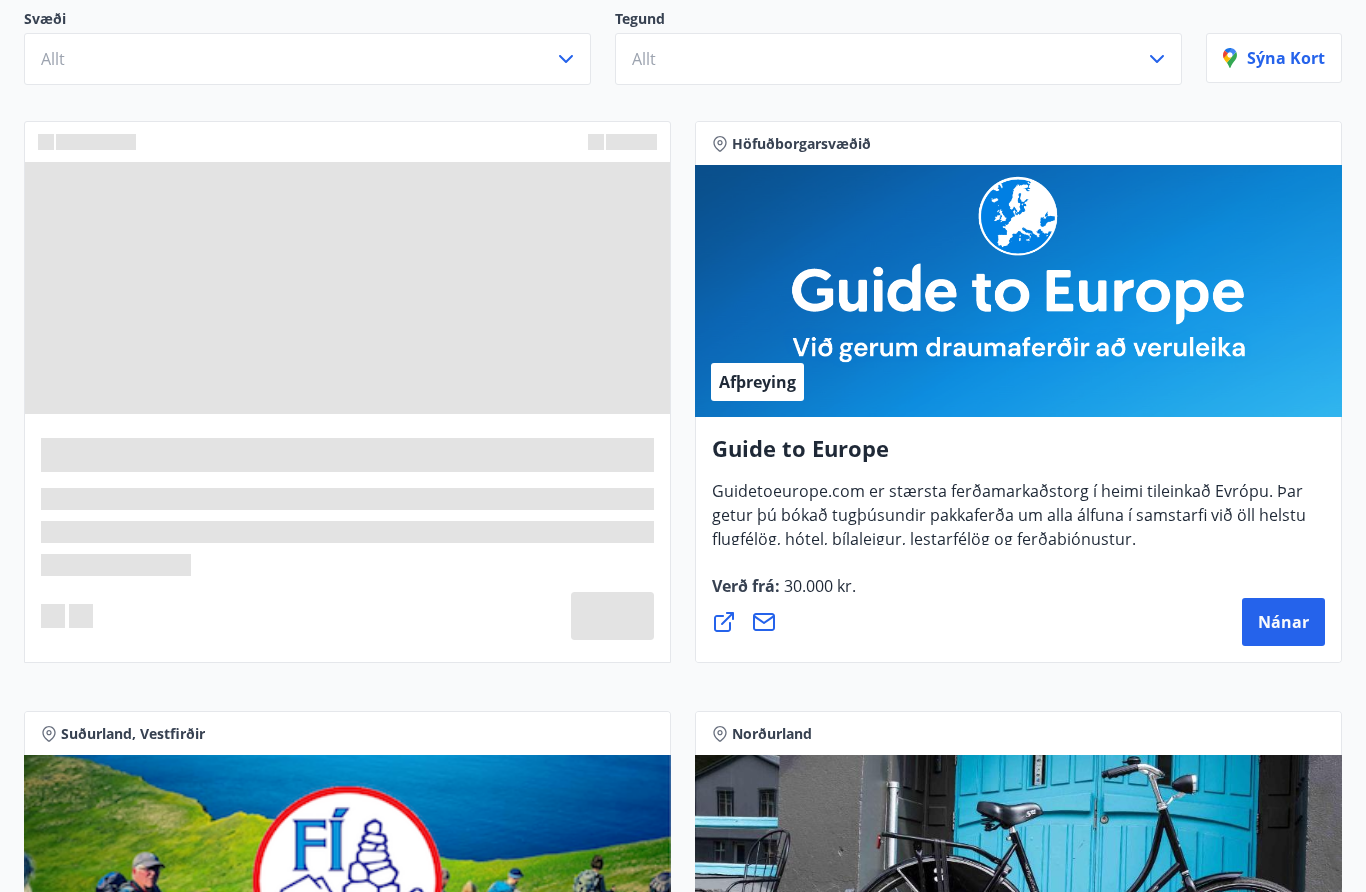 click at bounding box center (347, 537) 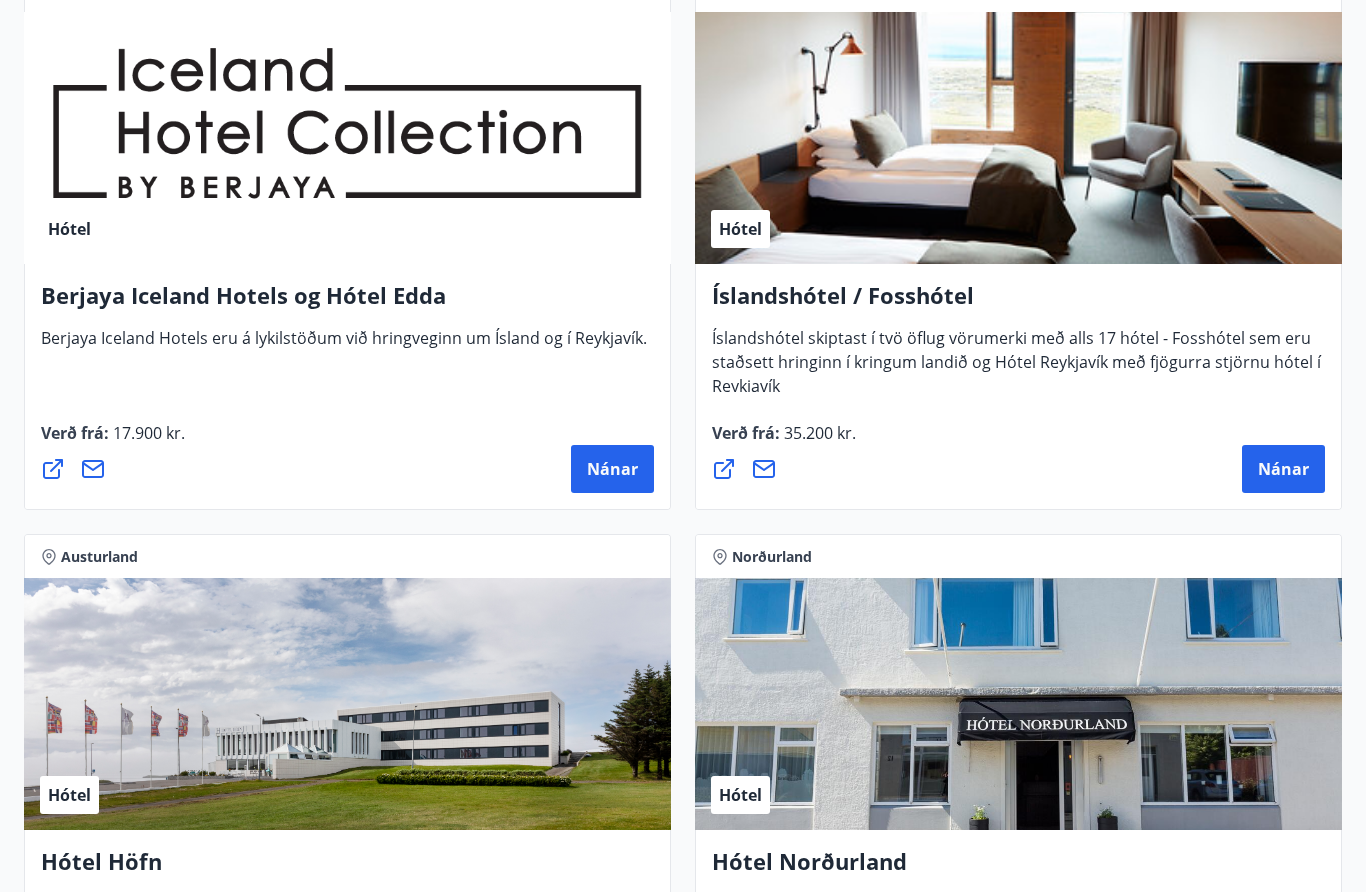 scroll, scrollTop: 3814, scrollLeft: 0, axis: vertical 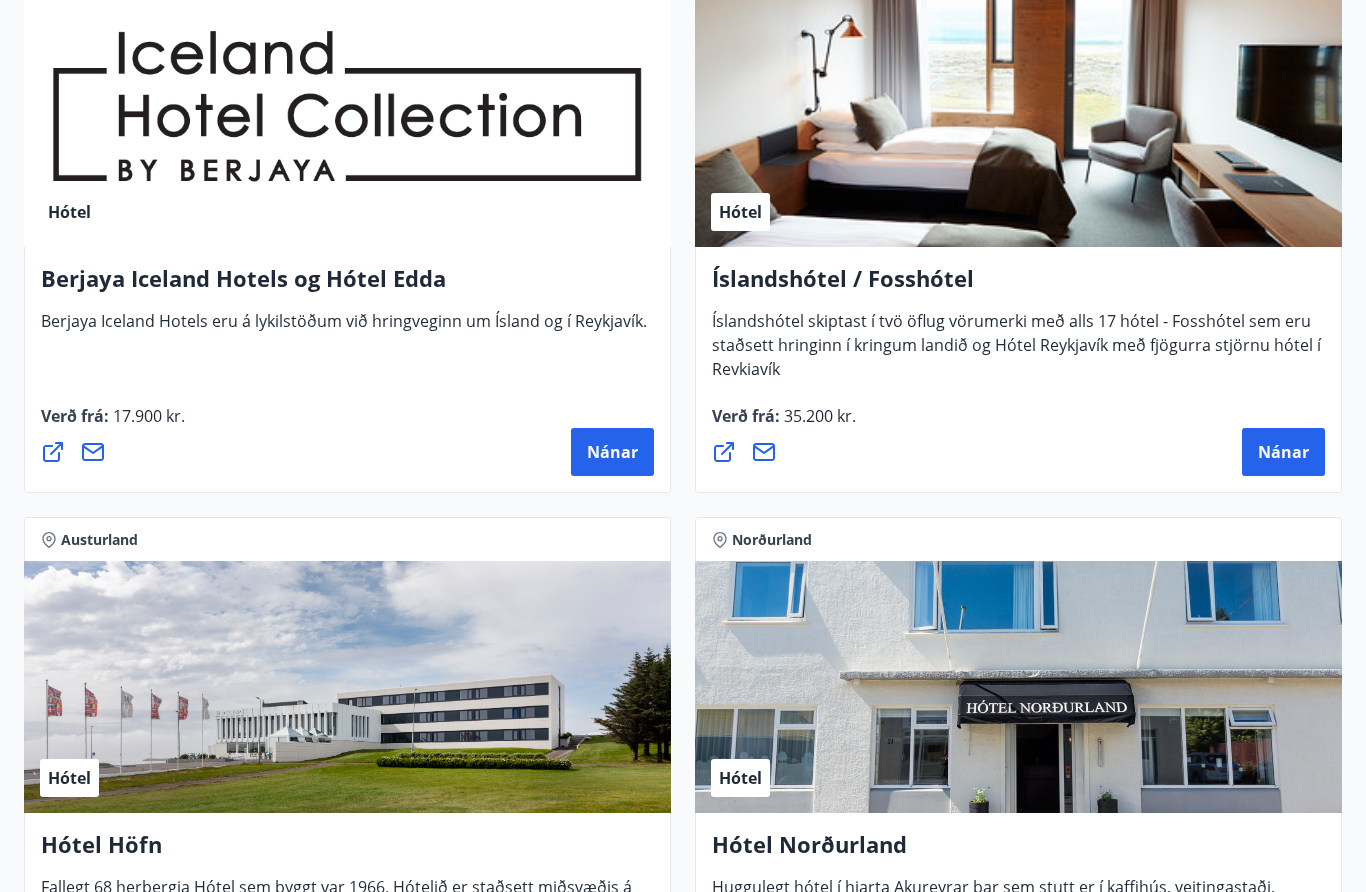 click on "Nánar" at bounding box center [612, 453] 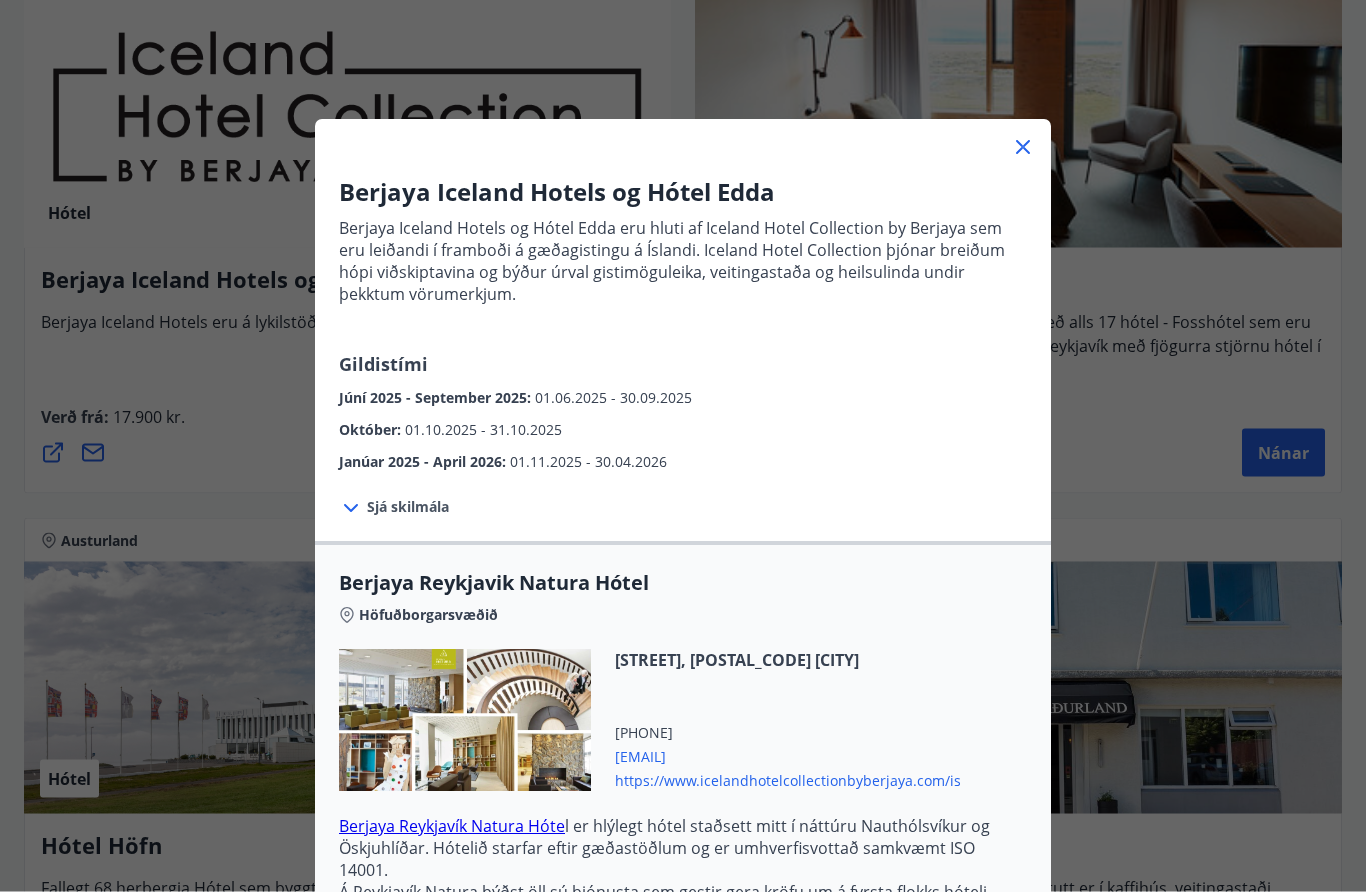 scroll, scrollTop: 3815, scrollLeft: 0, axis: vertical 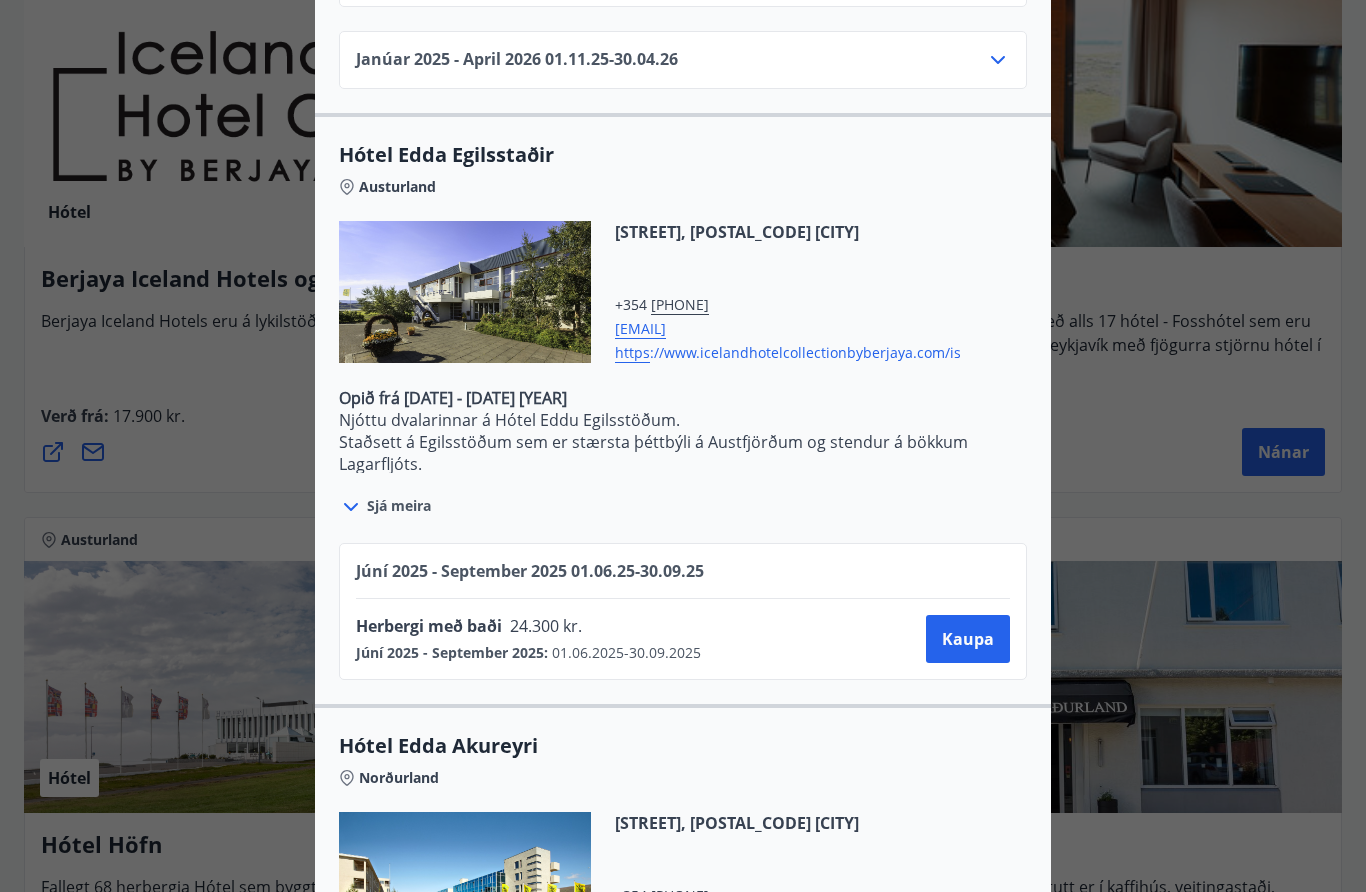 click at bounding box center (683, 446) 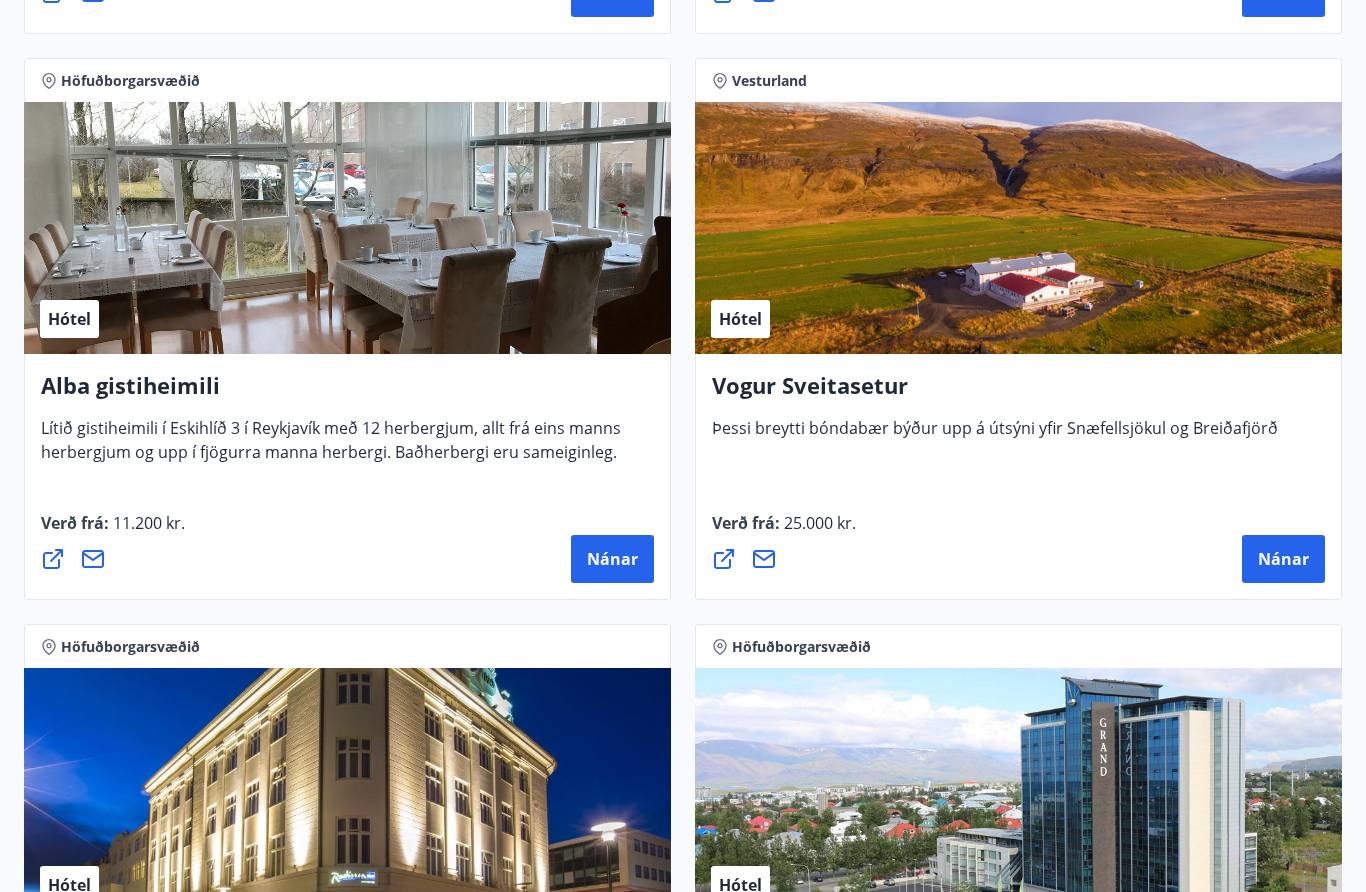 scroll, scrollTop: 5426, scrollLeft: 0, axis: vertical 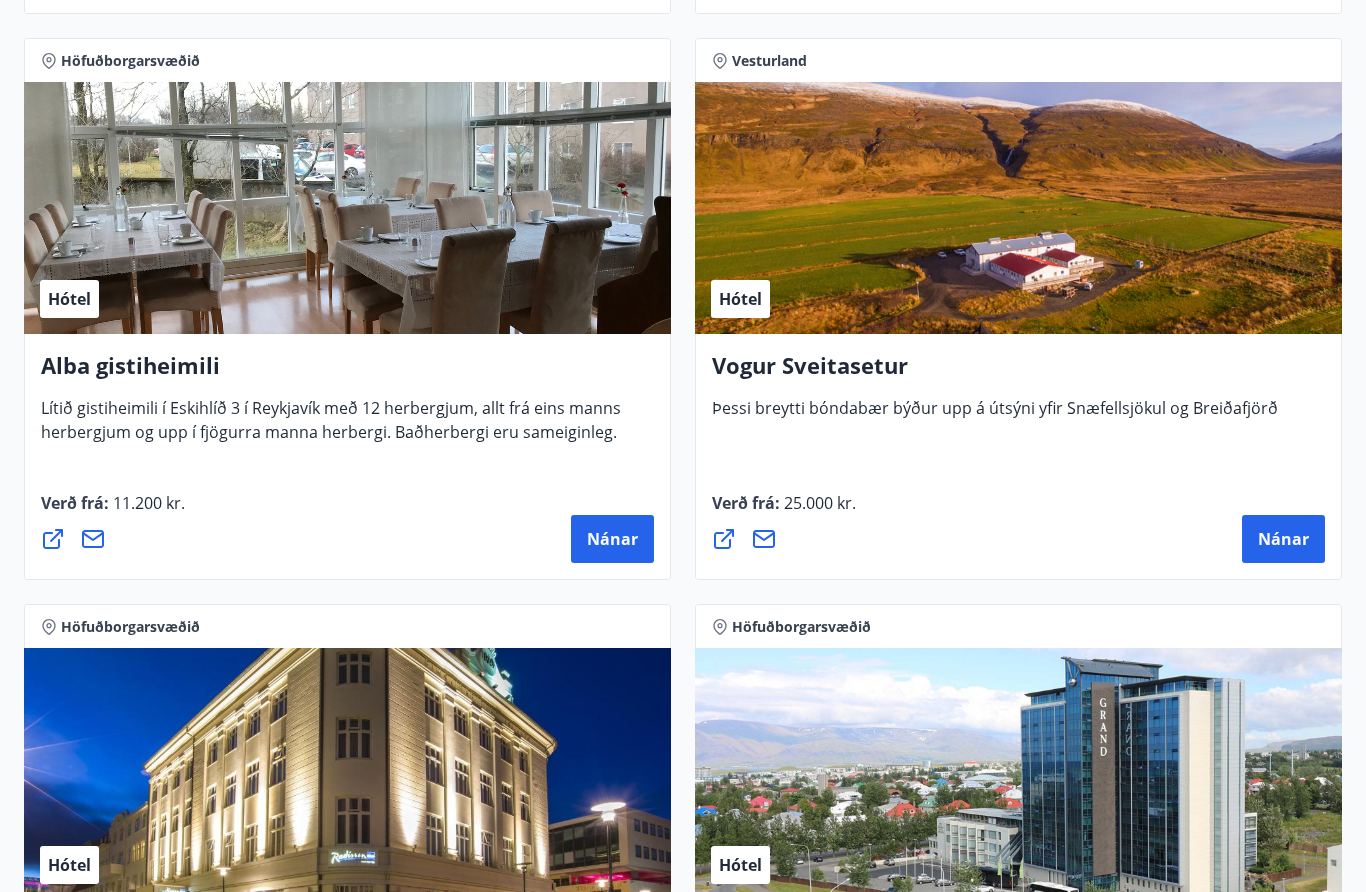 click on "Vogur Sveitasetur" at bounding box center [1018, 373] 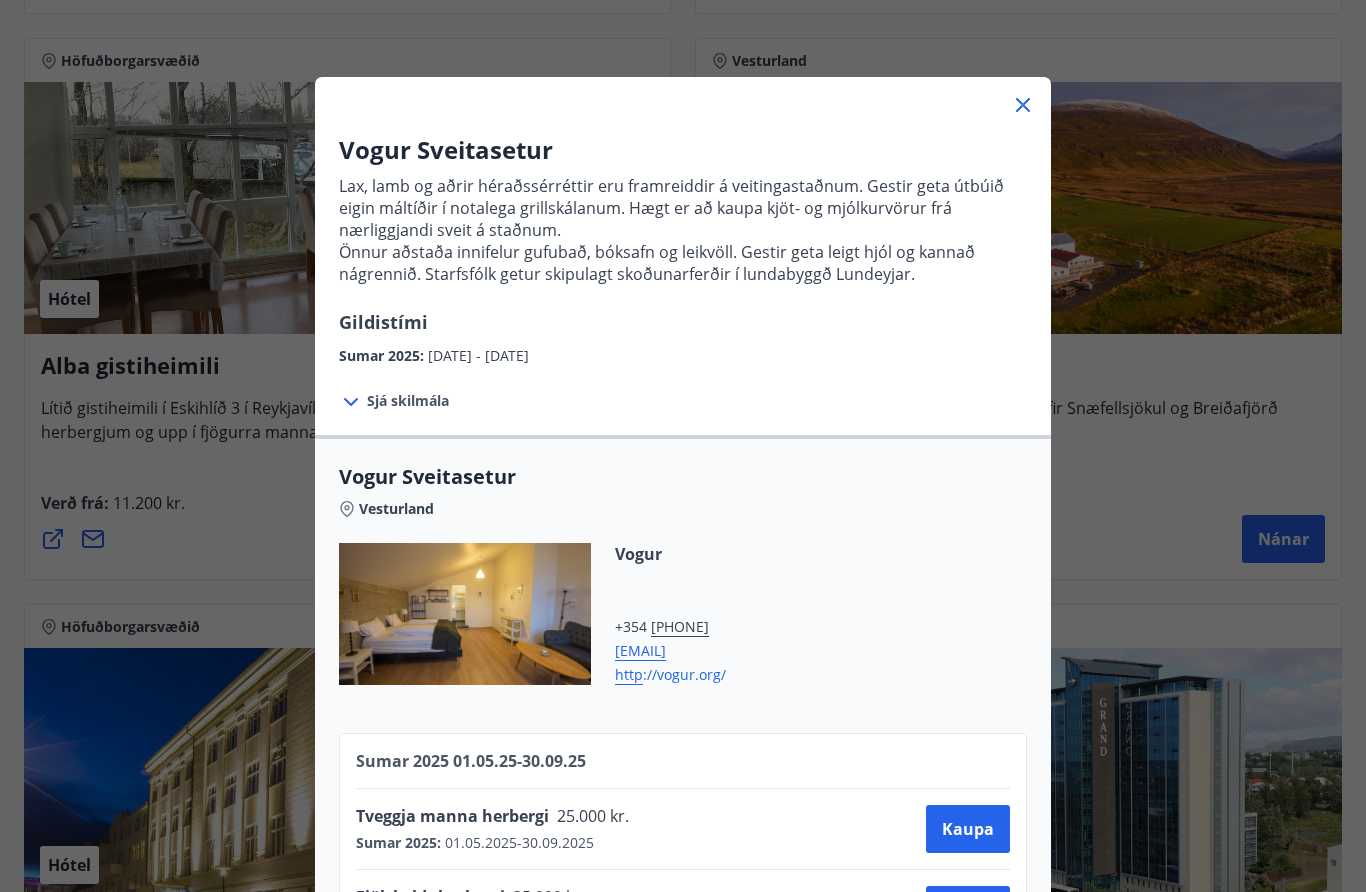 scroll, scrollTop: 42, scrollLeft: 0, axis: vertical 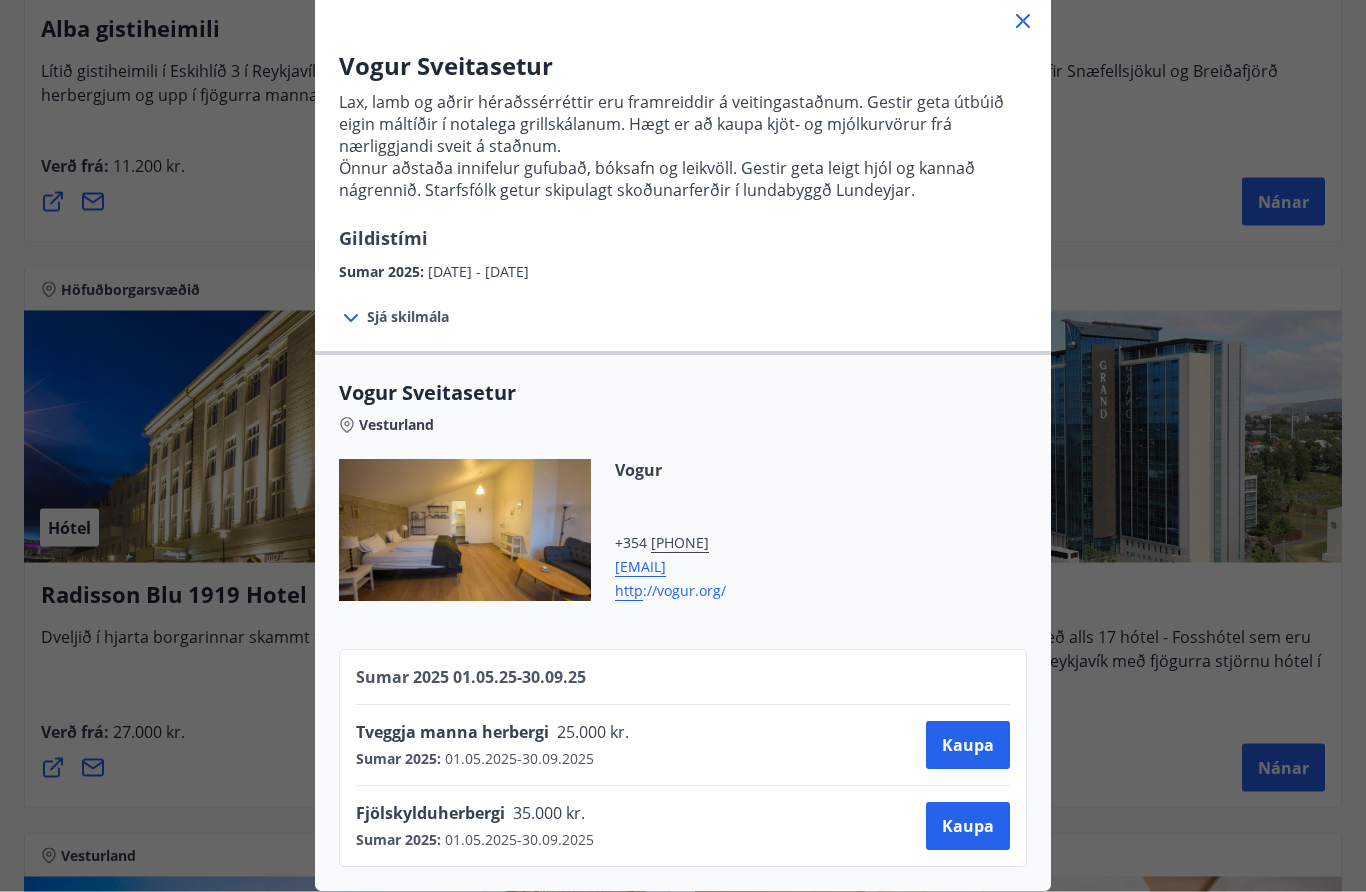 click on "Tveggja manna herbergi" at bounding box center (452, 733) 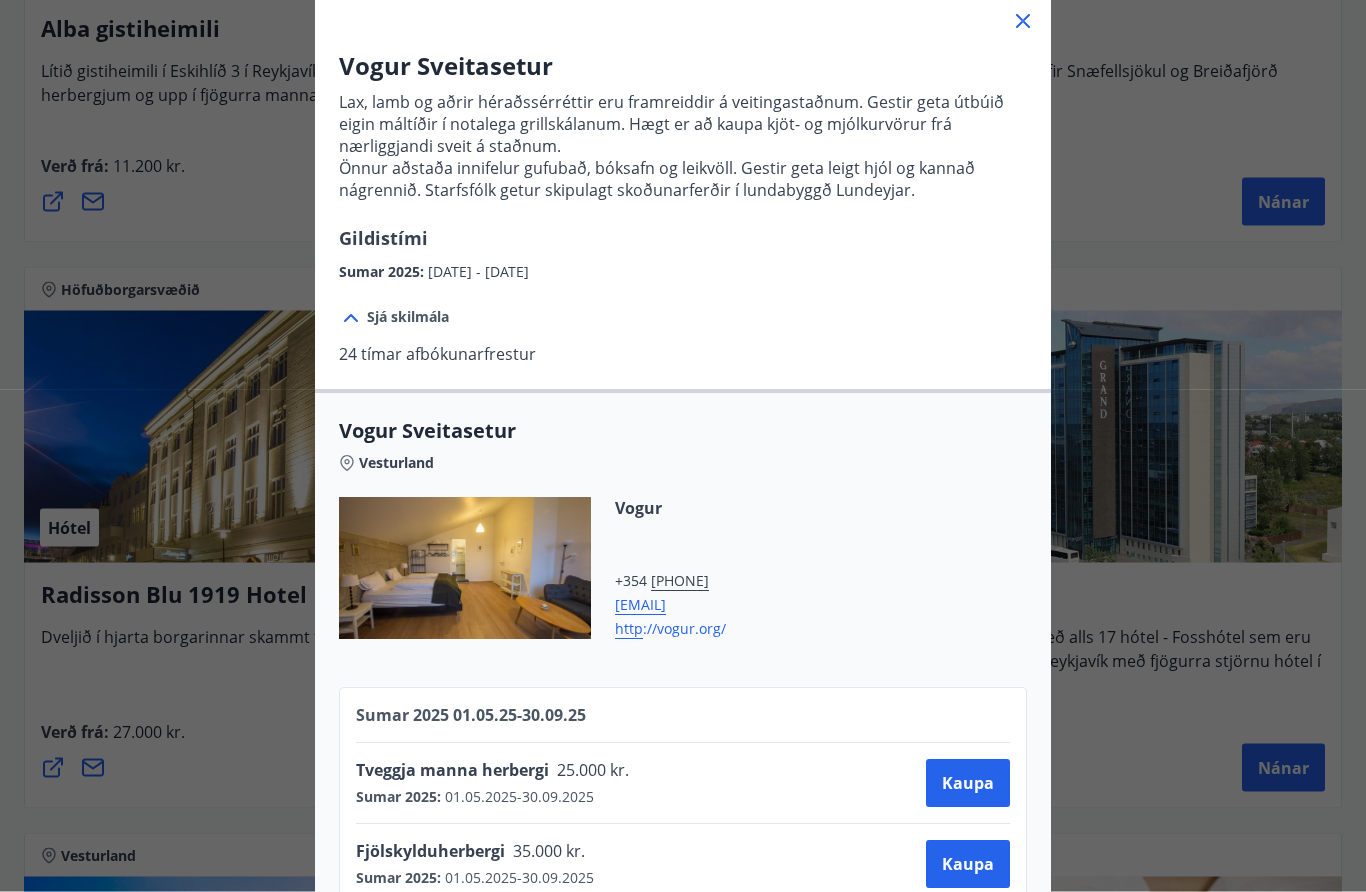 scroll, scrollTop: 5764, scrollLeft: 0, axis: vertical 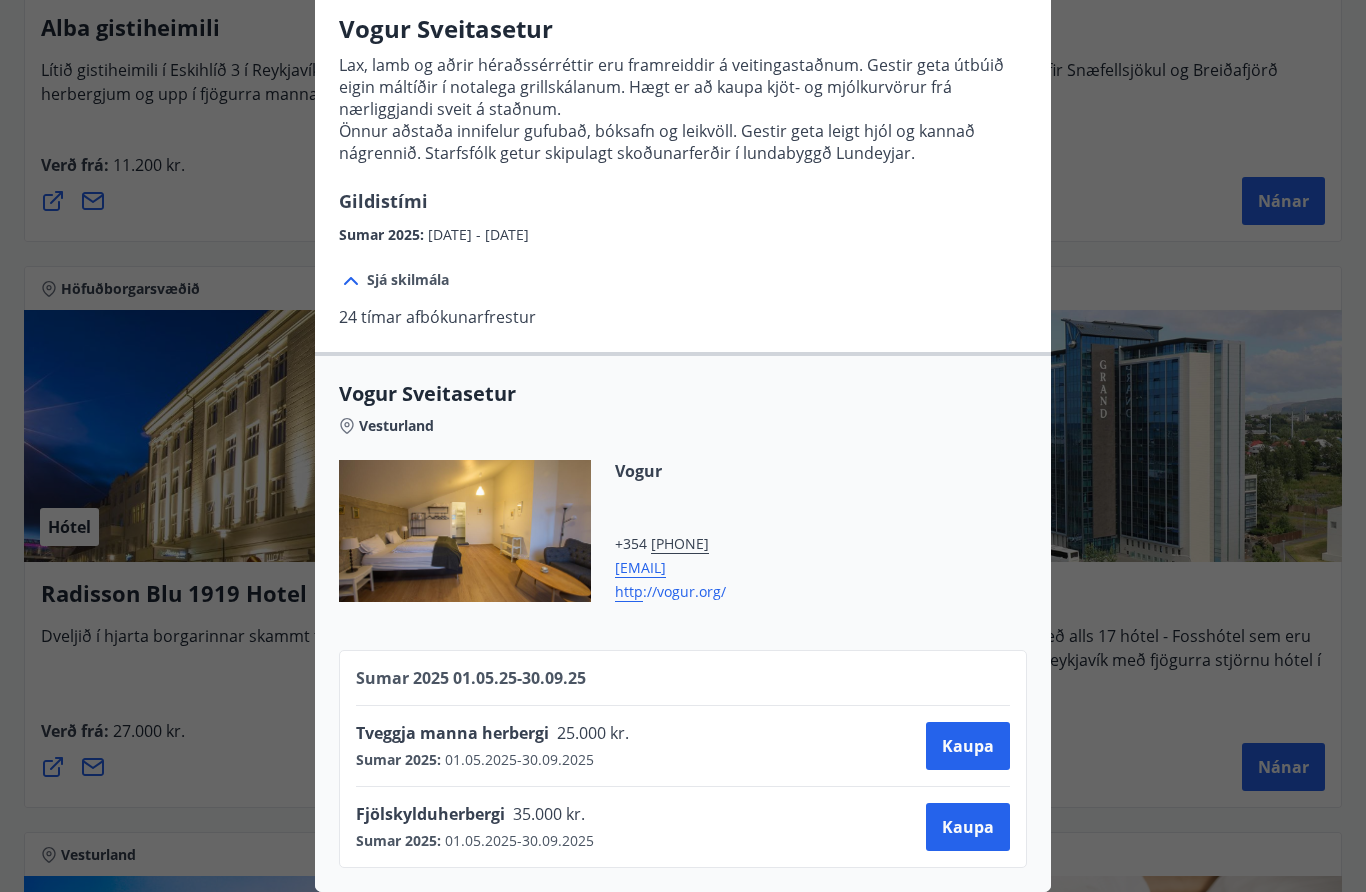 click on "vogur@vogur.org" at bounding box center (670, 566) 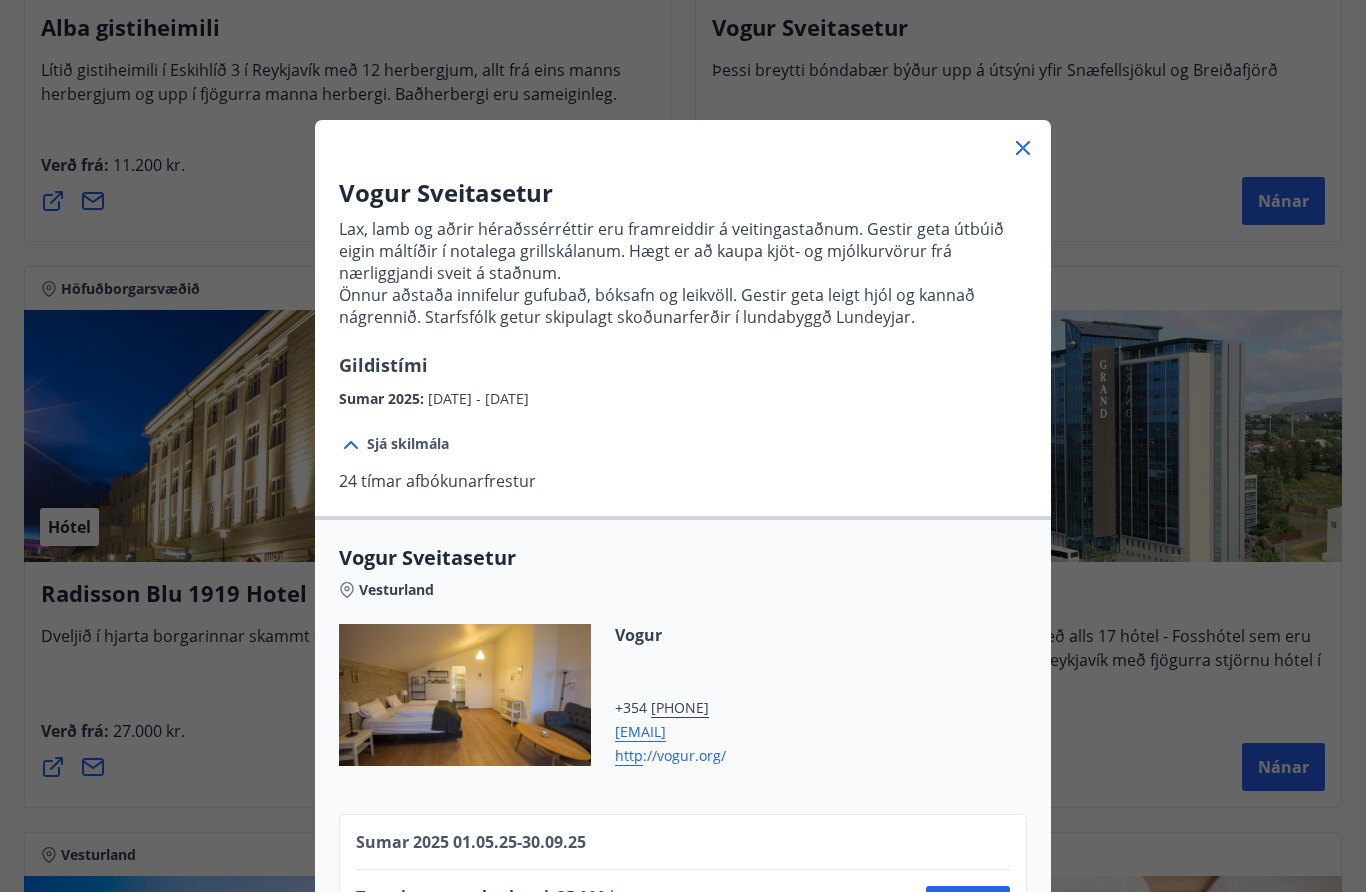 scroll, scrollTop: 0, scrollLeft: 0, axis: both 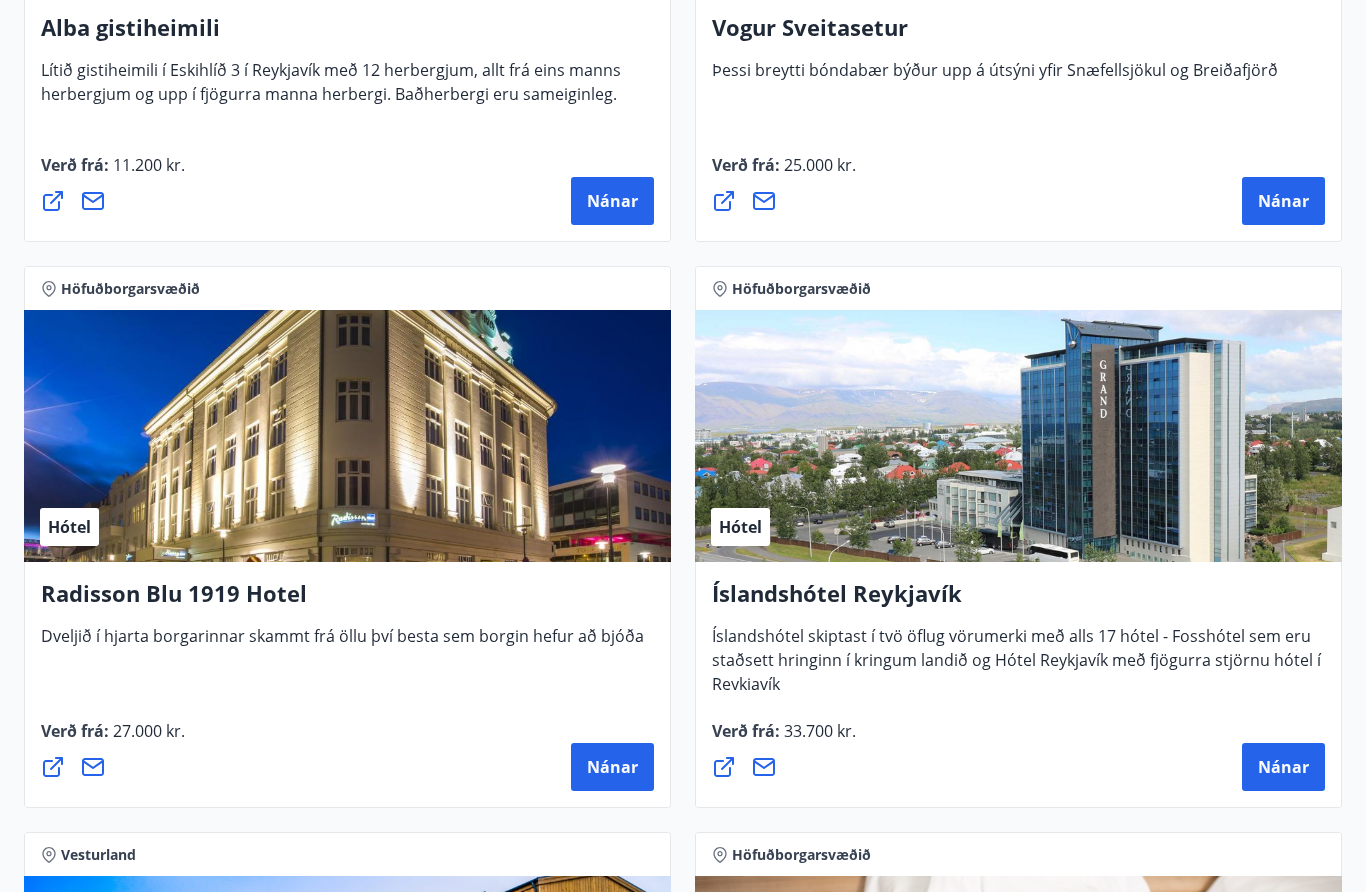 click on "Vogur Sveitasetur Þessi breytti bóndabær býður upp á útsýni yfir Snæfellsjökul og Breiðafjörð Verð frá : 25.000 kr. Nánar" at bounding box center [1018, 119] 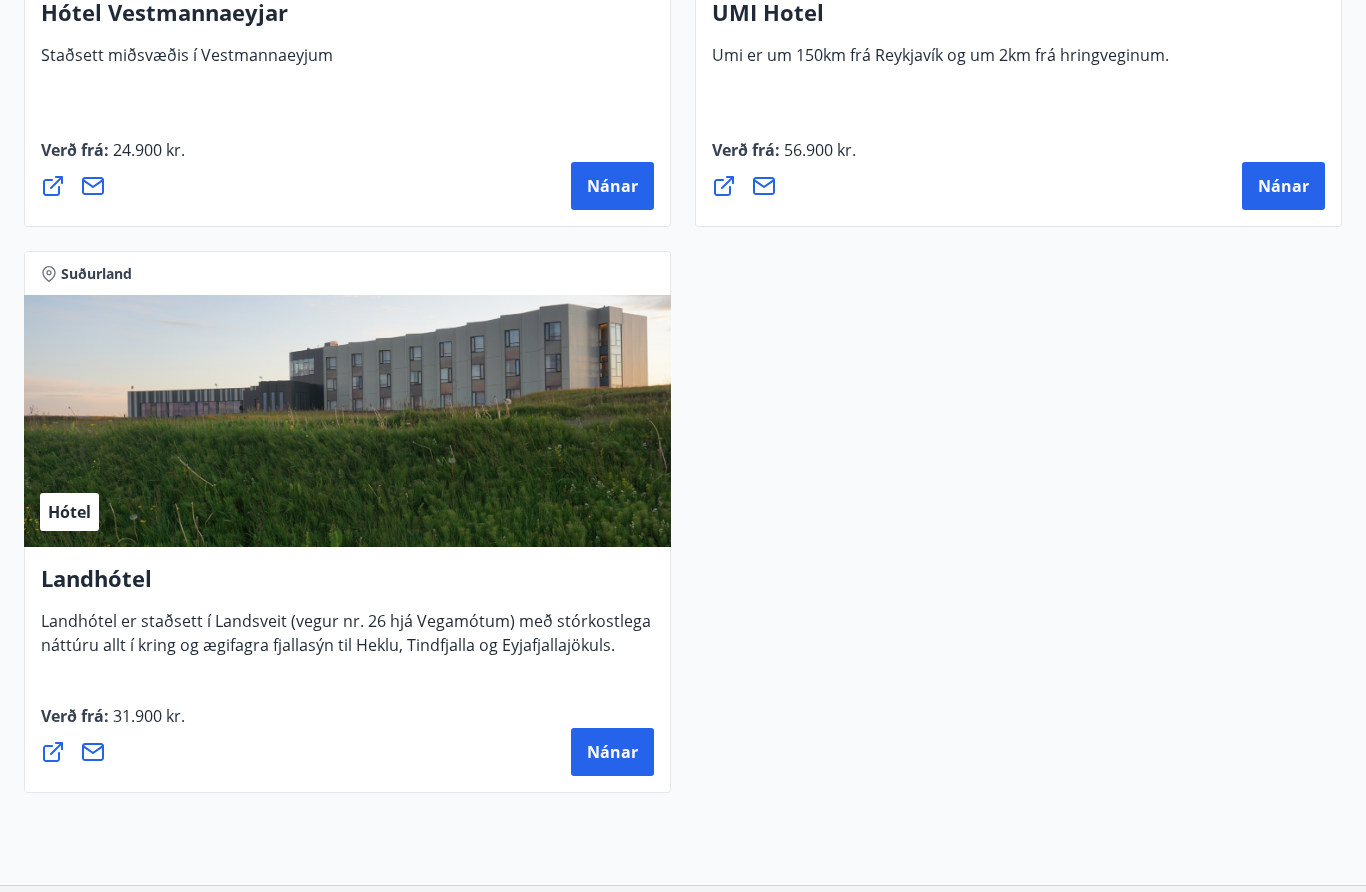 scroll, scrollTop: 8085, scrollLeft: 0, axis: vertical 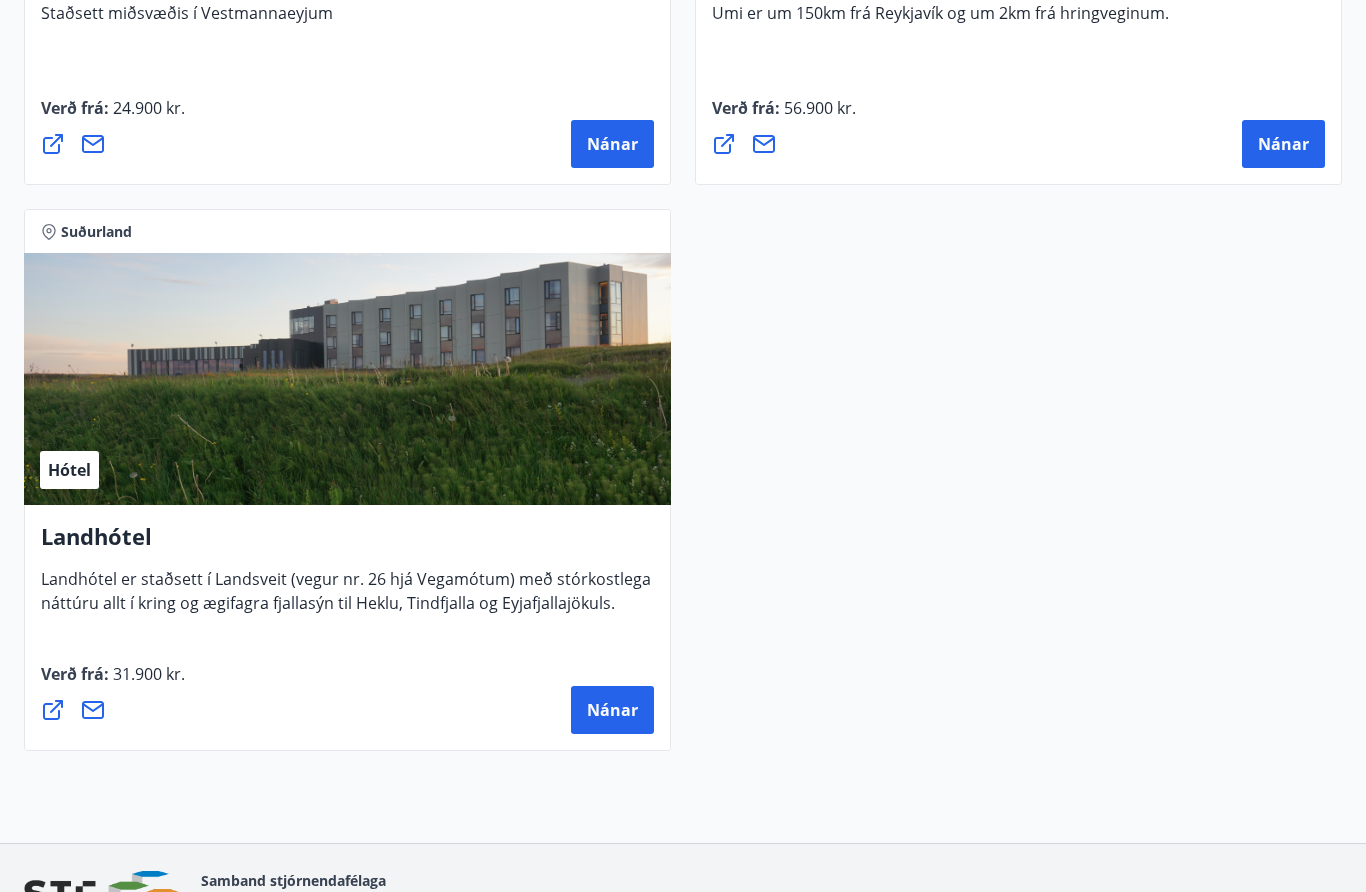 click on "Nánar" at bounding box center [612, 710] 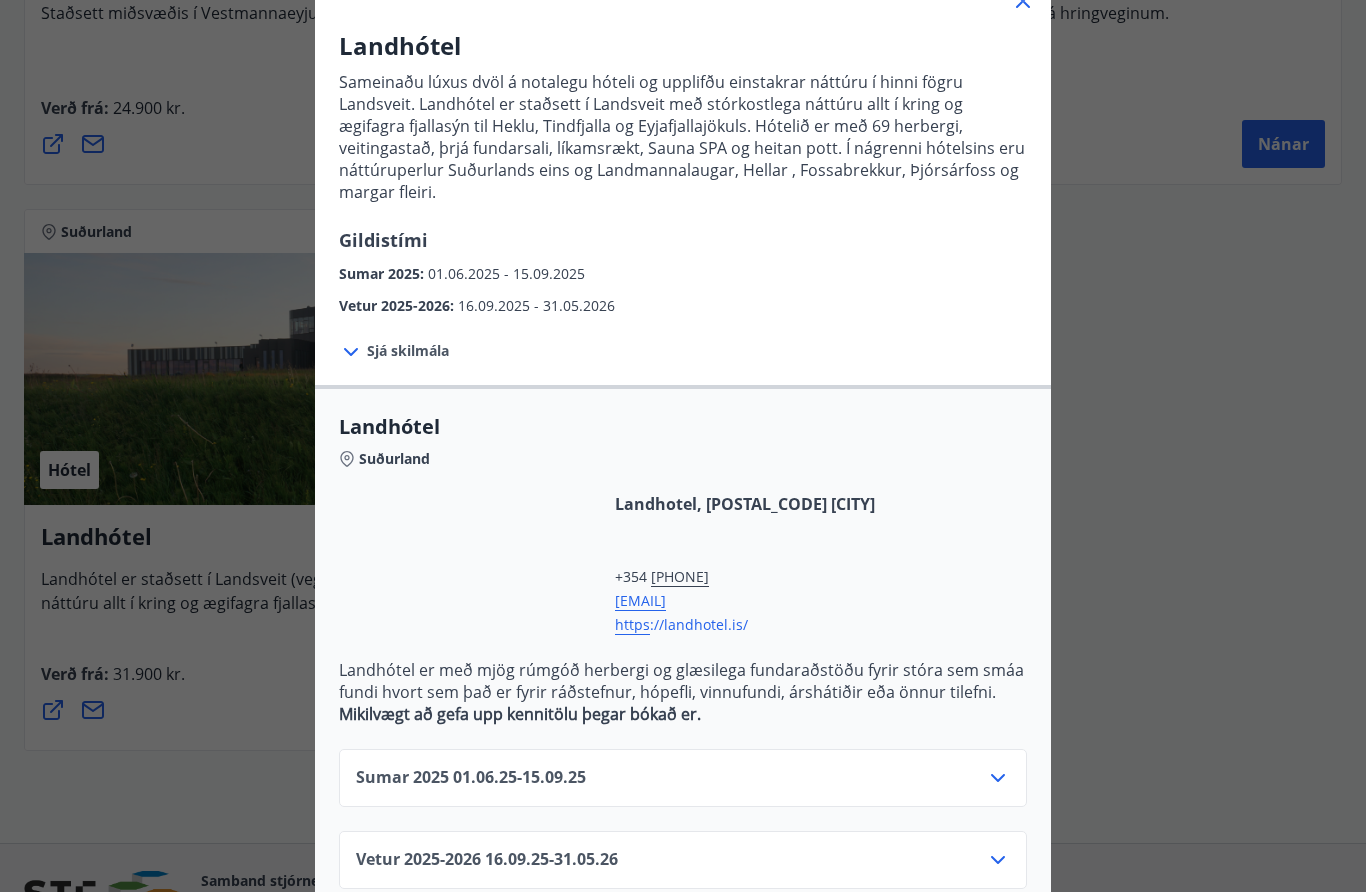 scroll, scrollTop: 146, scrollLeft: 0, axis: vertical 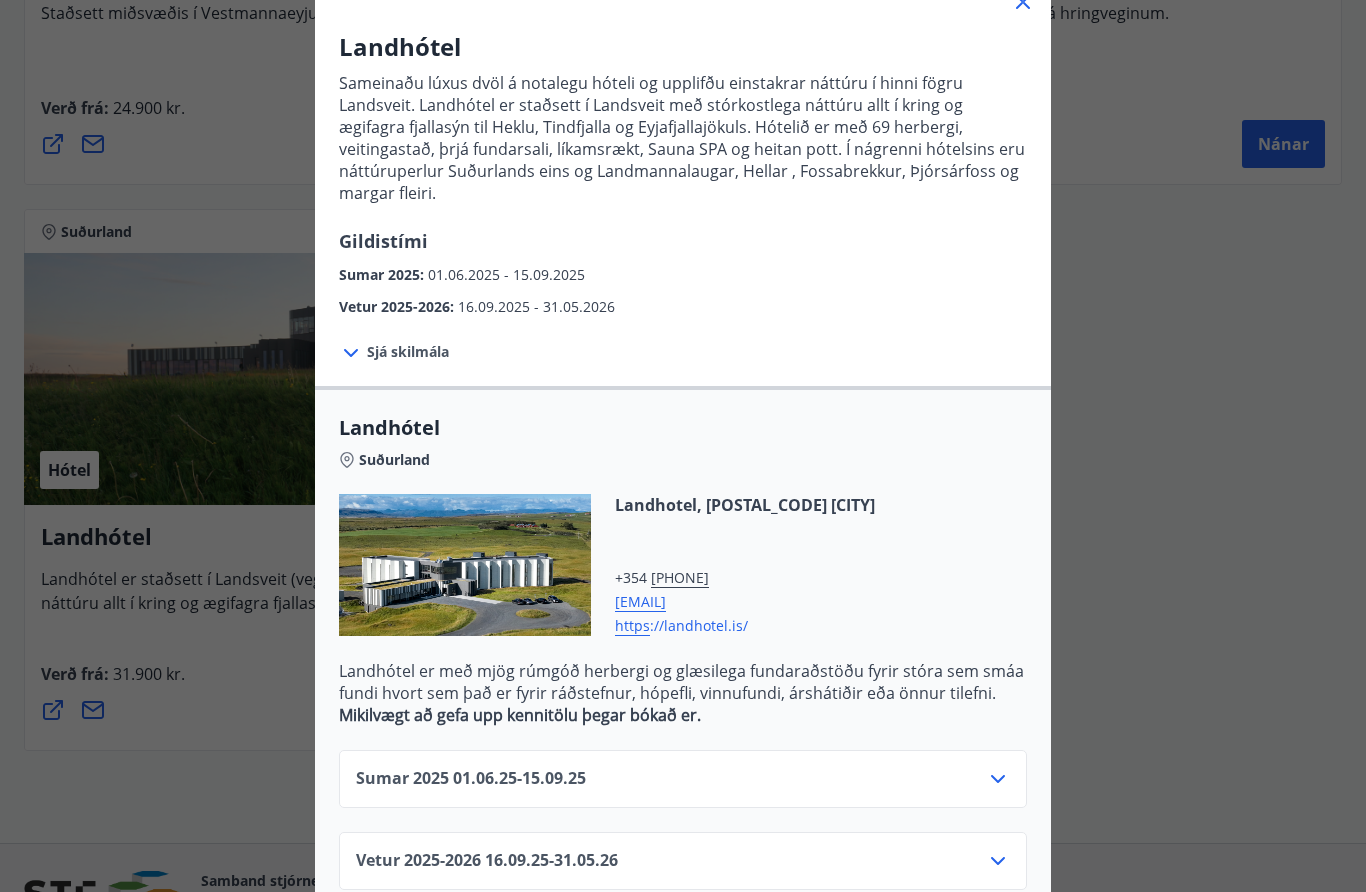 click on "https ://landhotel.is/" at bounding box center [745, 624] 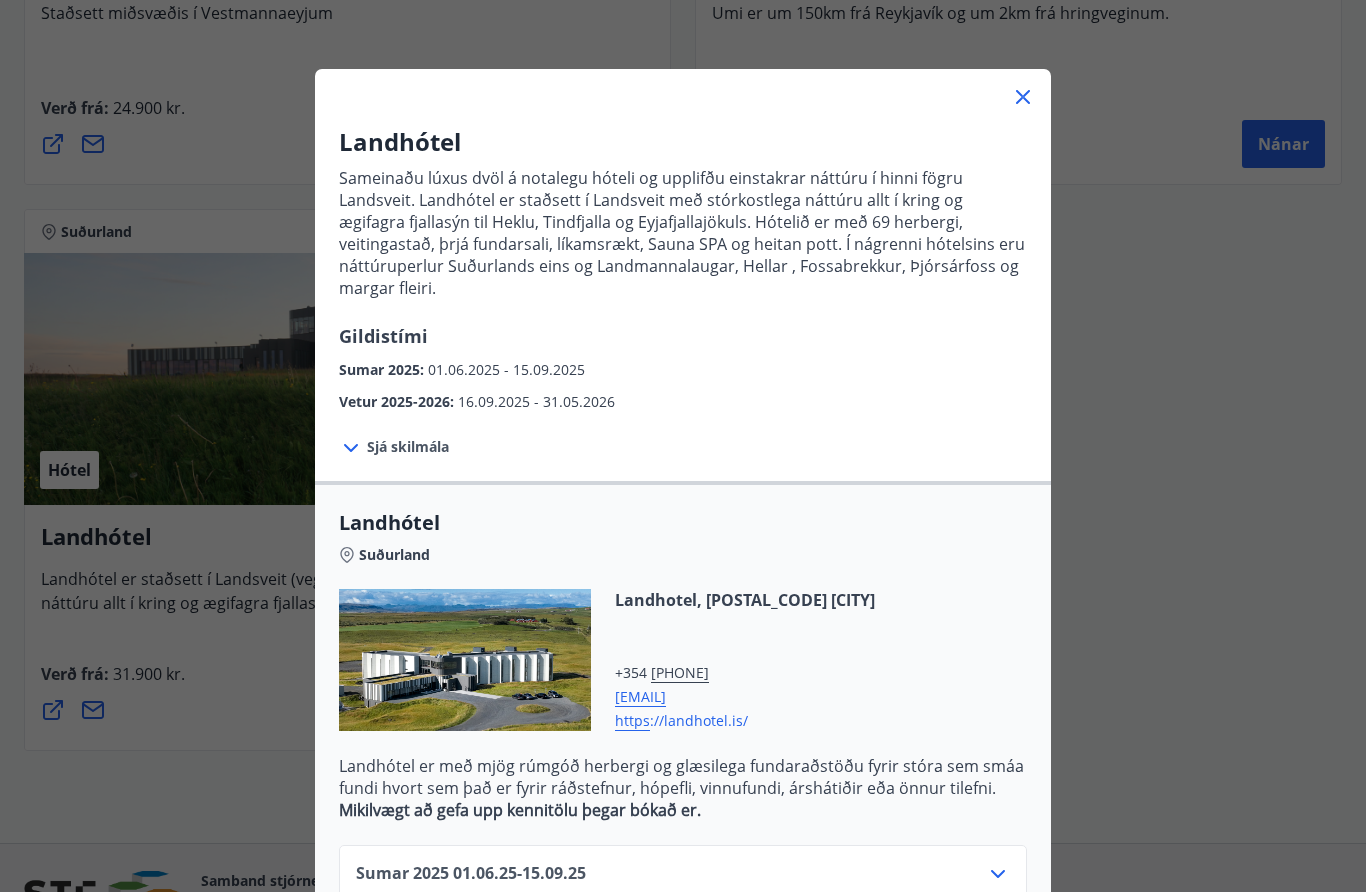 scroll, scrollTop: 99, scrollLeft: 0, axis: vertical 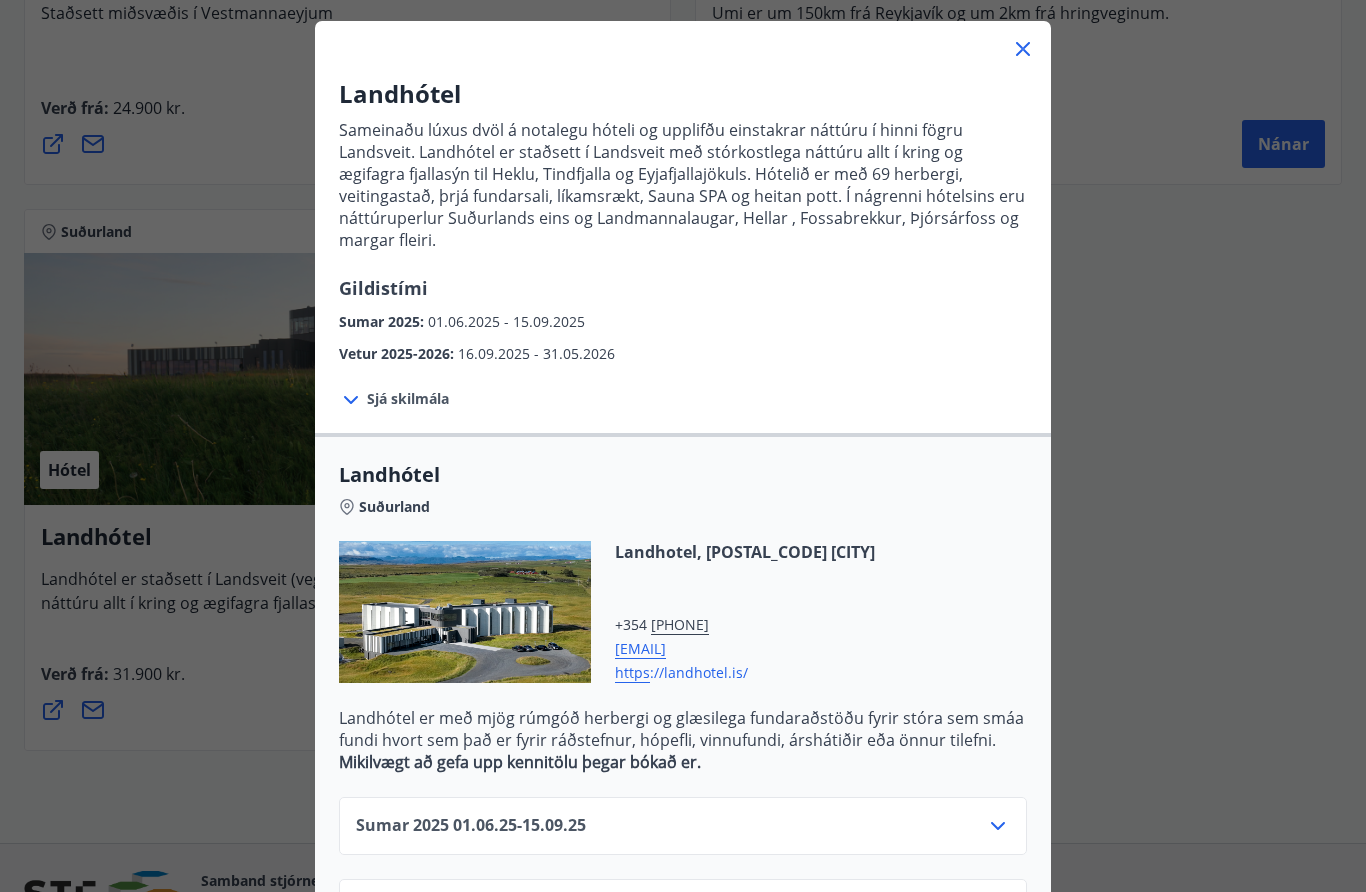 click on "Landhótel" at bounding box center [683, 475] 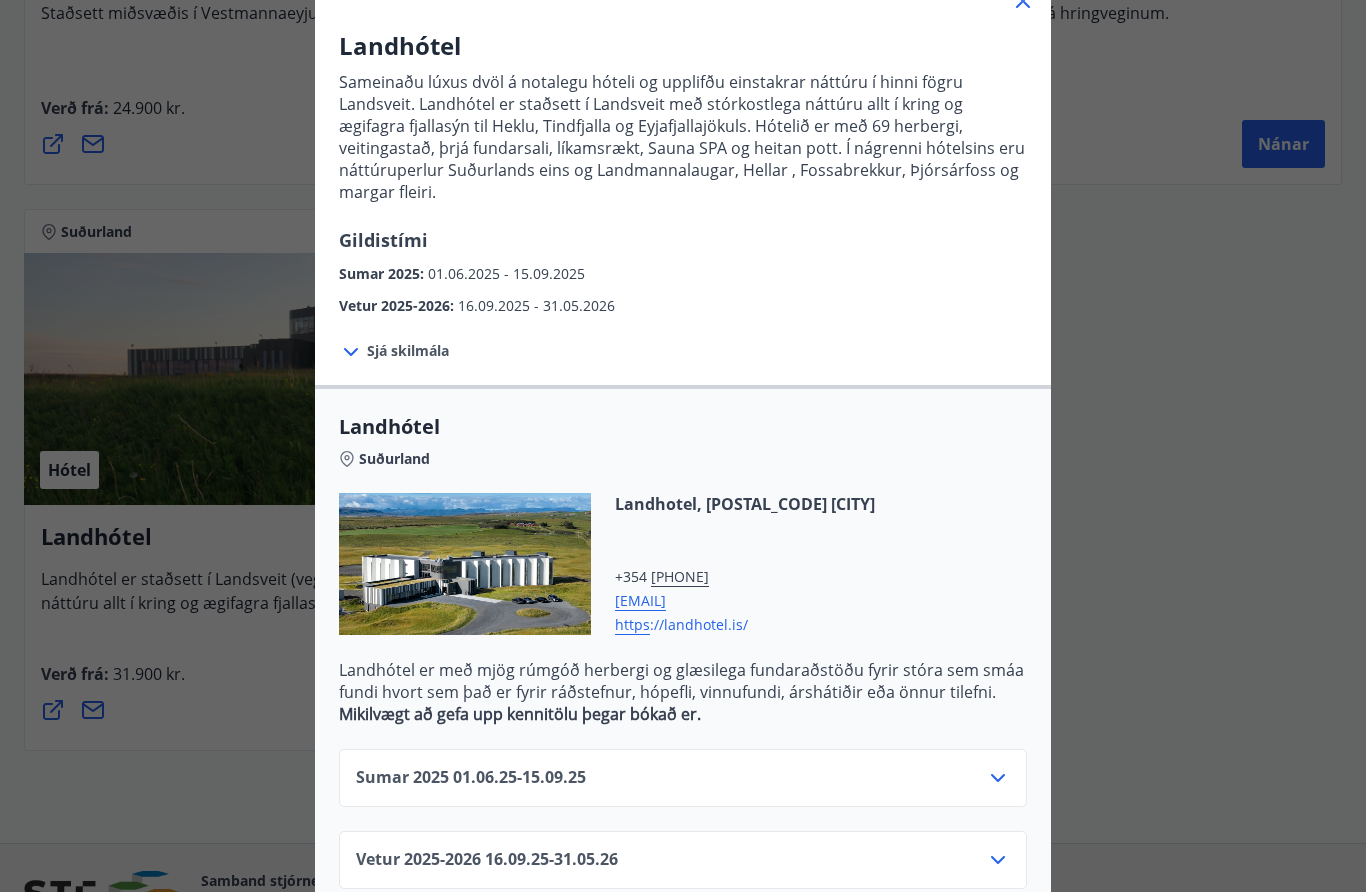 scroll, scrollTop: 146, scrollLeft: 0, axis: vertical 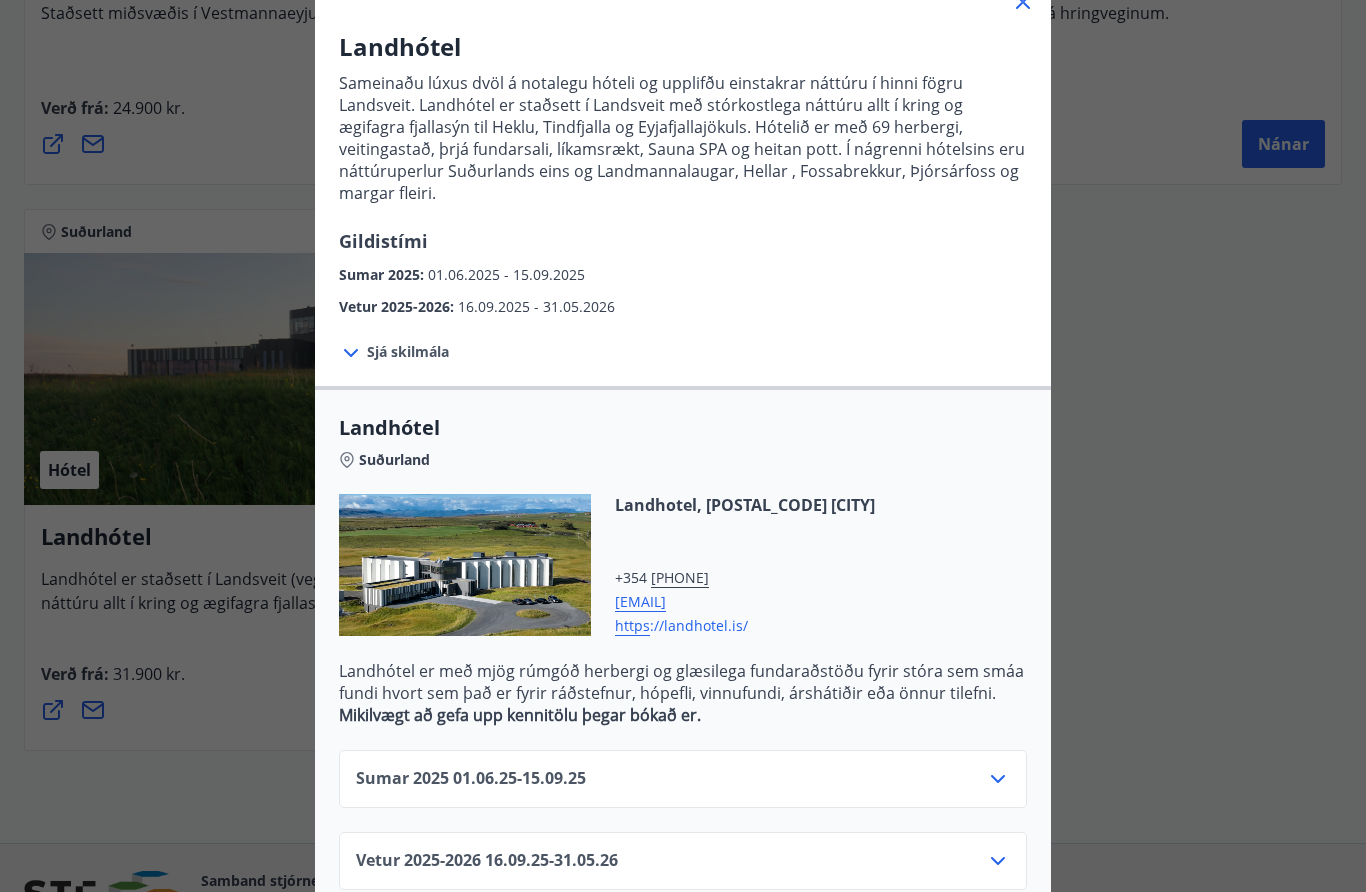 click on "Landhótel er með mjög rúmgóð herbergi og glæsilega fundaraðstöðu fyrir stóra sem smáa fundi hvort sem það er fyrir ráðstefnur, hópefli, vinnufundi, árshátiðir eða önnur tilefni." at bounding box center (683, 682) 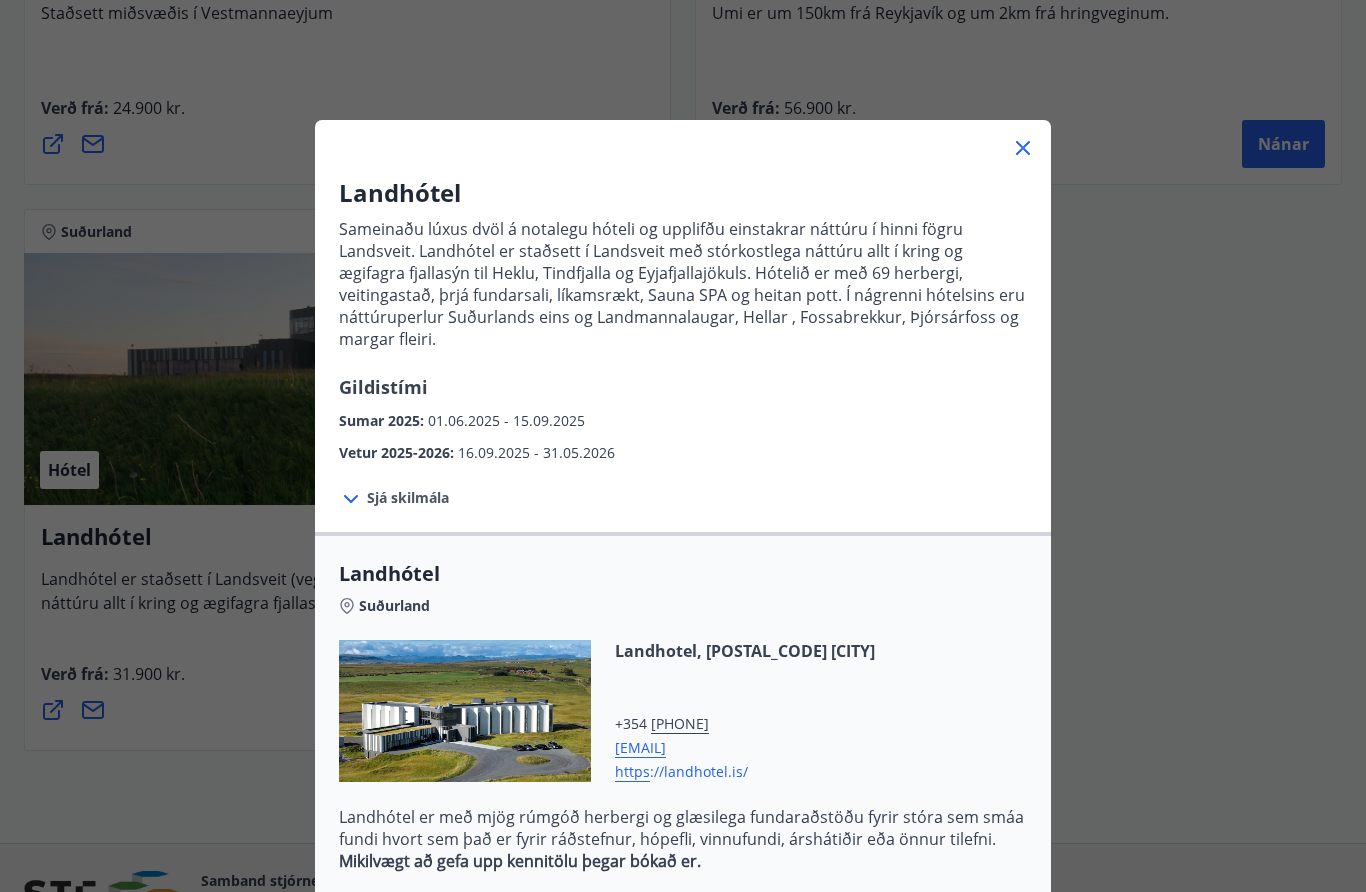scroll, scrollTop: 0, scrollLeft: 0, axis: both 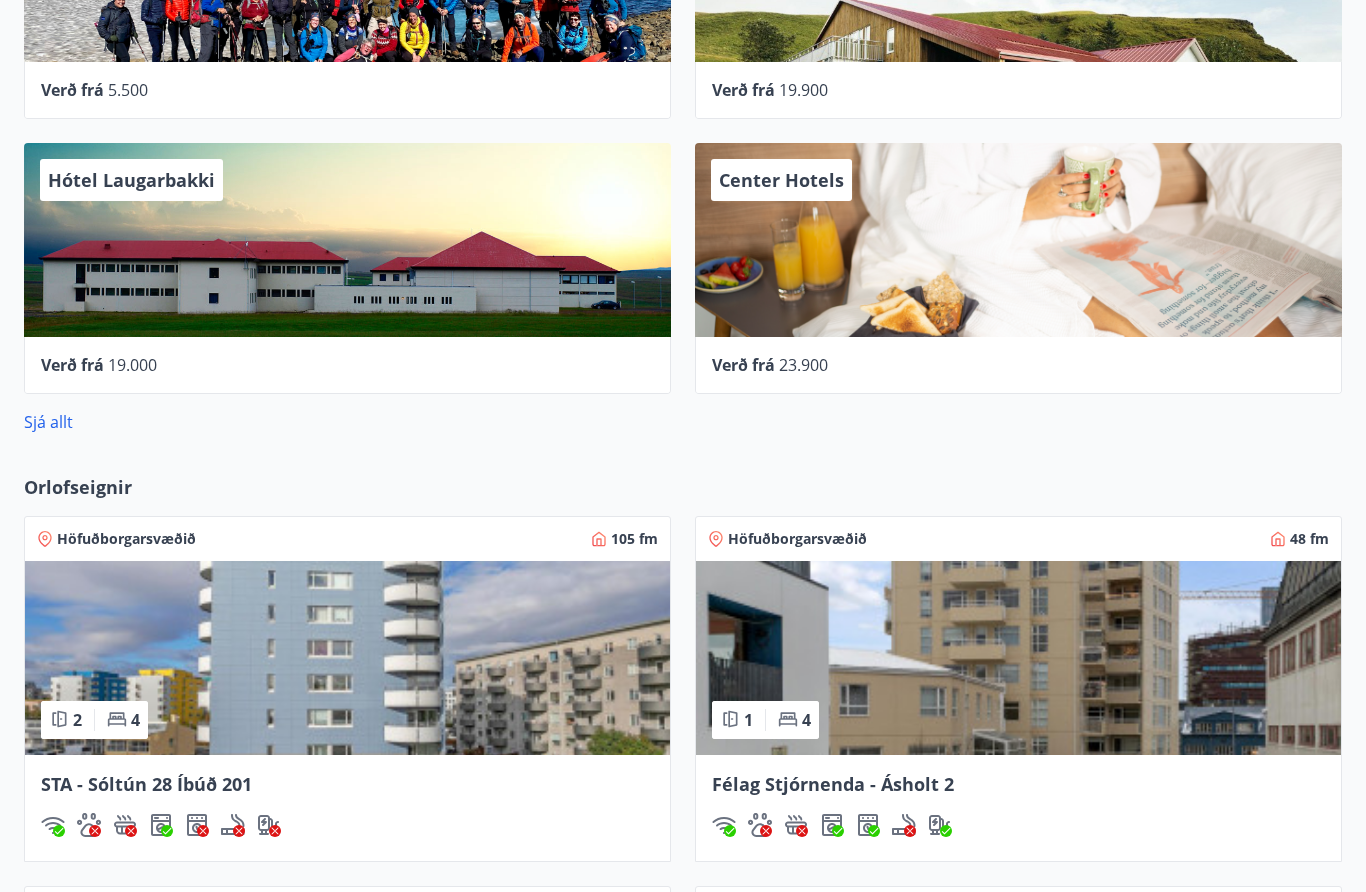 click on "Sjá allt" at bounding box center [48, 422] 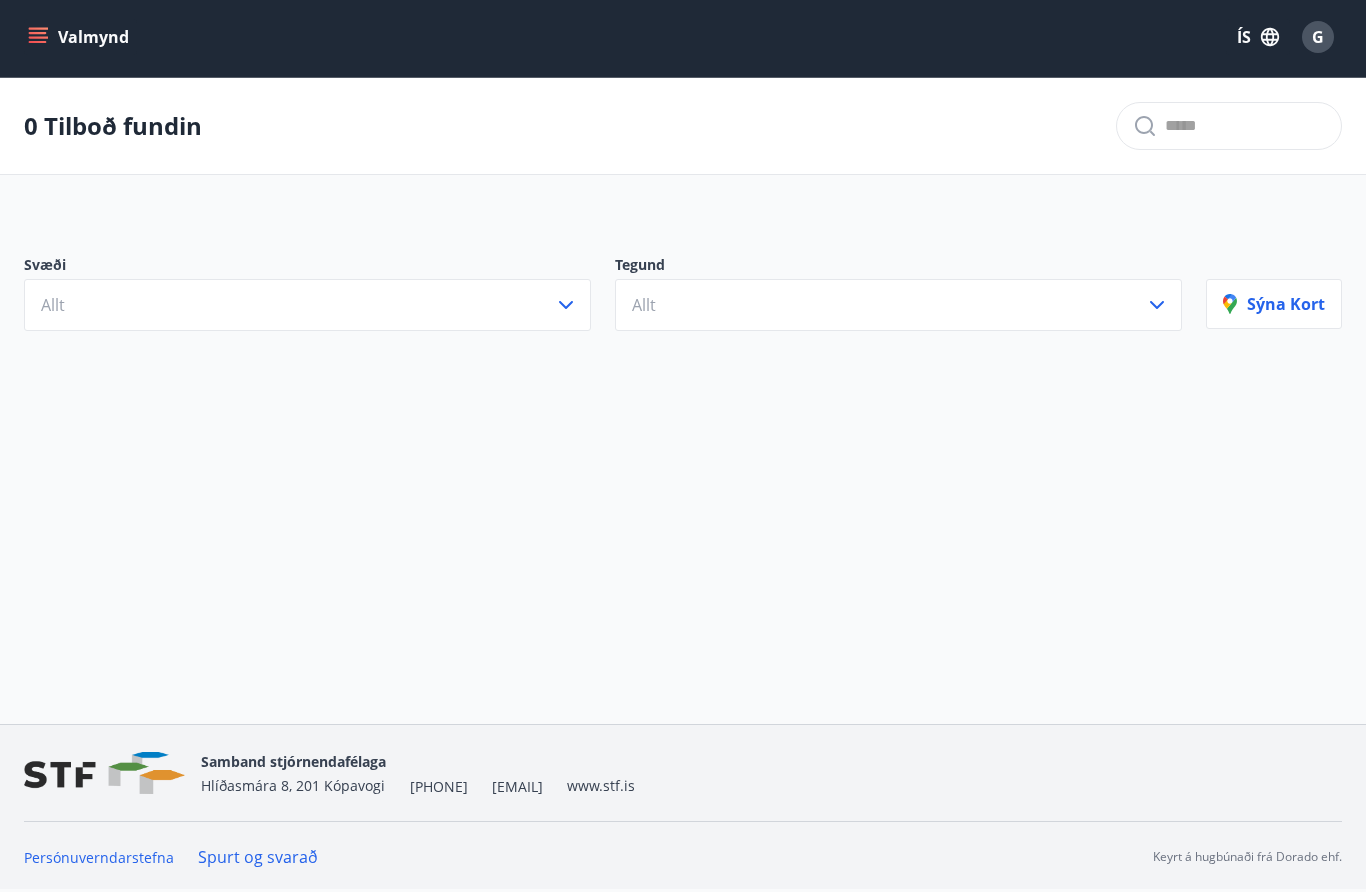 scroll, scrollTop: 87, scrollLeft: 0, axis: vertical 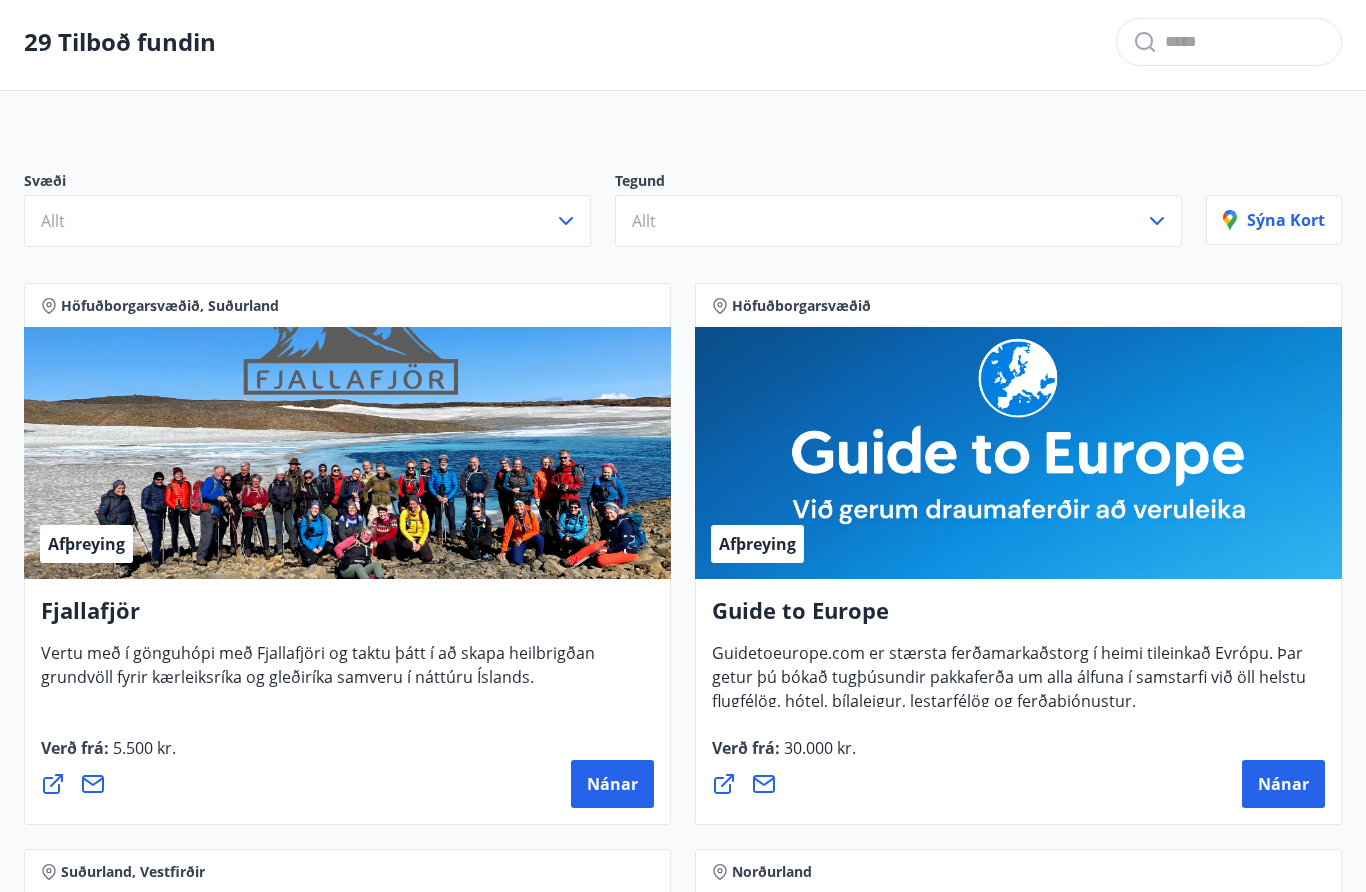 click 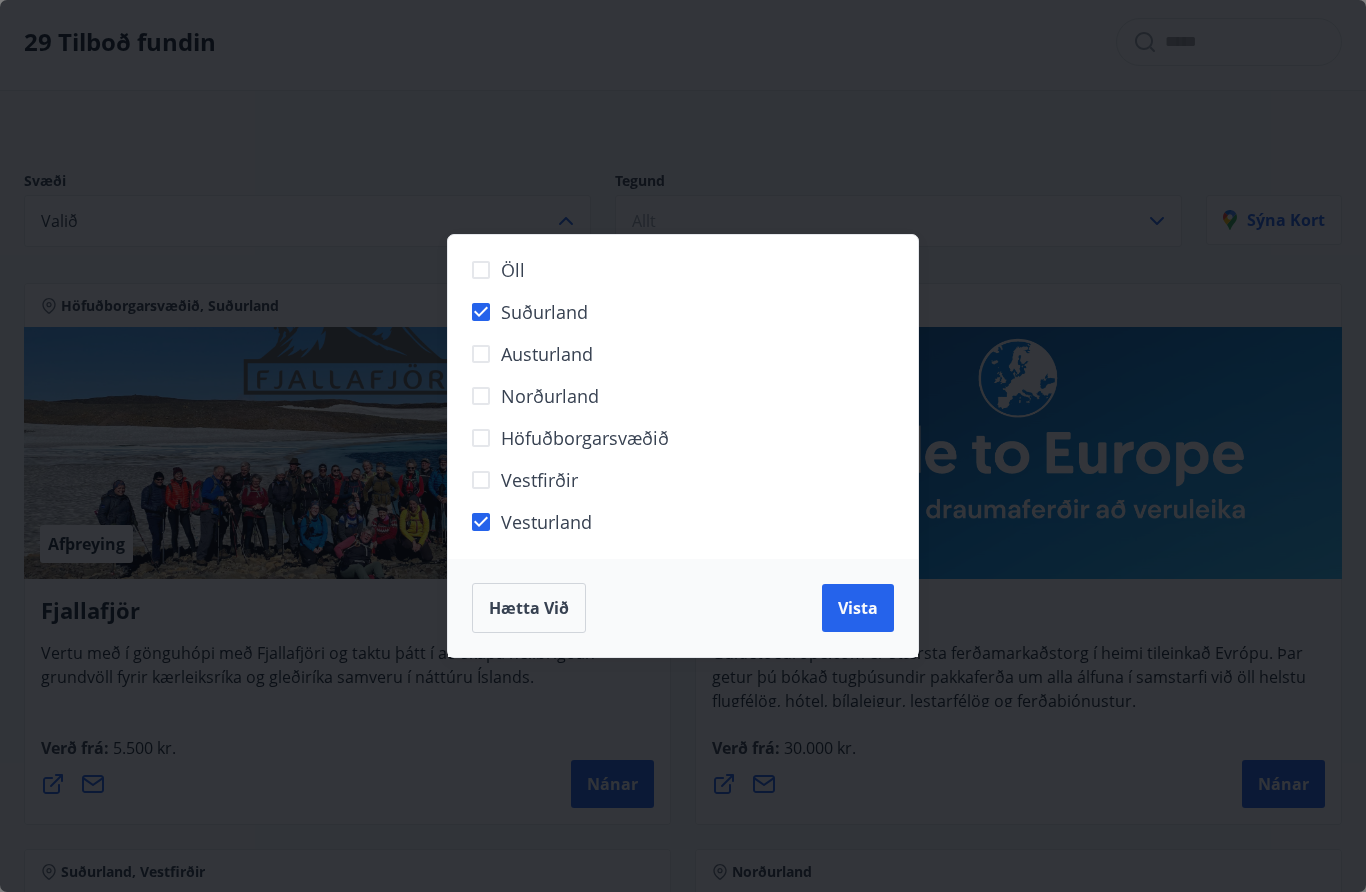 click on "Vista" at bounding box center (858, 608) 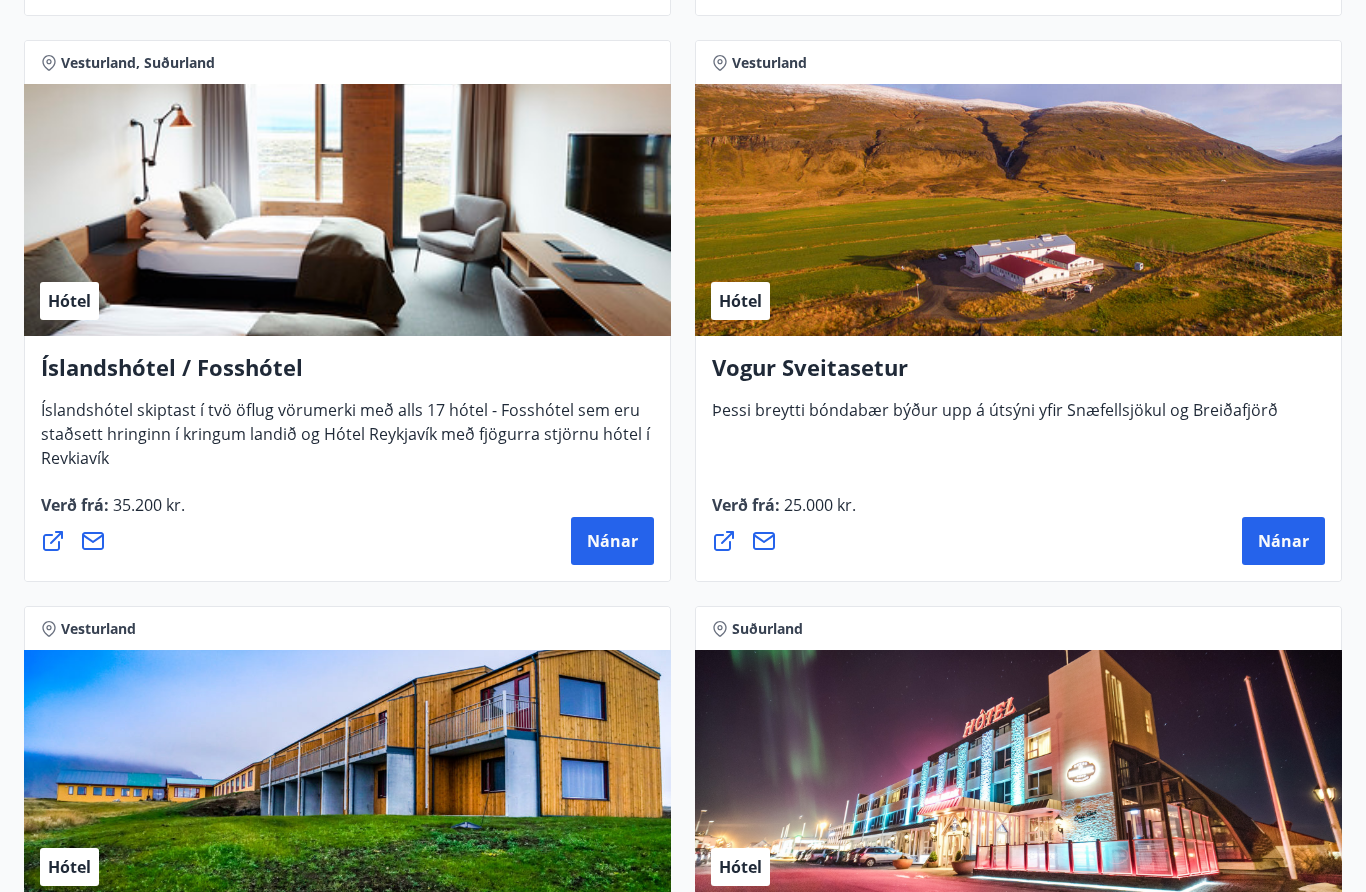 scroll, scrollTop: 1560, scrollLeft: 0, axis: vertical 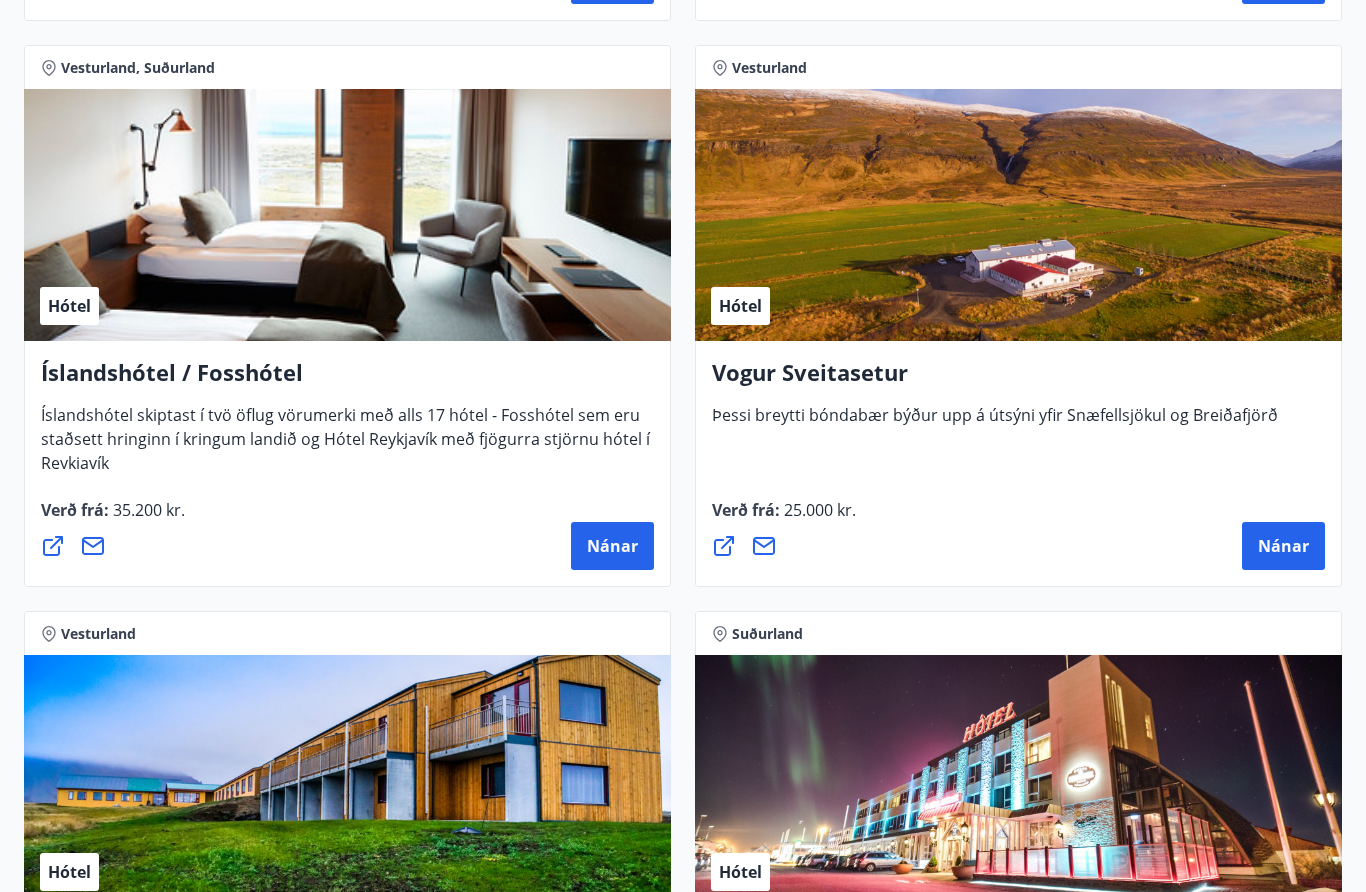 click on "Íslandshótel / Fosshótel" at bounding box center (347, 381) 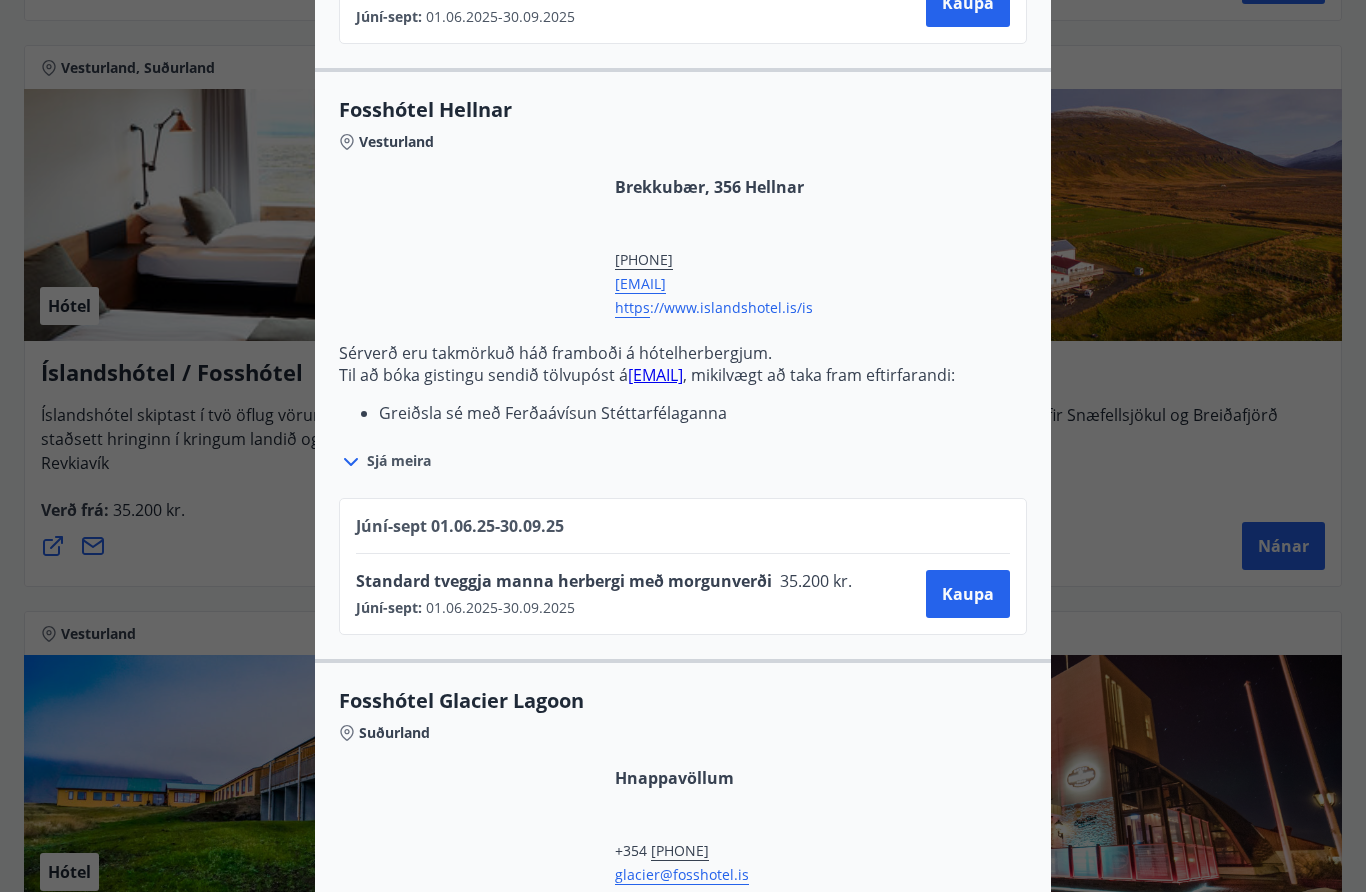 scroll, scrollTop: 1914, scrollLeft: 0, axis: vertical 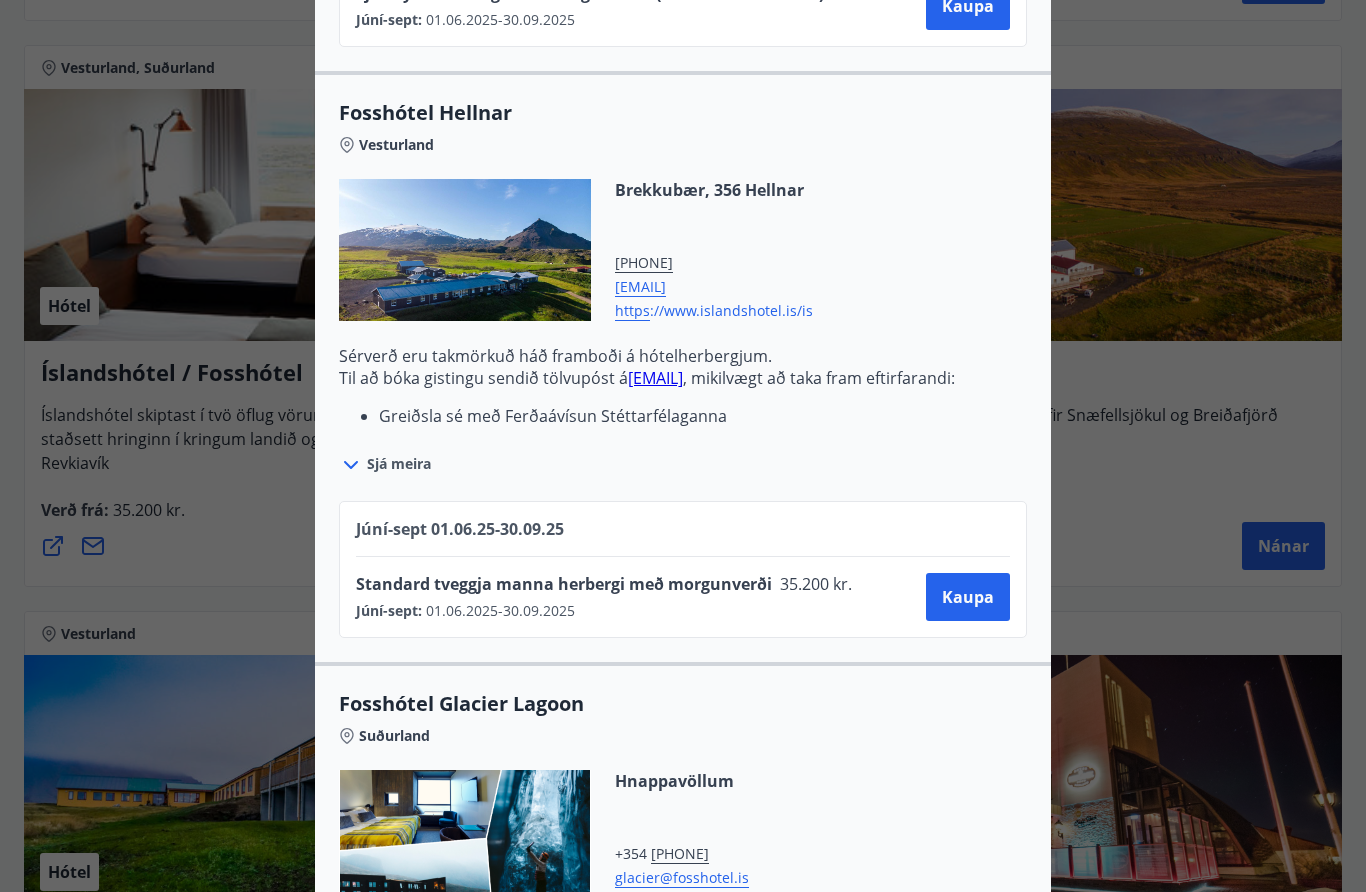click on "Sérverð eru takmörkuð háð framboði á hótelherbergjum." at bounding box center [683, 356] 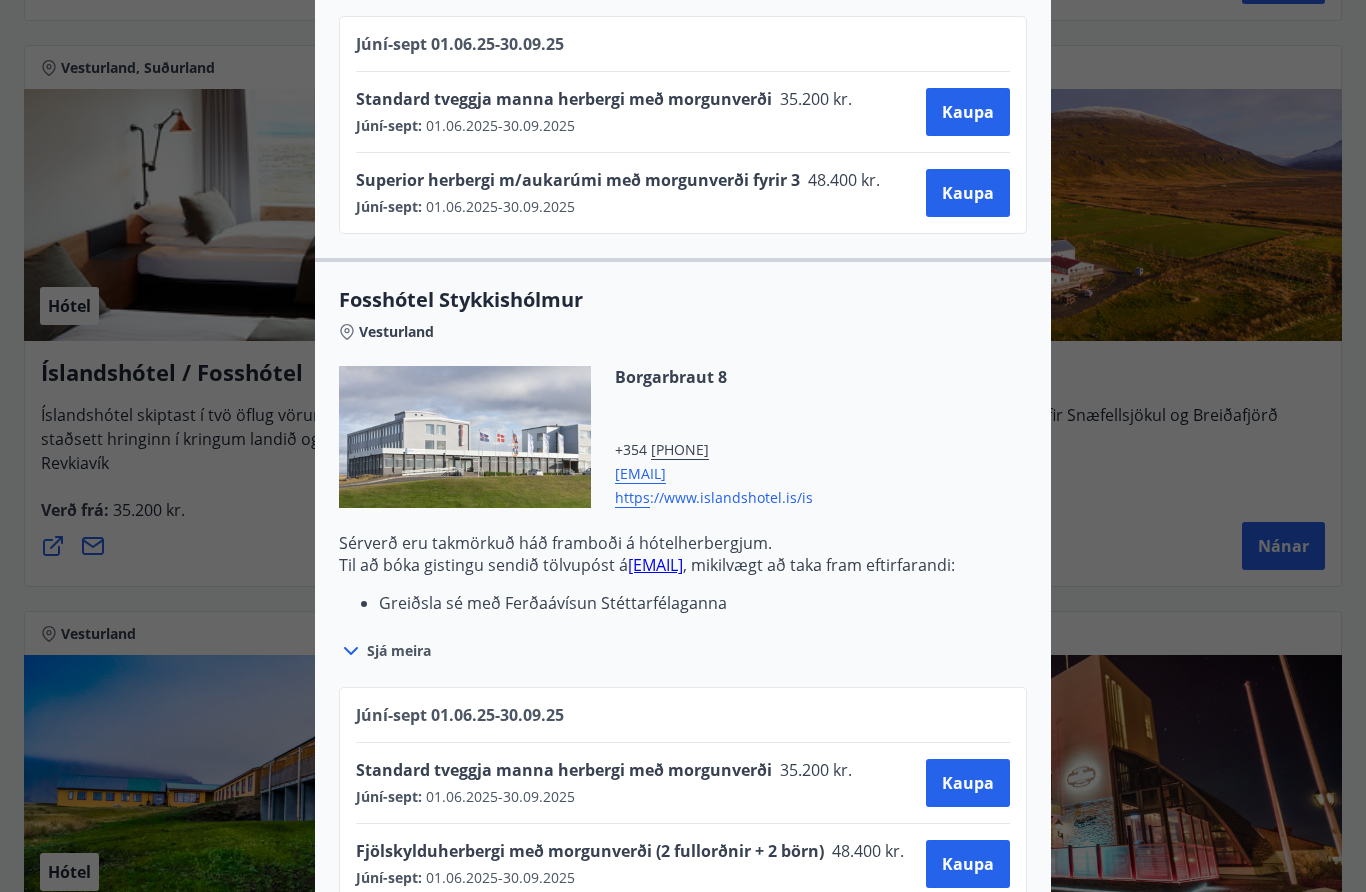 scroll, scrollTop: 966, scrollLeft: 0, axis: vertical 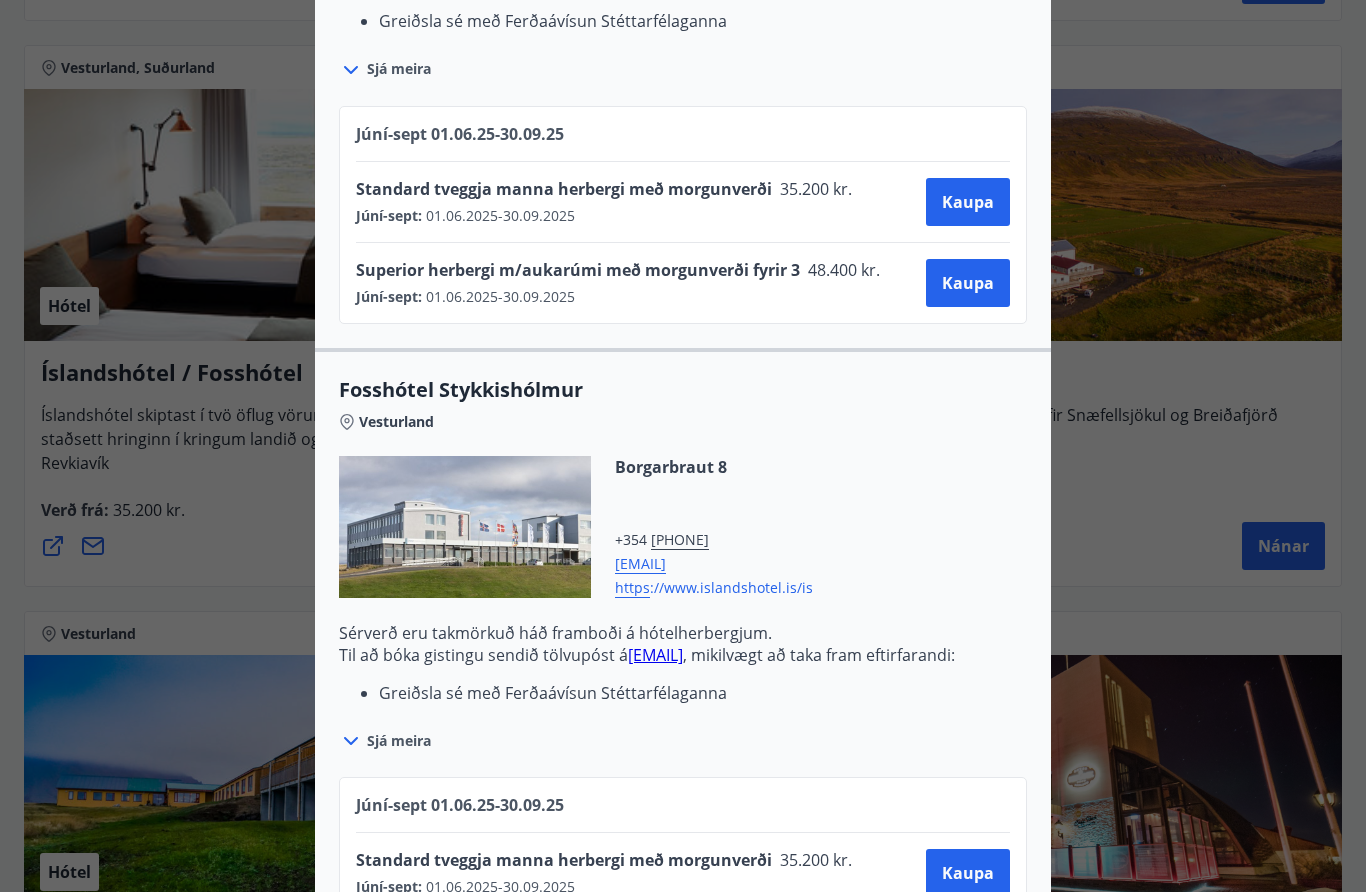 click at bounding box center [683, 446] 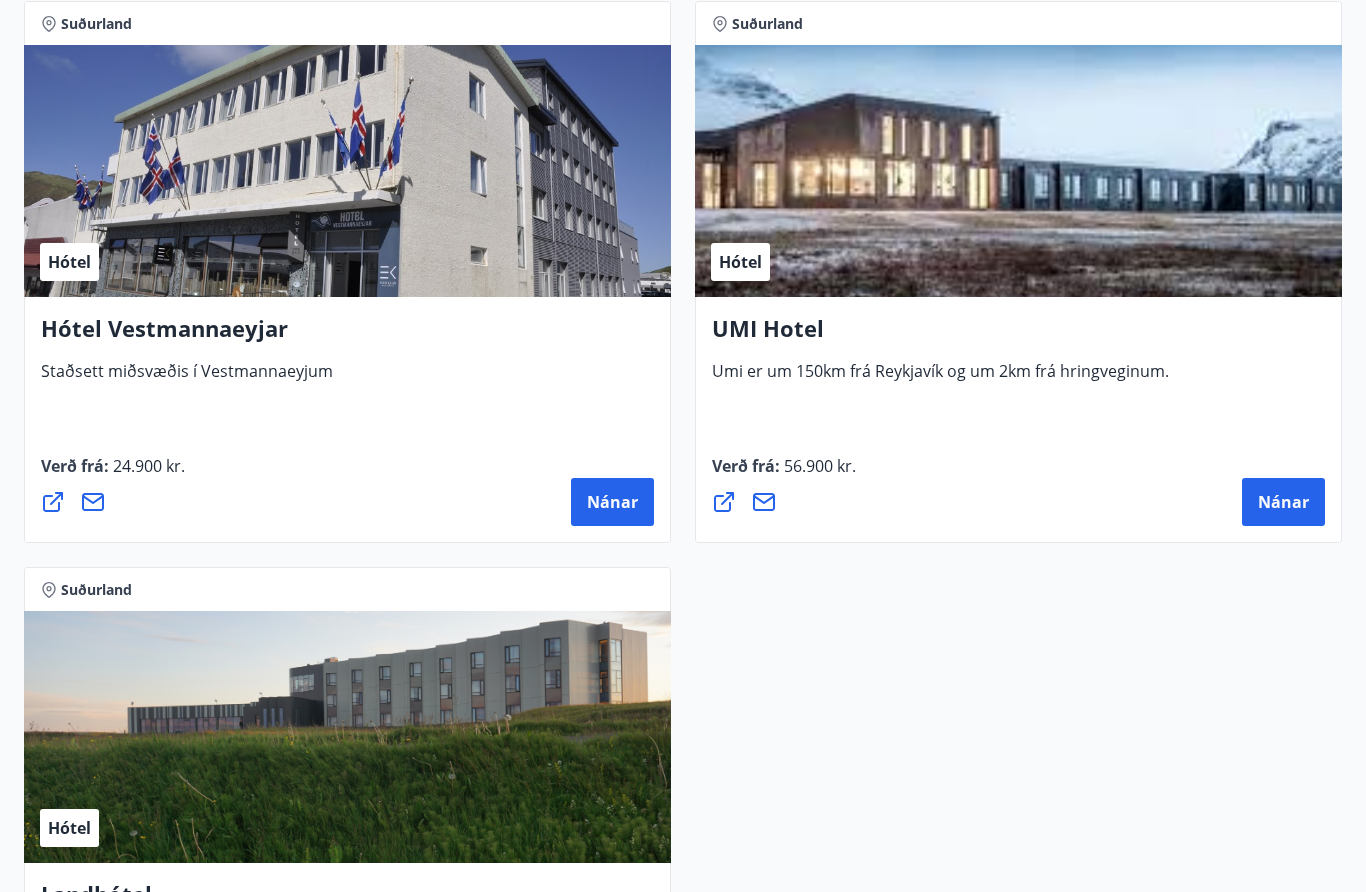 scroll, scrollTop: 2736, scrollLeft: 0, axis: vertical 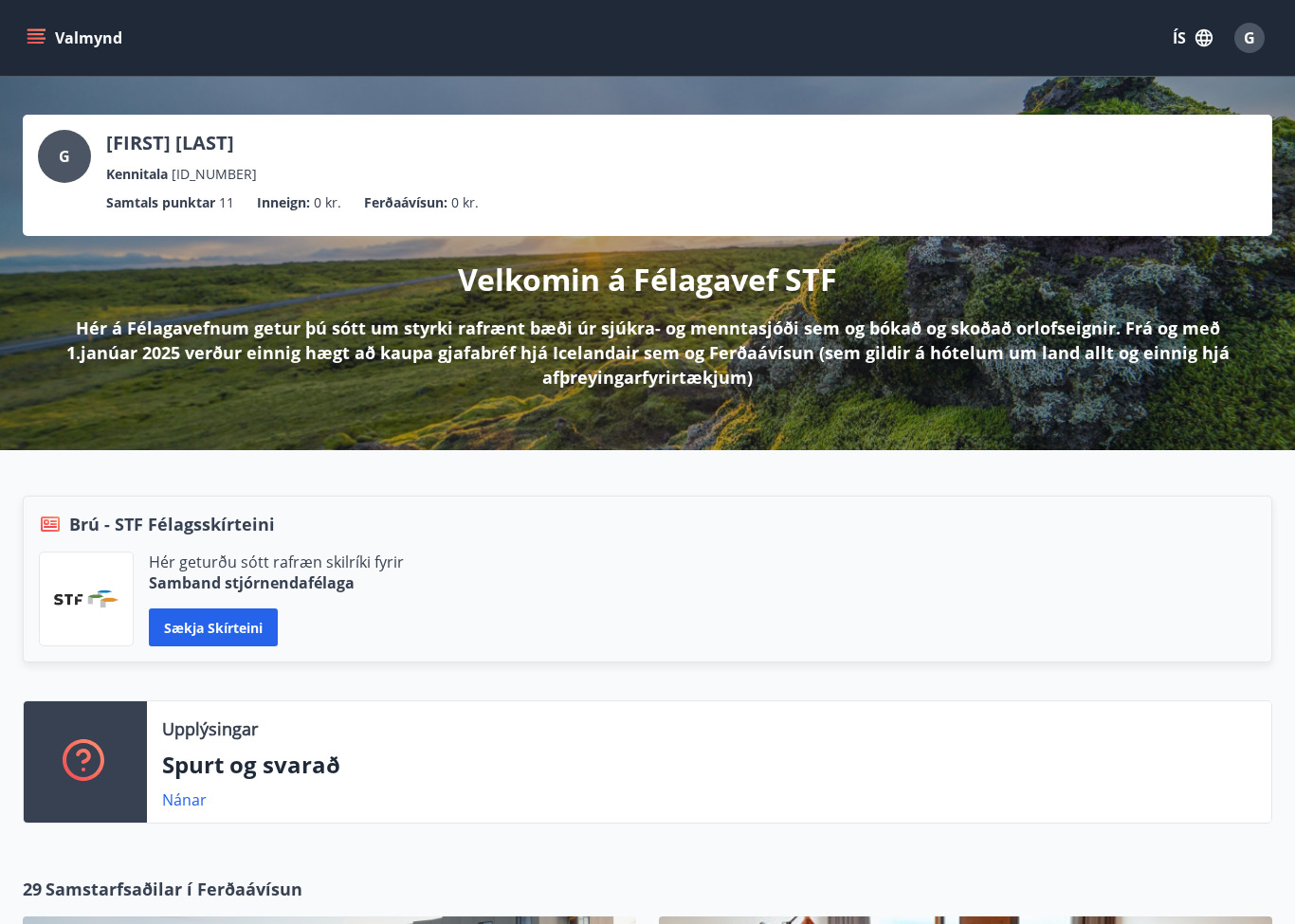 click on "Valmynd ÍS G" at bounding box center [648, 38] 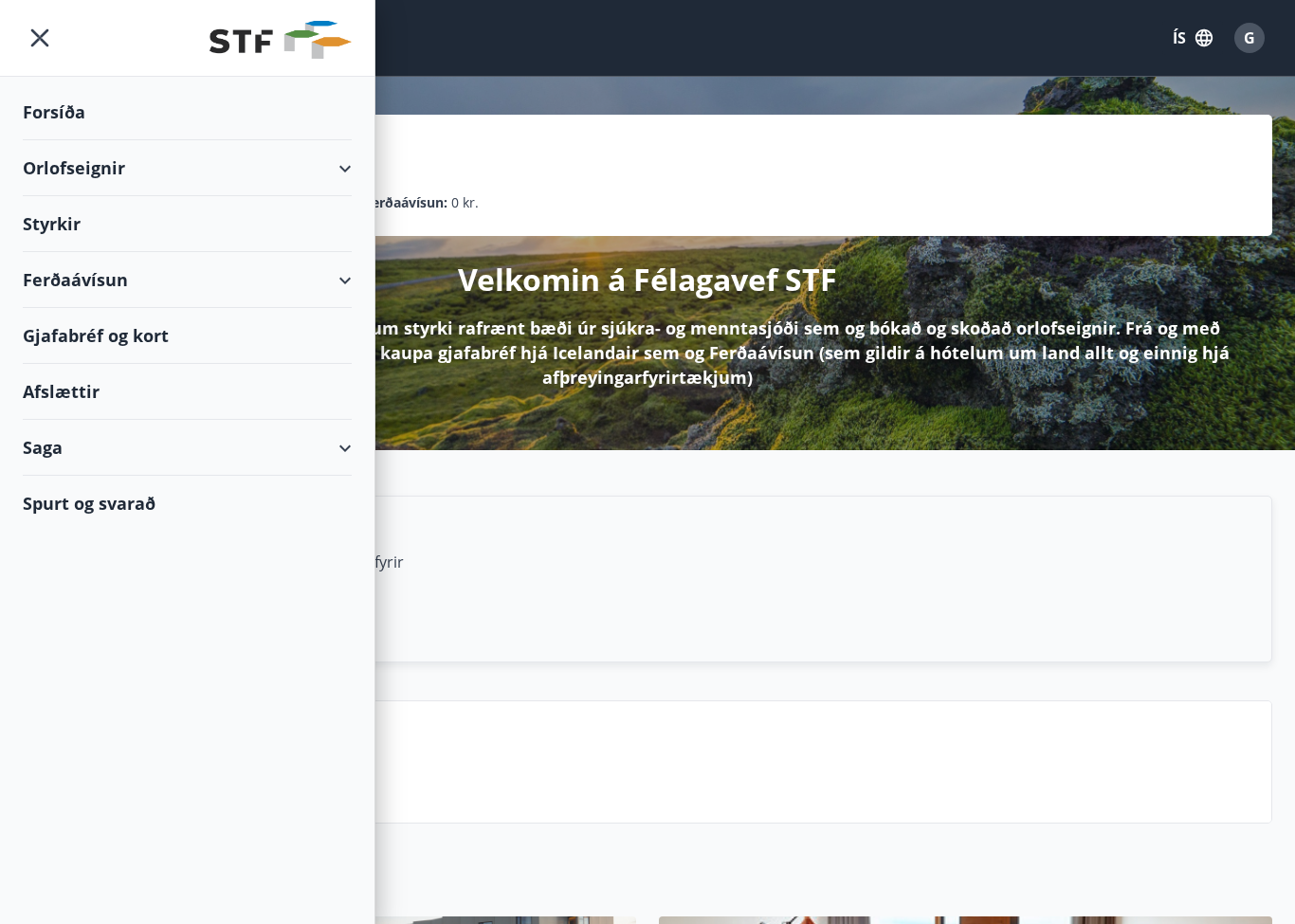 click on "Spurt og svarað" at bounding box center [187, 503] 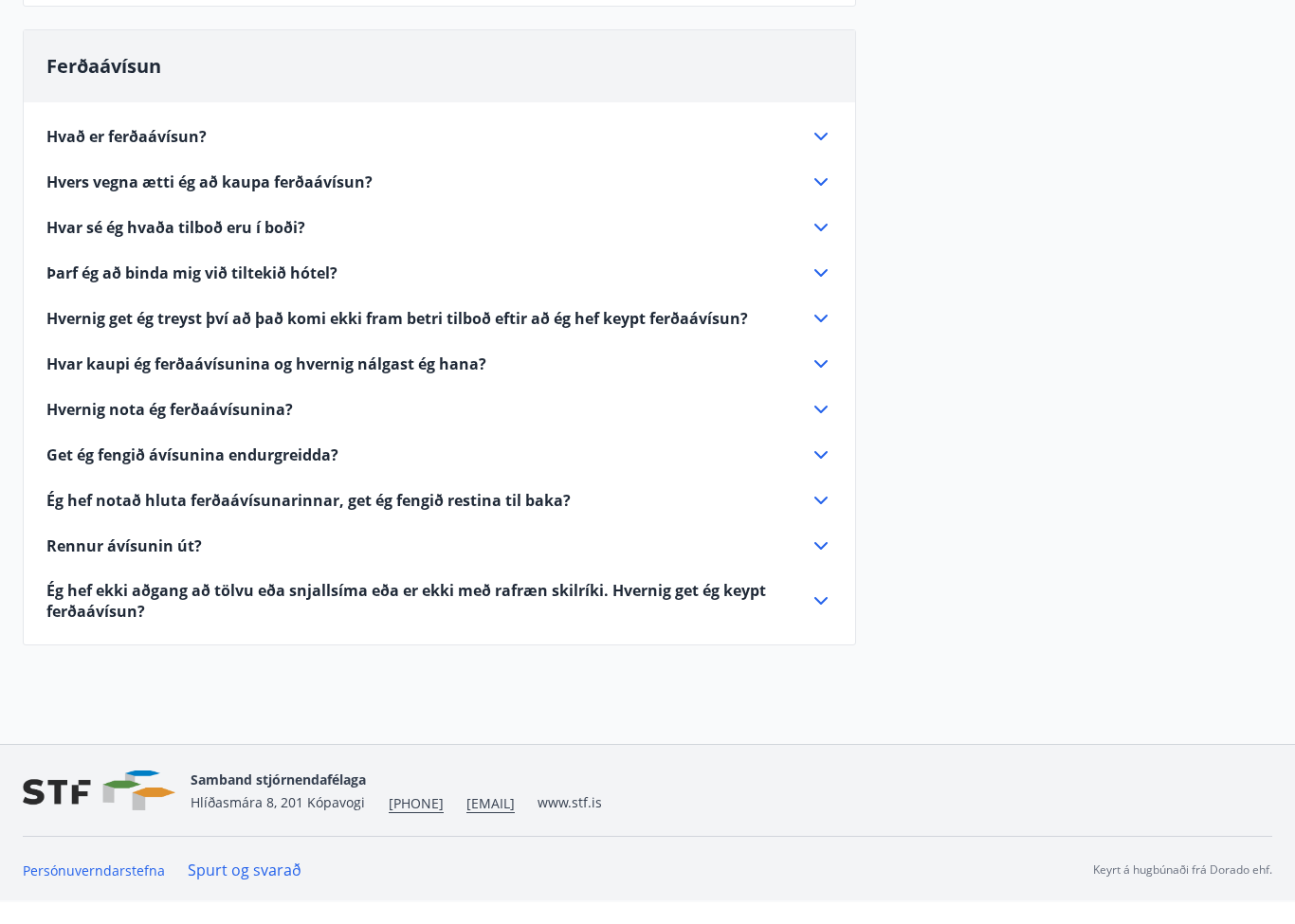 scroll, scrollTop: 699, scrollLeft: 0, axis: vertical 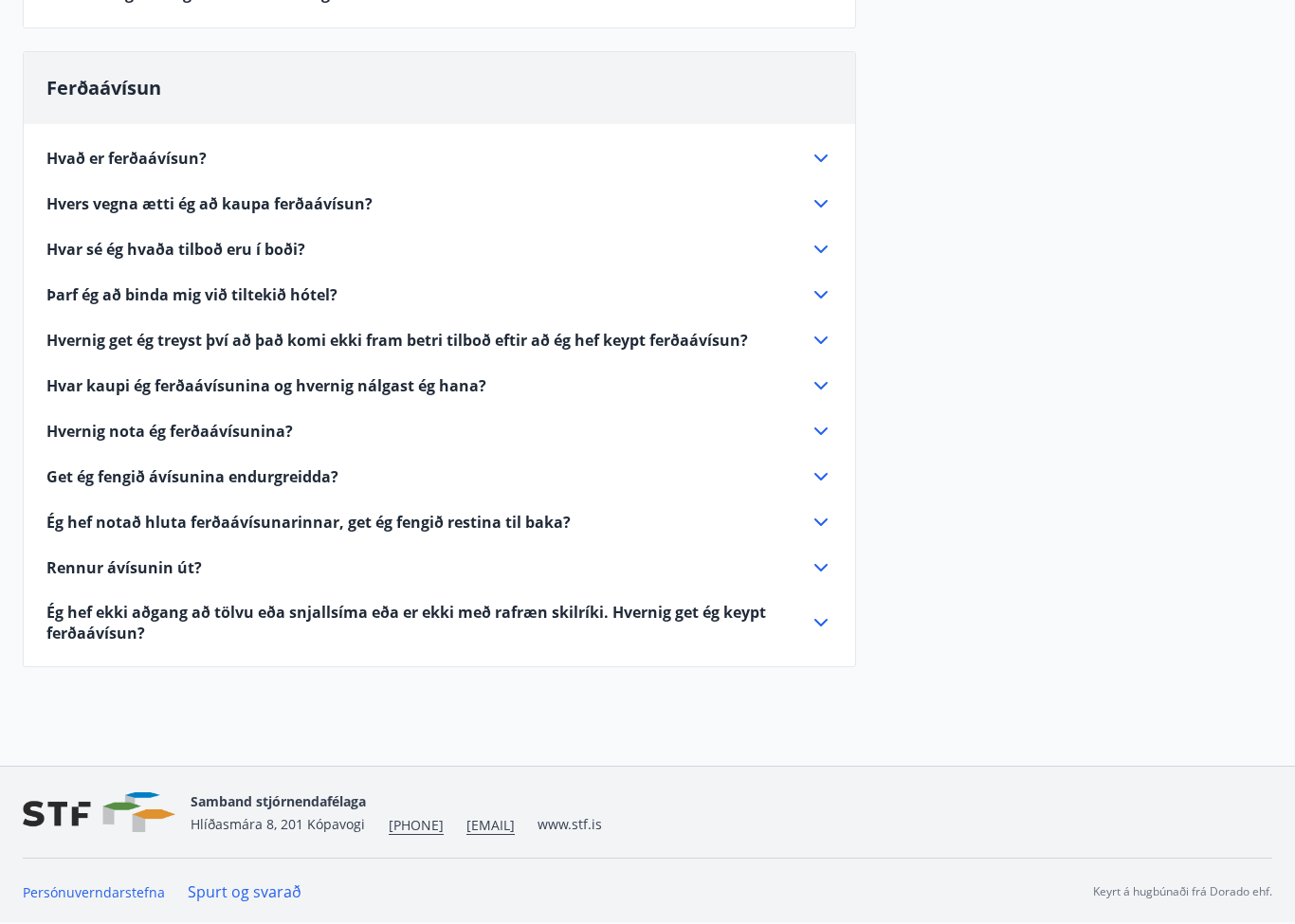 click 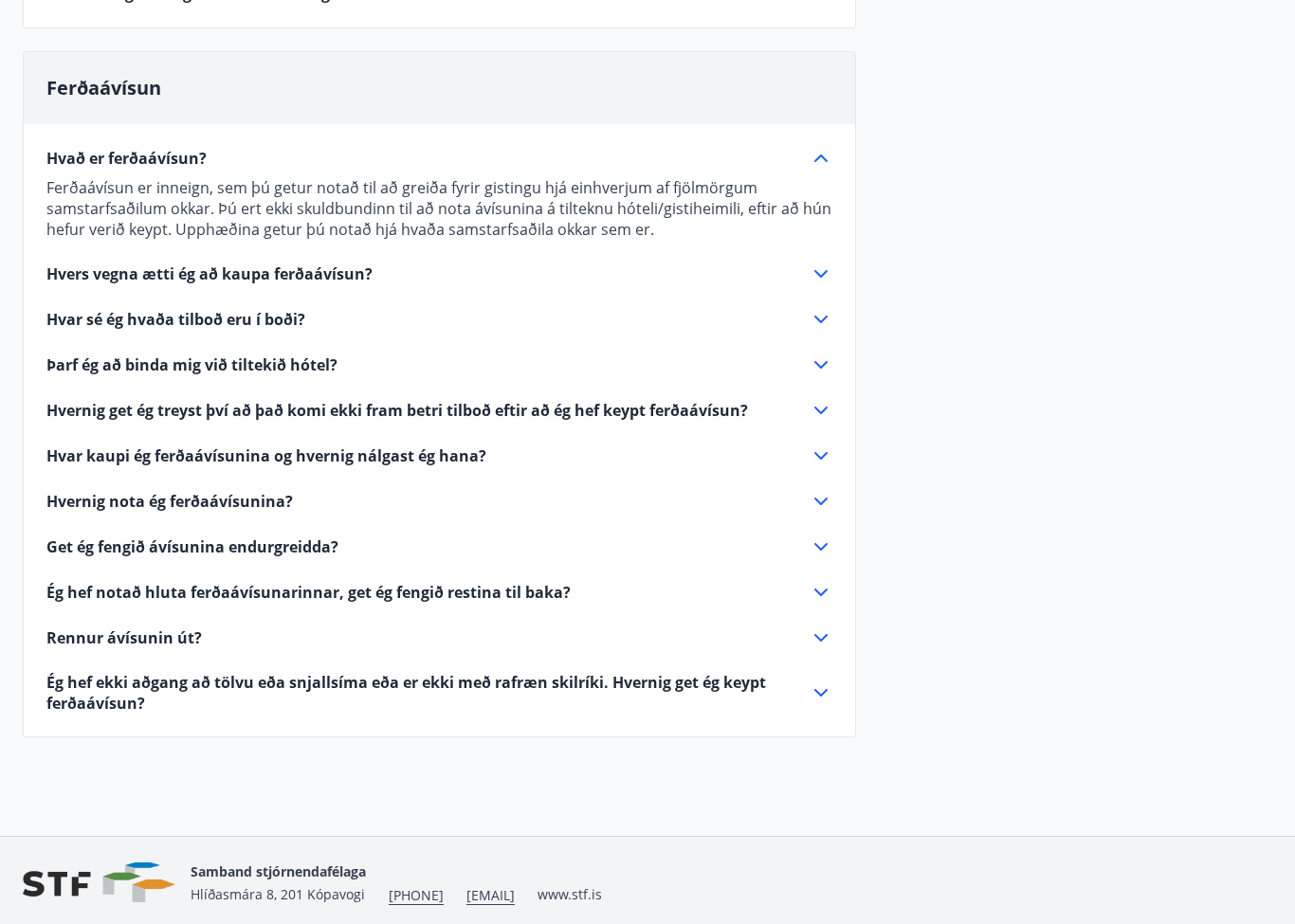 click 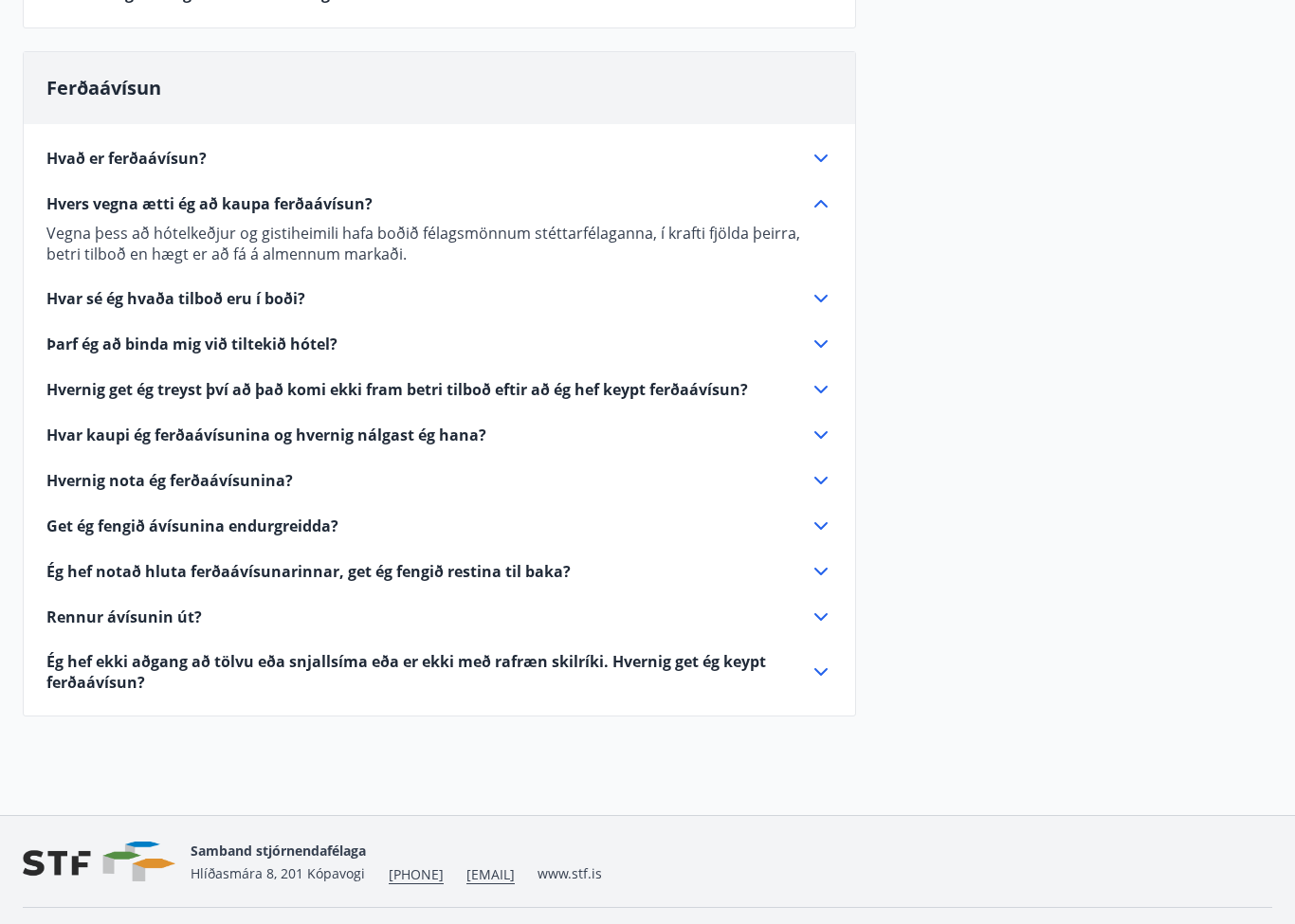 click 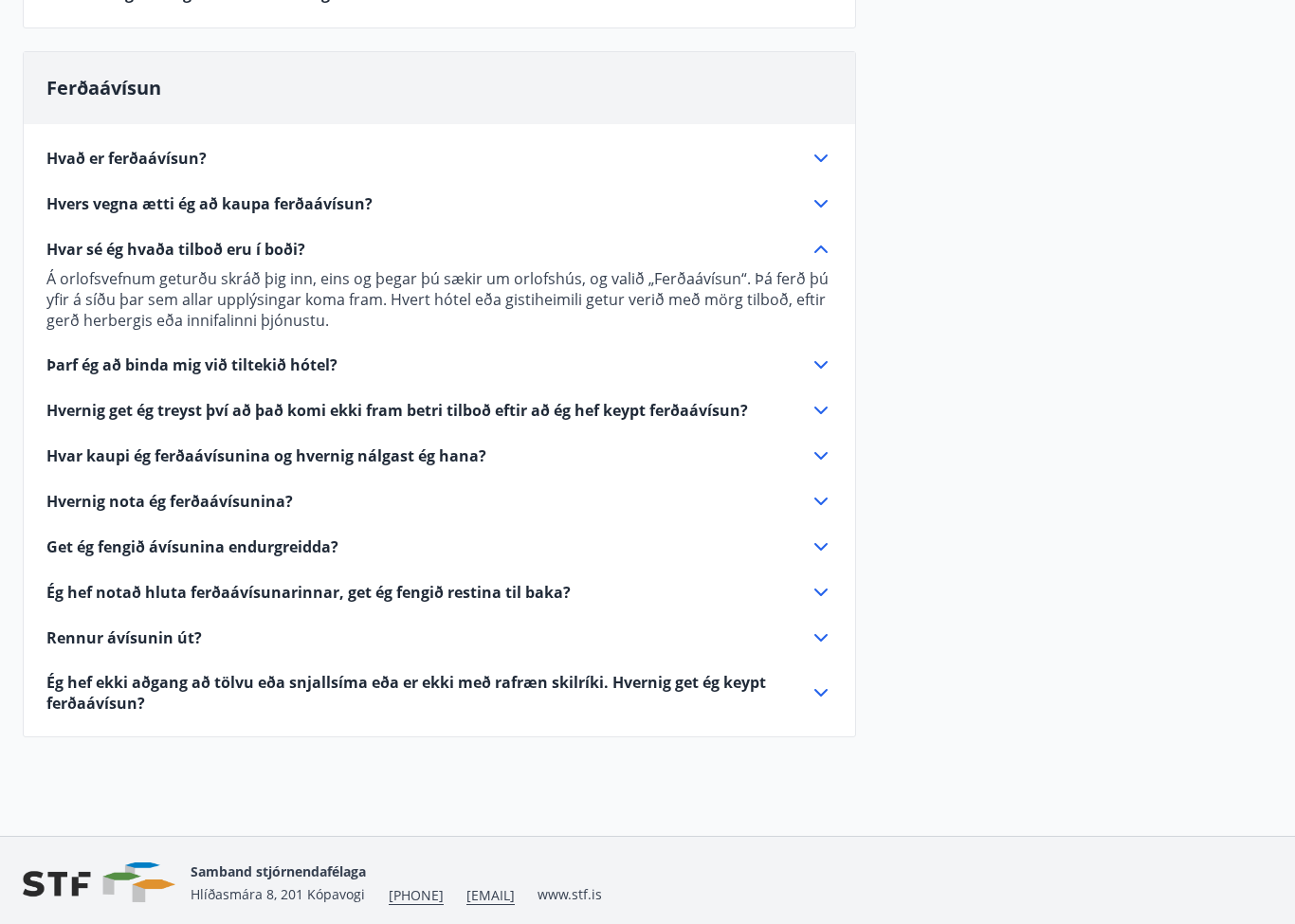 click 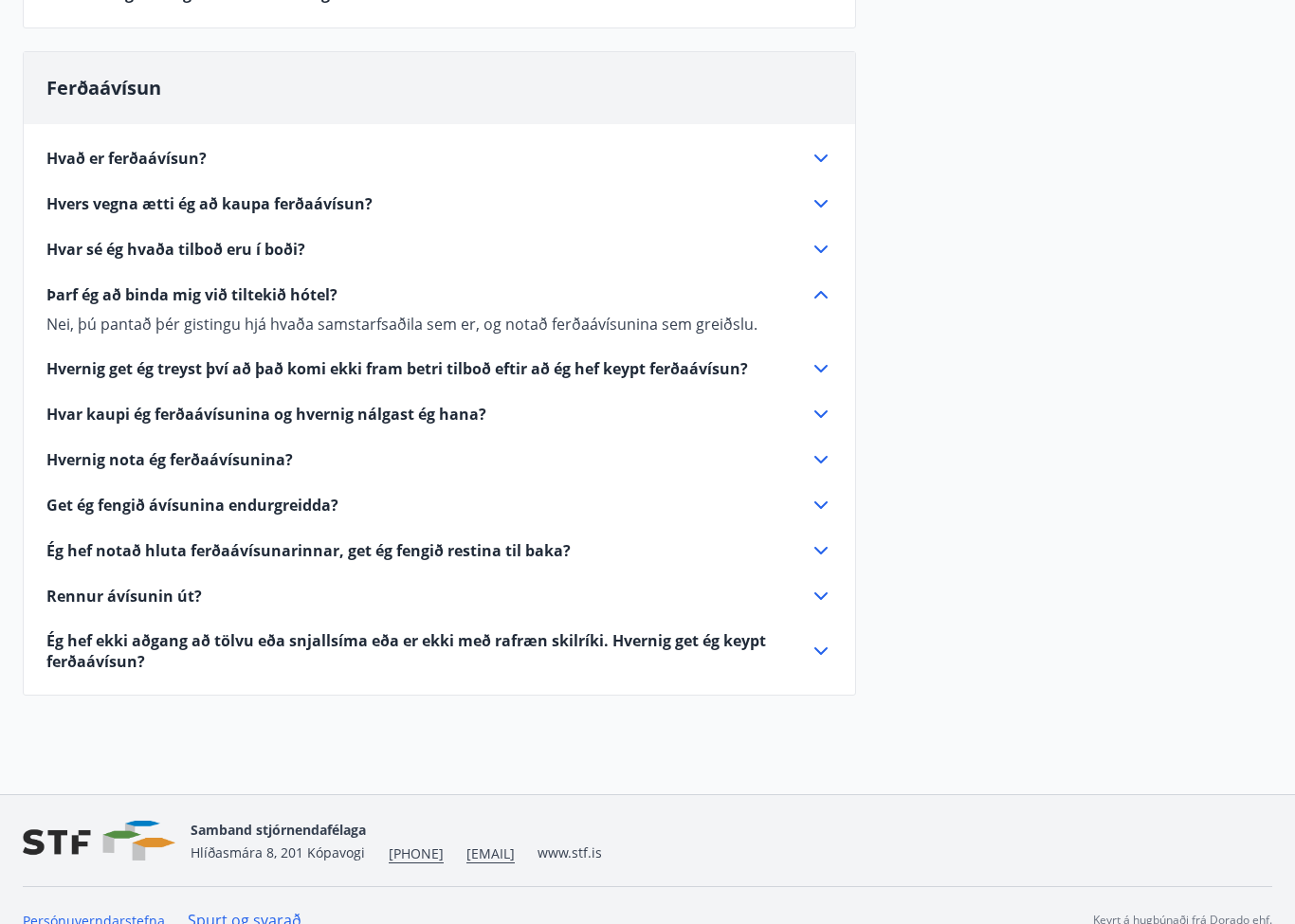 click 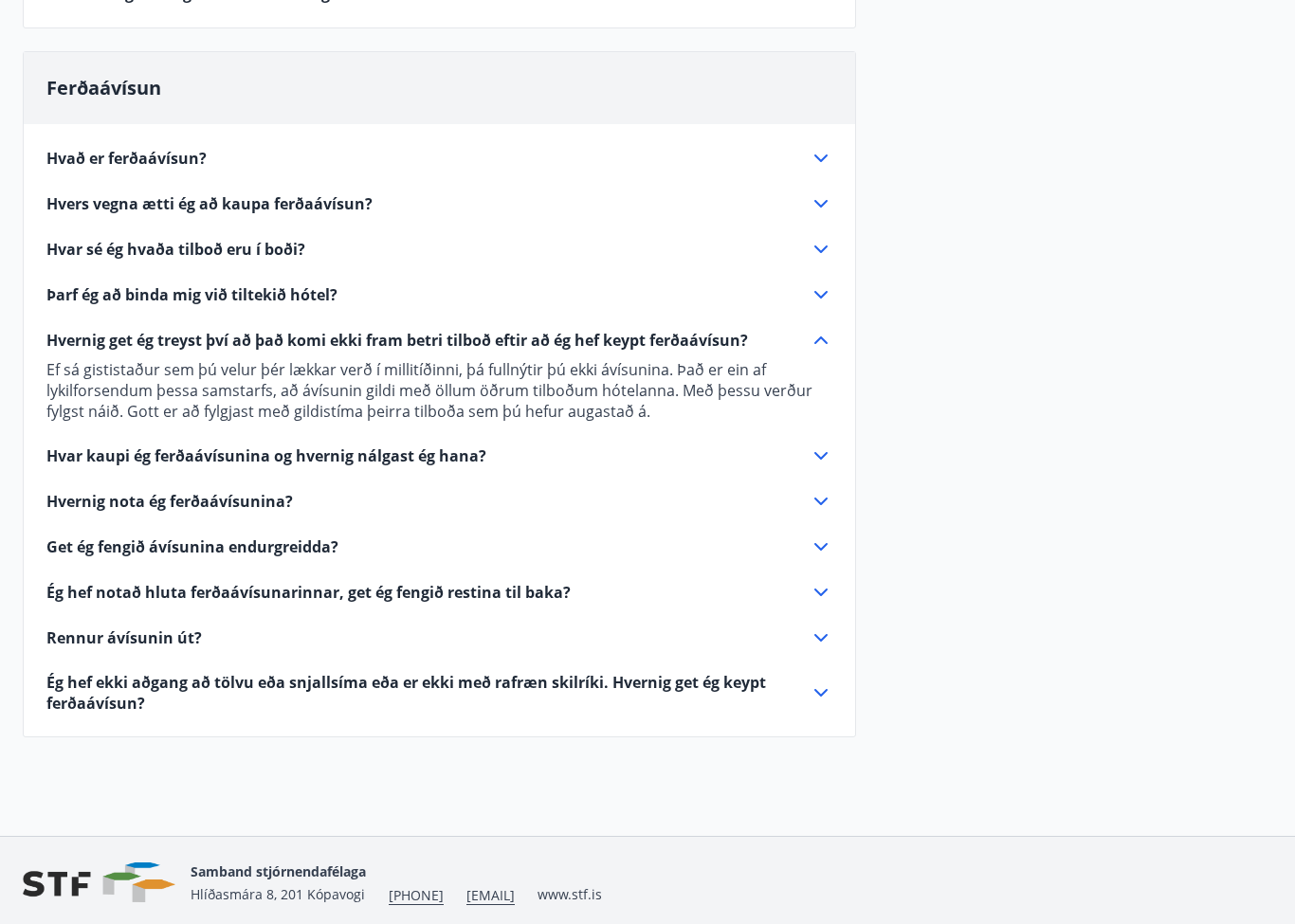 click 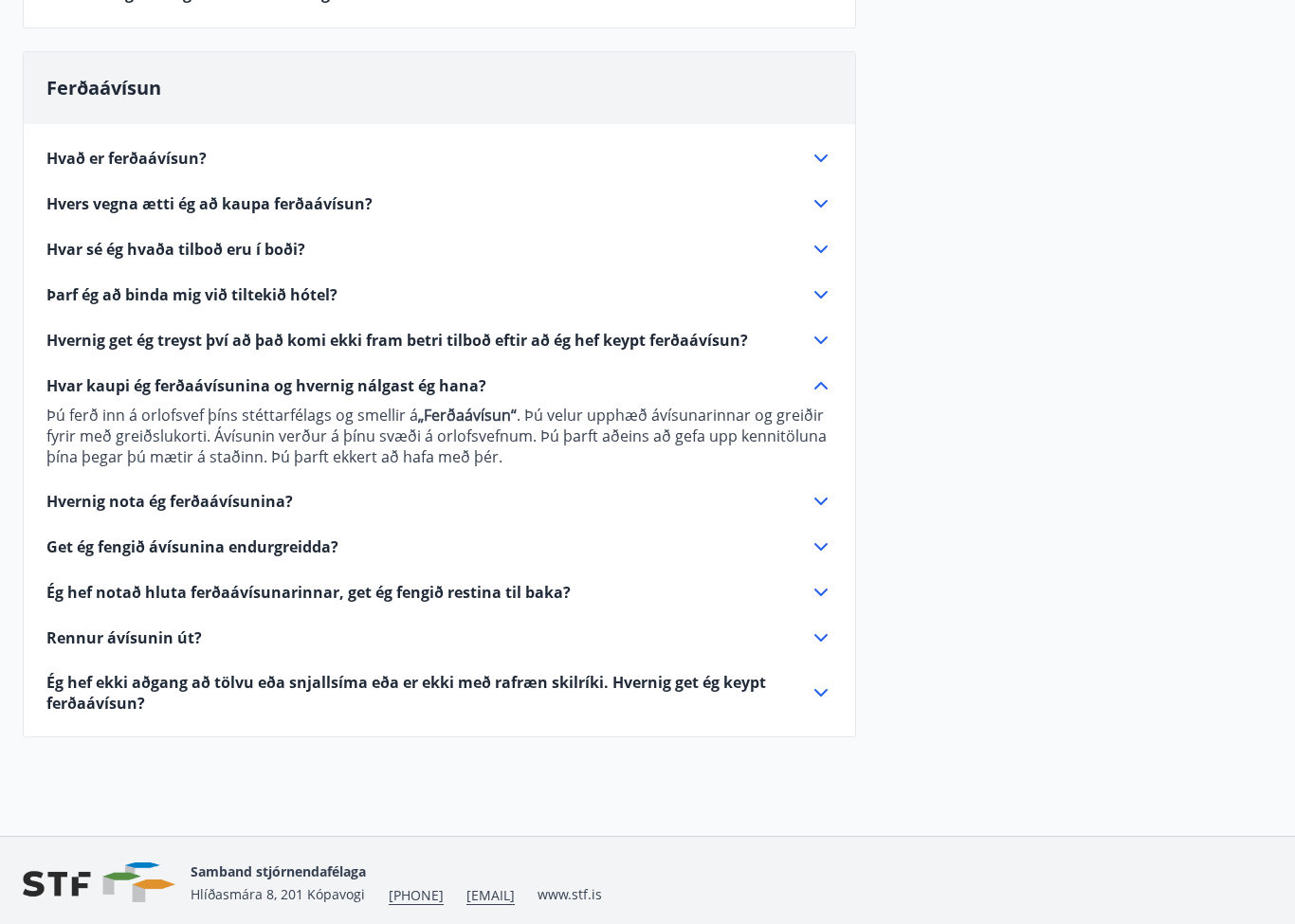 click 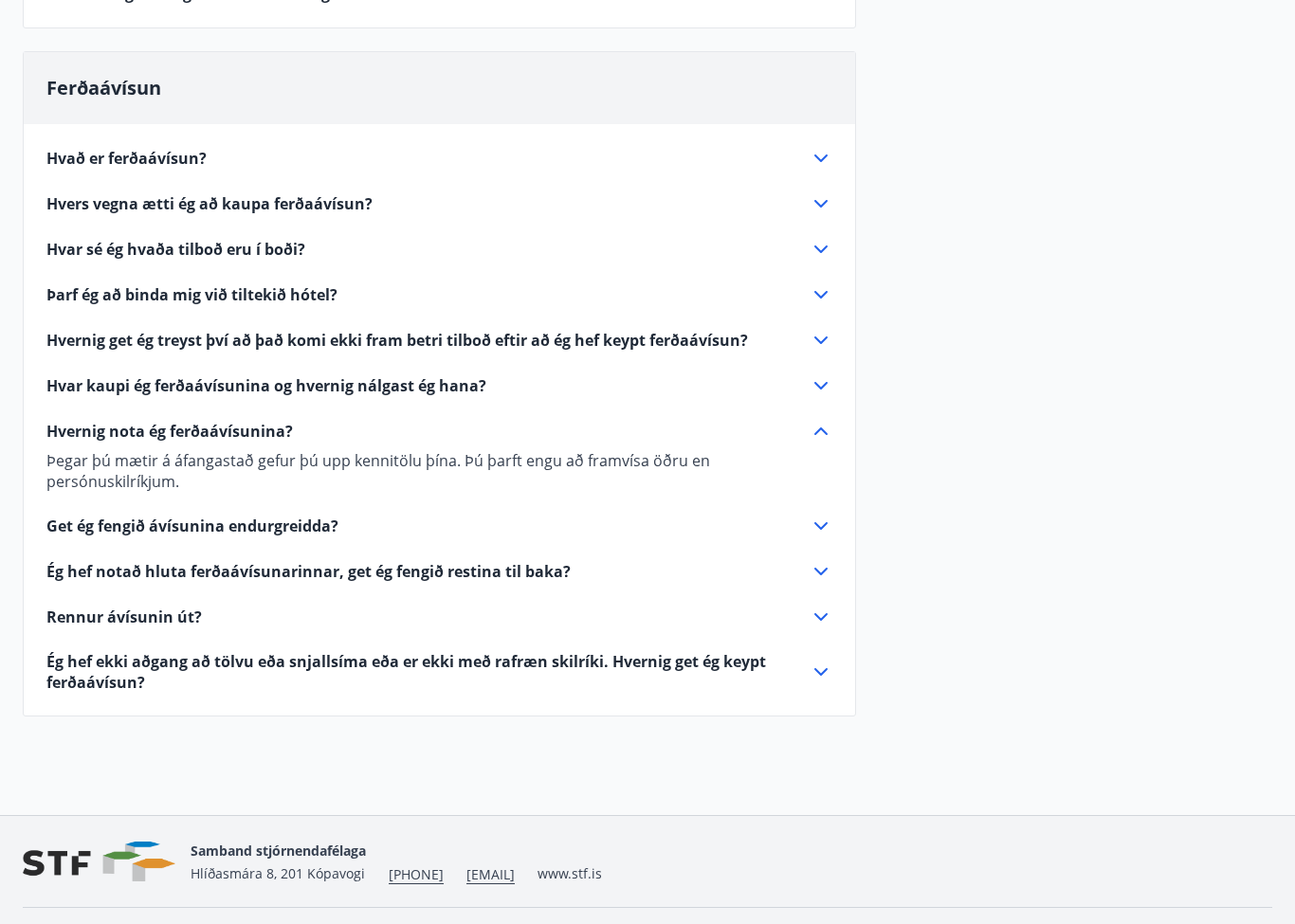 click 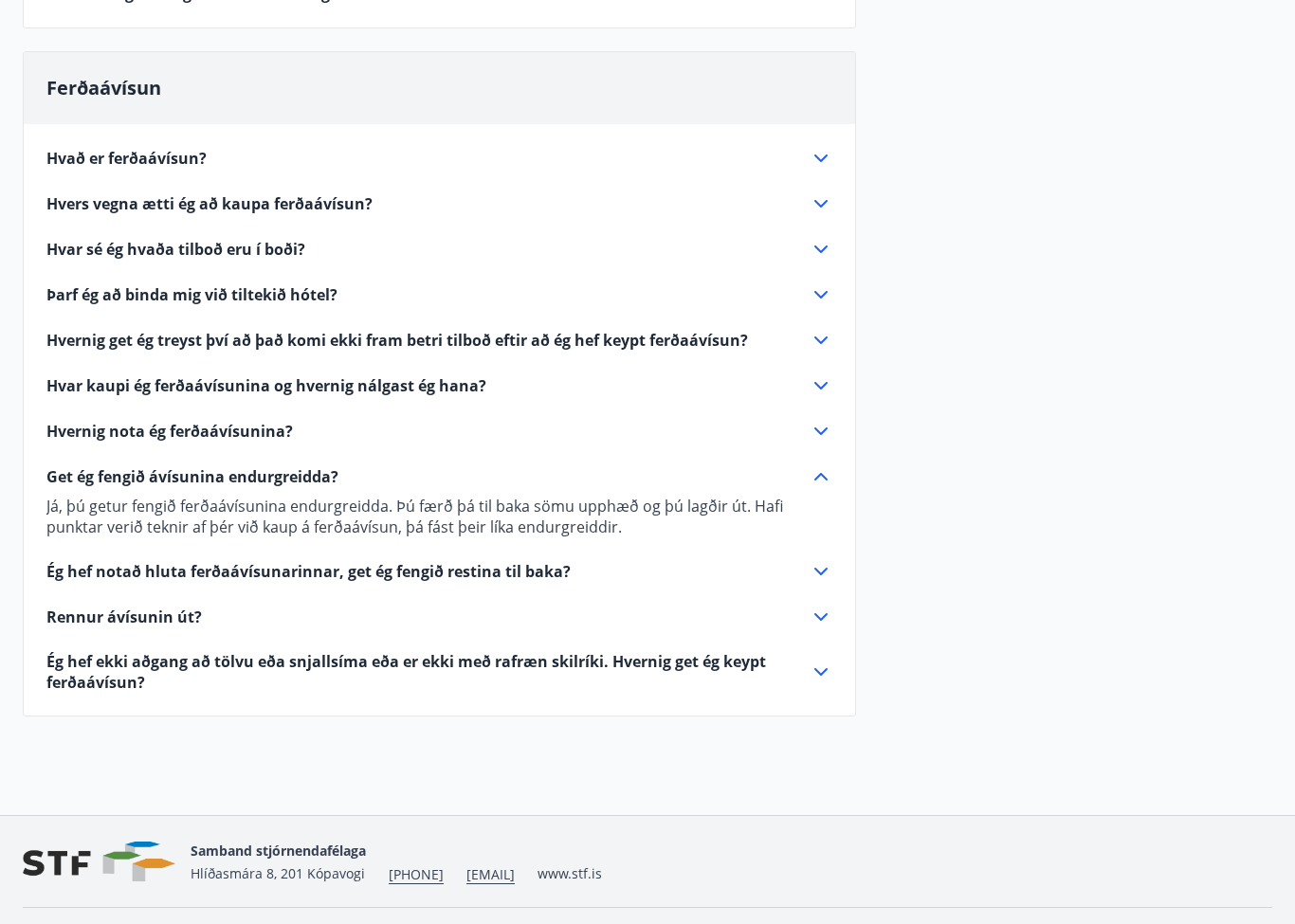click 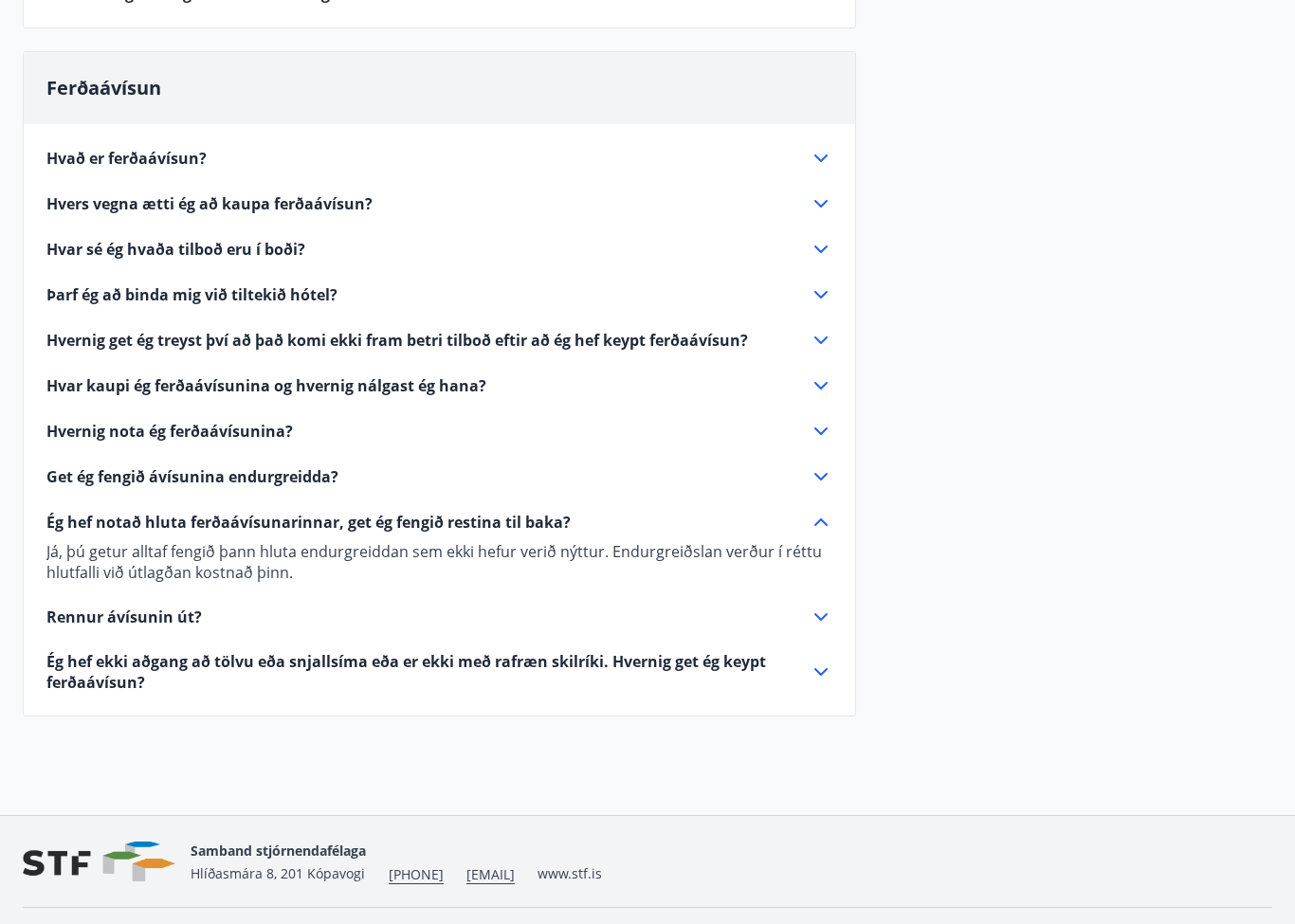 click 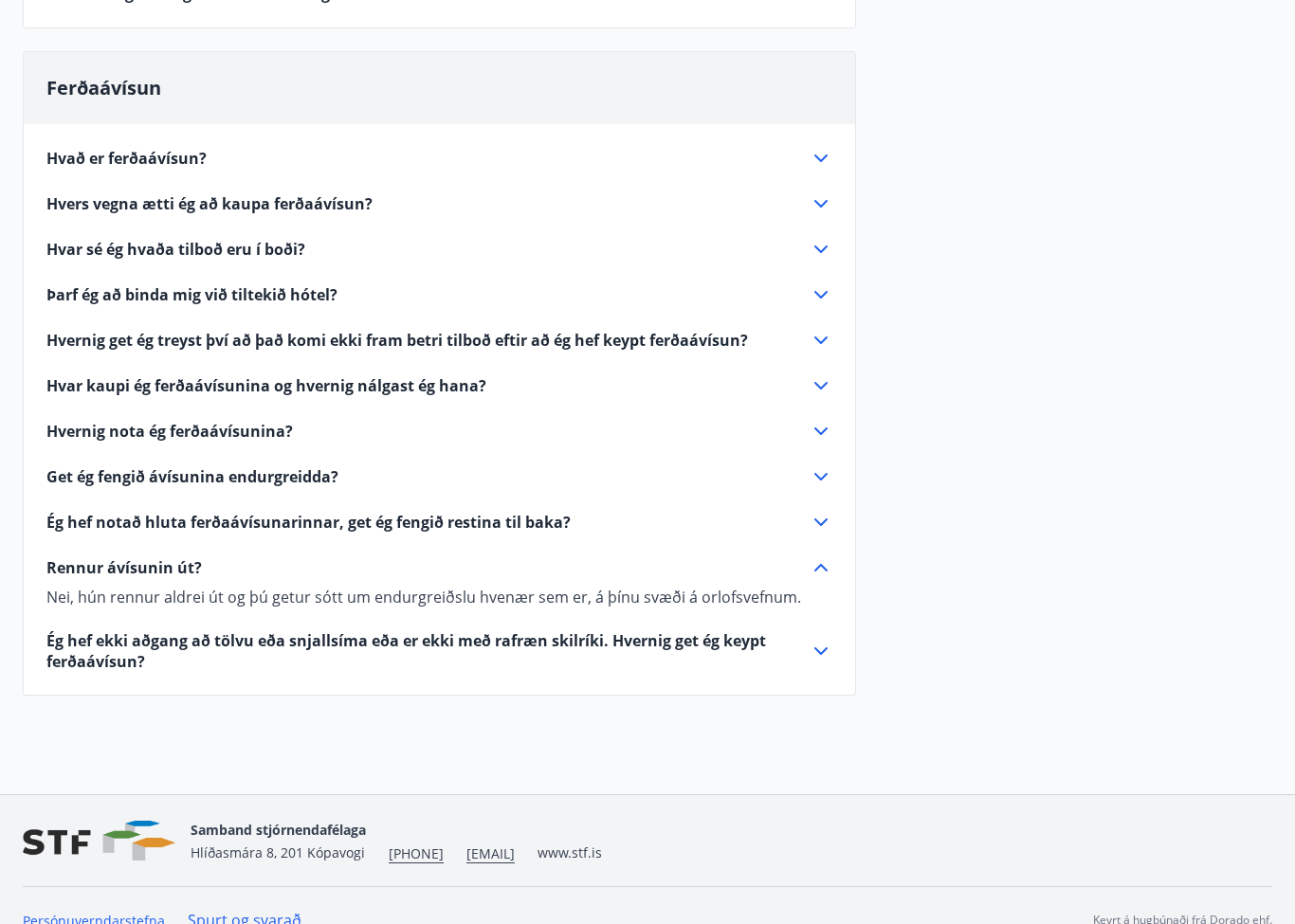 click 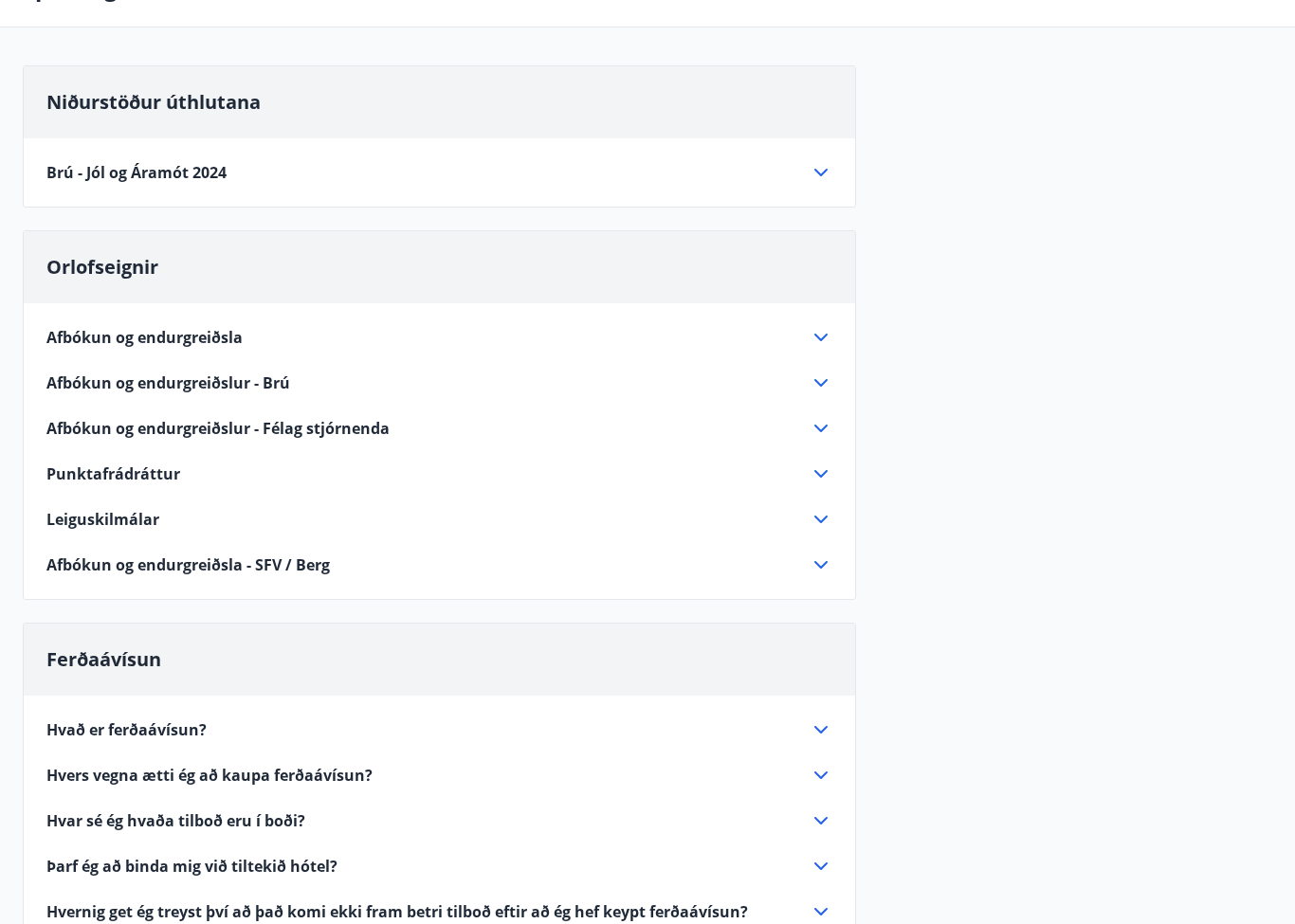 scroll, scrollTop: 0, scrollLeft: 0, axis: both 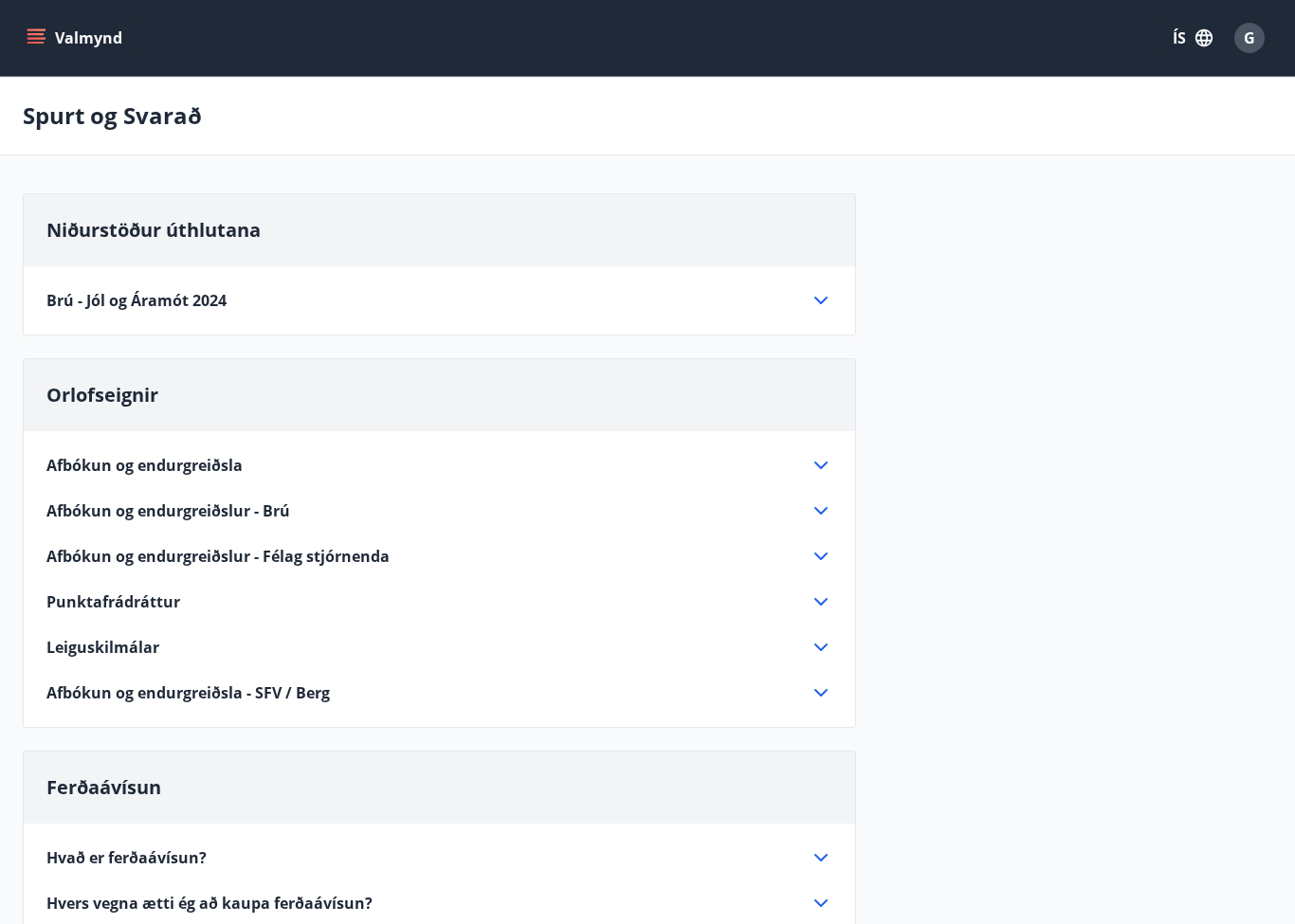 click on "Niðurstöður úthlutana Brú - Jól og Áramót 2024 Alls bárust 12 umsóknir.
Úthlutun fór fram 30. september 2024. Úthlutað var eftir punktastöðu félaga.
Einisfold 1, Skorradal
[DATE] til [DATE]	-21 punktur
[DATE] til [DATE]	56 punktar
Einisfold 2, Skorradal
[DATE] til [DATE]	93 punktar
Hrafnaland 1, Akureyri
[DATE] til [DATE]	55 punktar
Brú - Hyrnuland 14, Akureyri
[DATE] til [DATE]	197 punktar
Brú - Kerhraun 85 (rautt hús), Grímsnesi
[DATE] til [DATE]	89 punktar
[DATE] til [DATE]	93 punktar
Brú - Kerhraun 86 (gult hús), Grímsnesi
[DATE] til [DATE]	66 punktar
[DATE] til [DATE]	108 punktar" at bounding box center [439, 264] 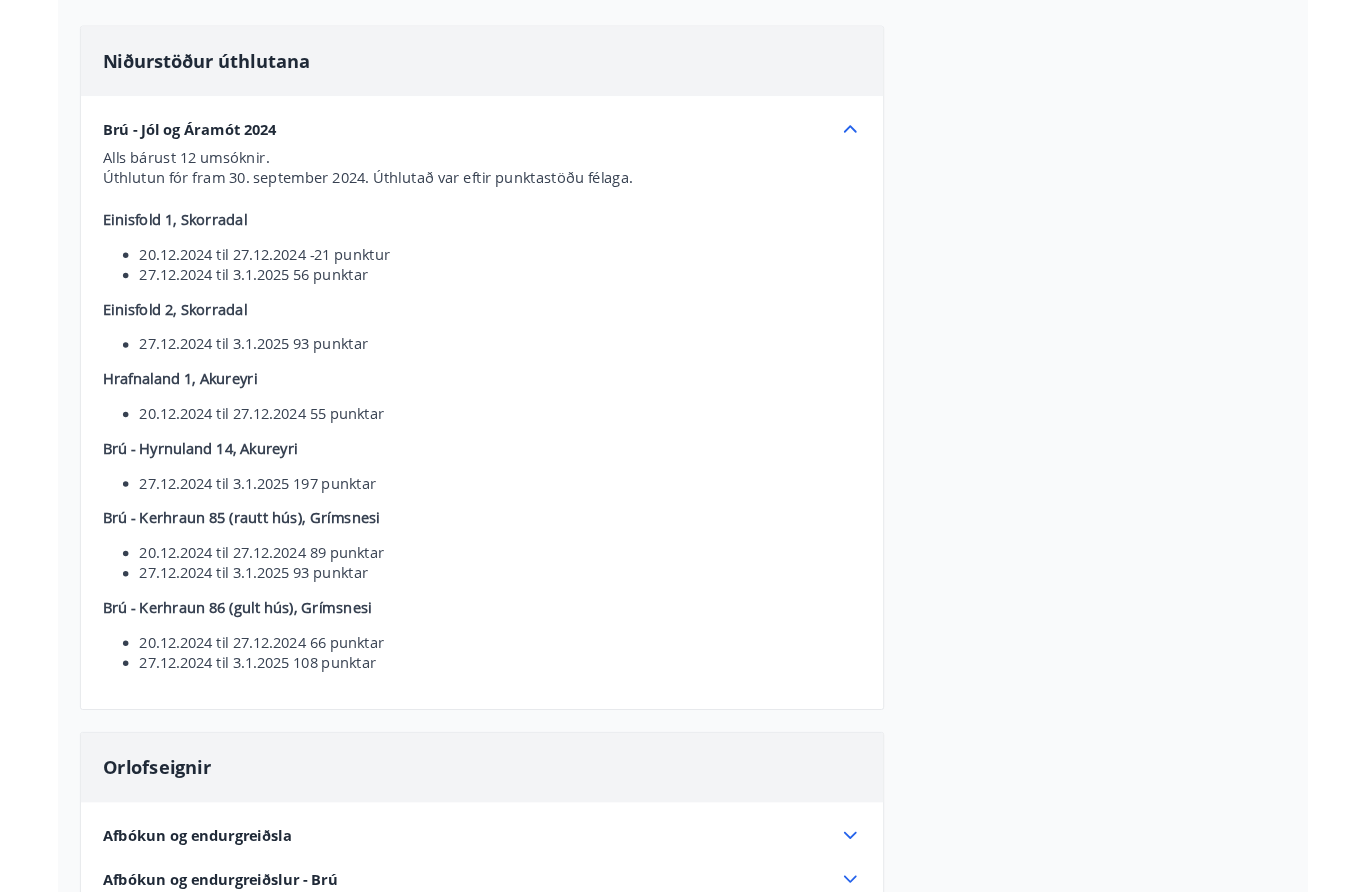 scroll, scrollTop: 0, scrollLeft: 0, axis: both 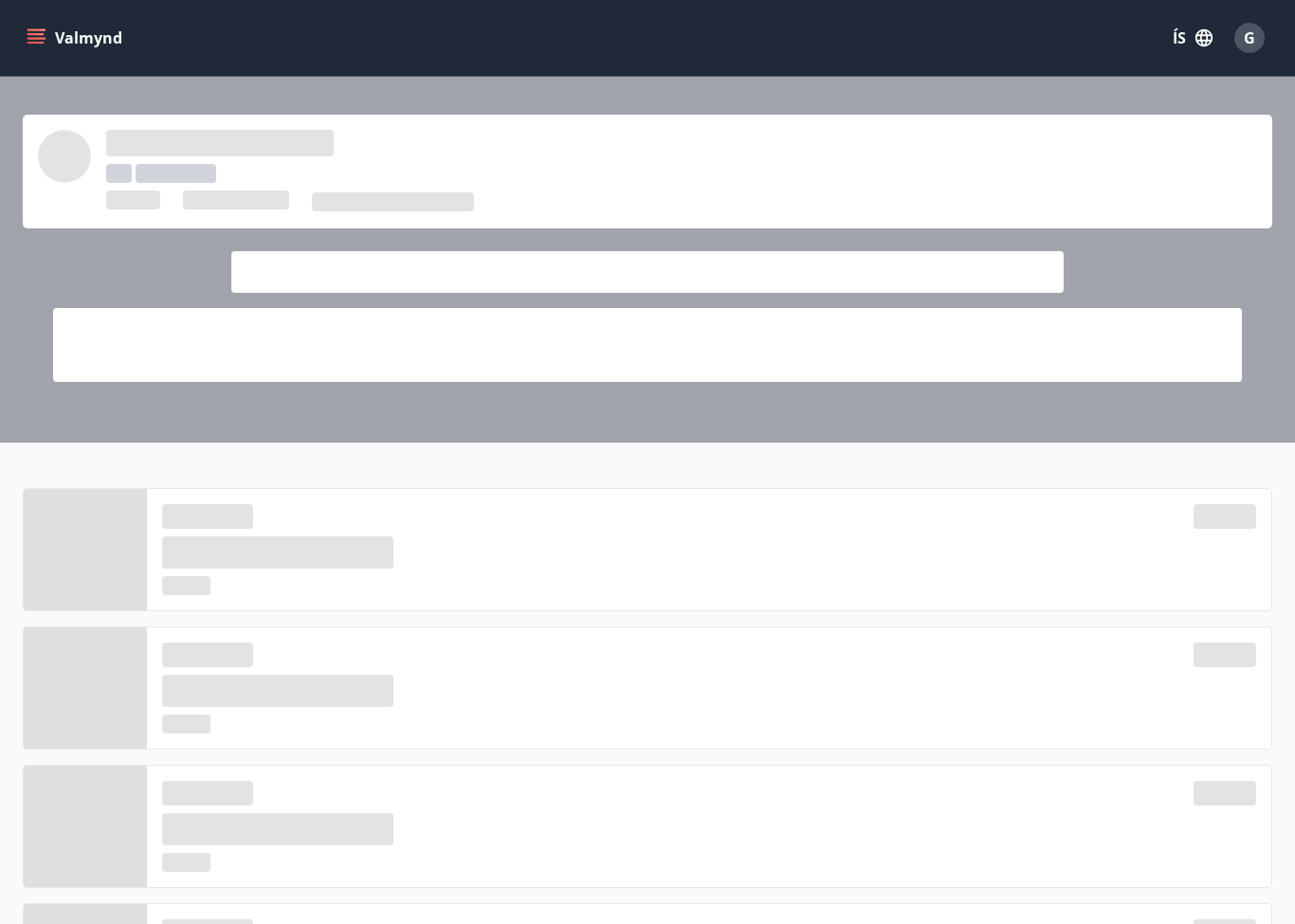 click on "Valmynd" at bounding box center (76, 38) 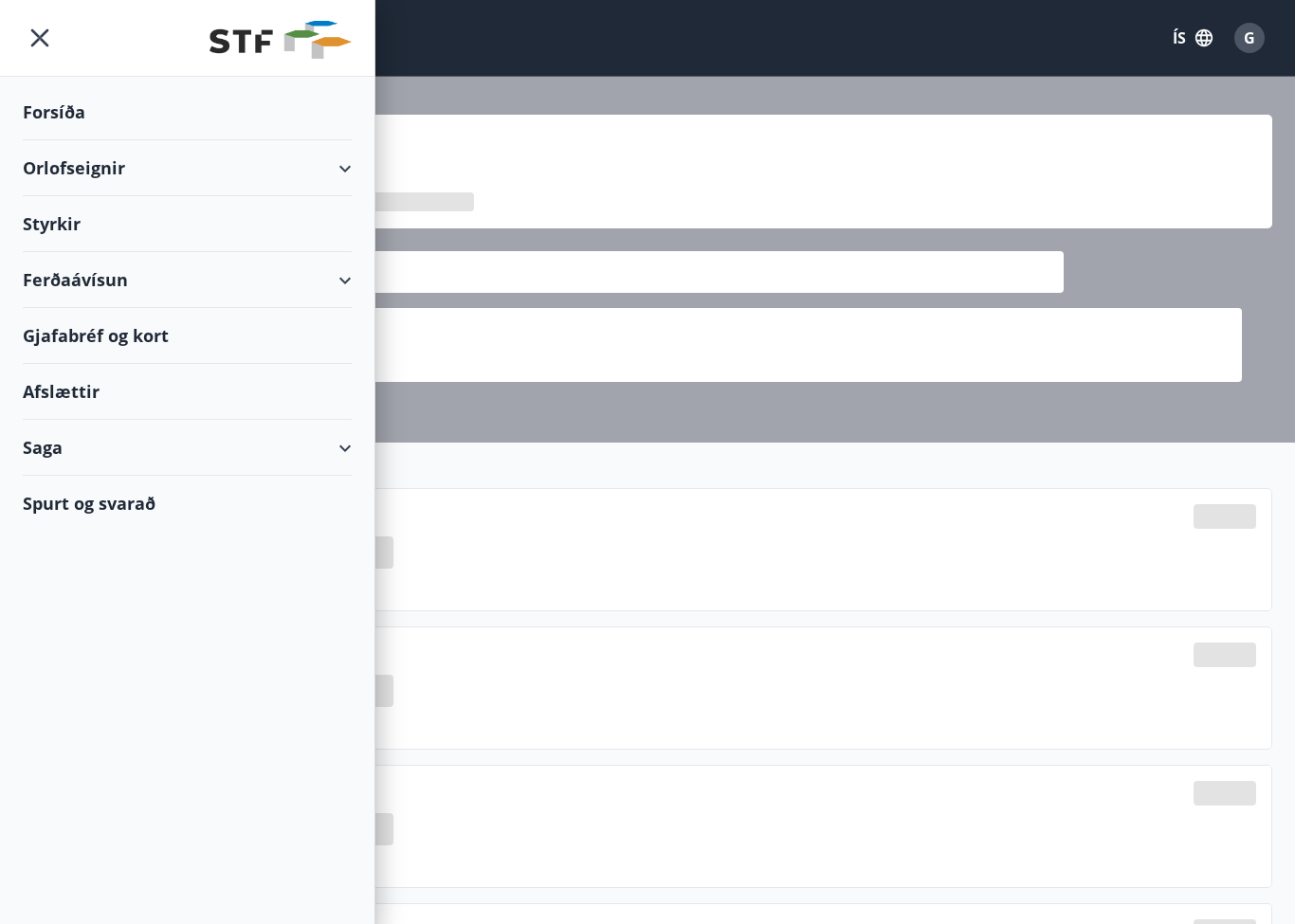 click on "Ferðaávísun" at bounding box center [187, 280] 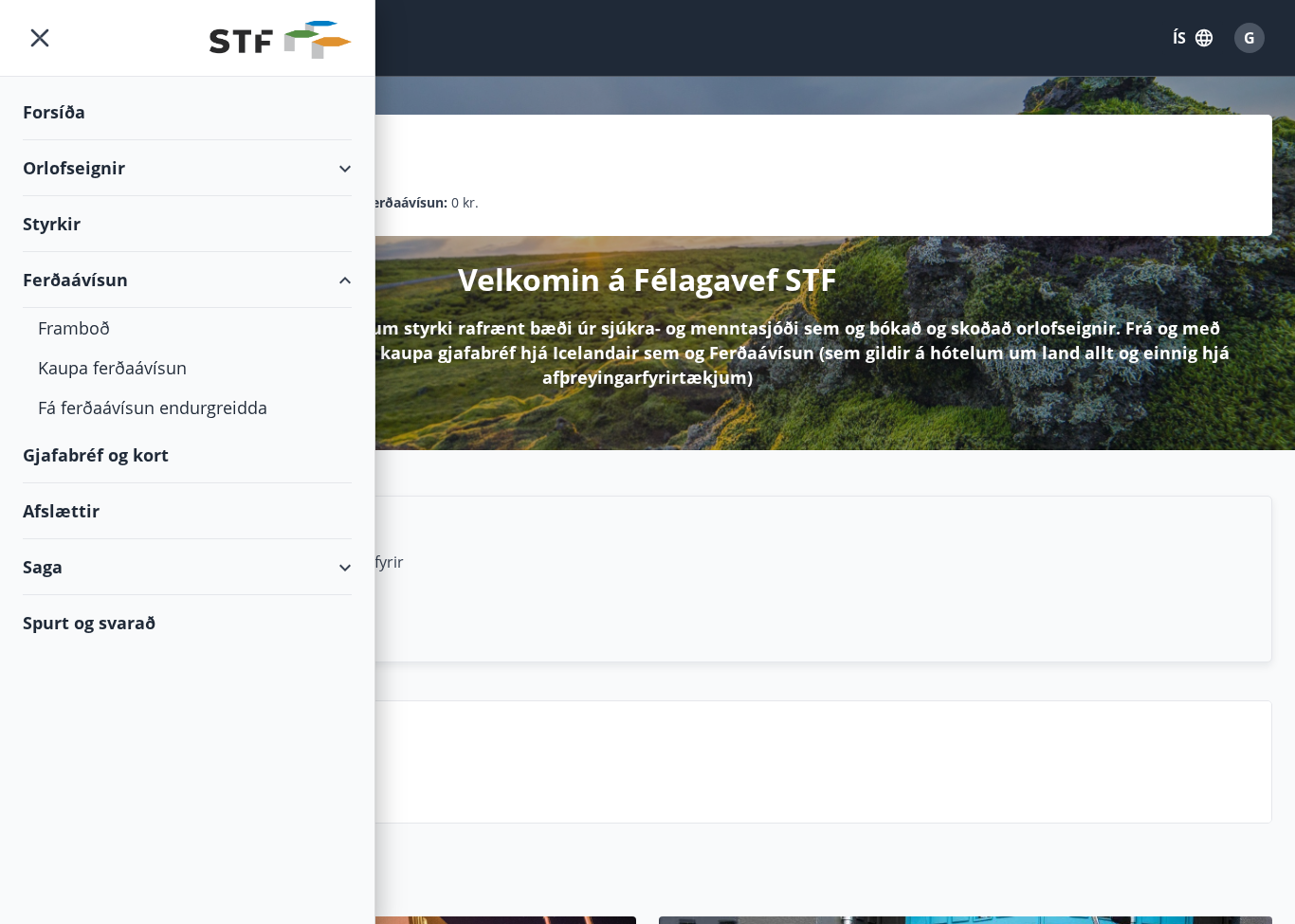 click on "Kaupa ferðaávísun" at bounding box center (187, 368) 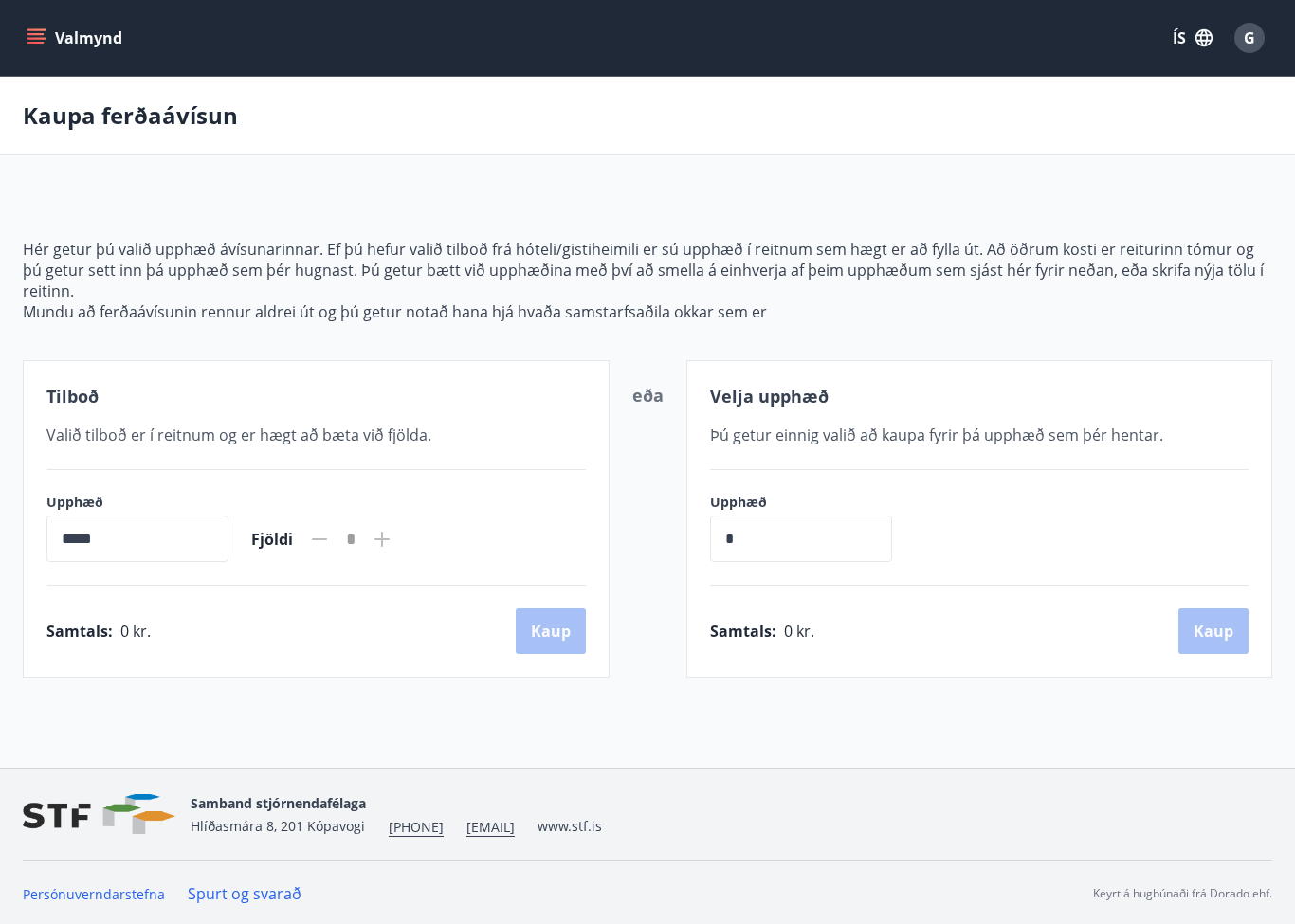 click on "*****" at bounding box center [137, 538] 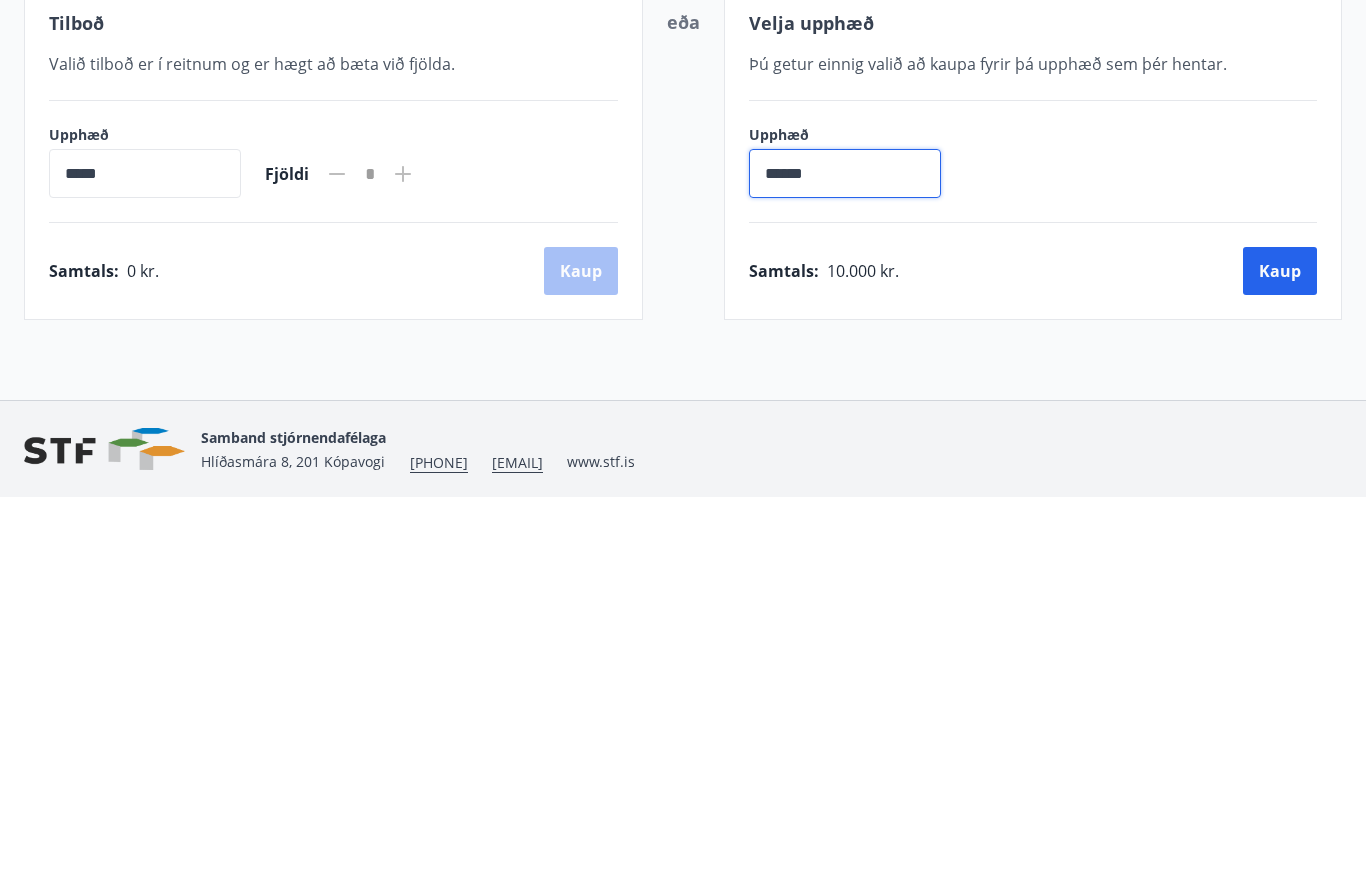 type on "*******" 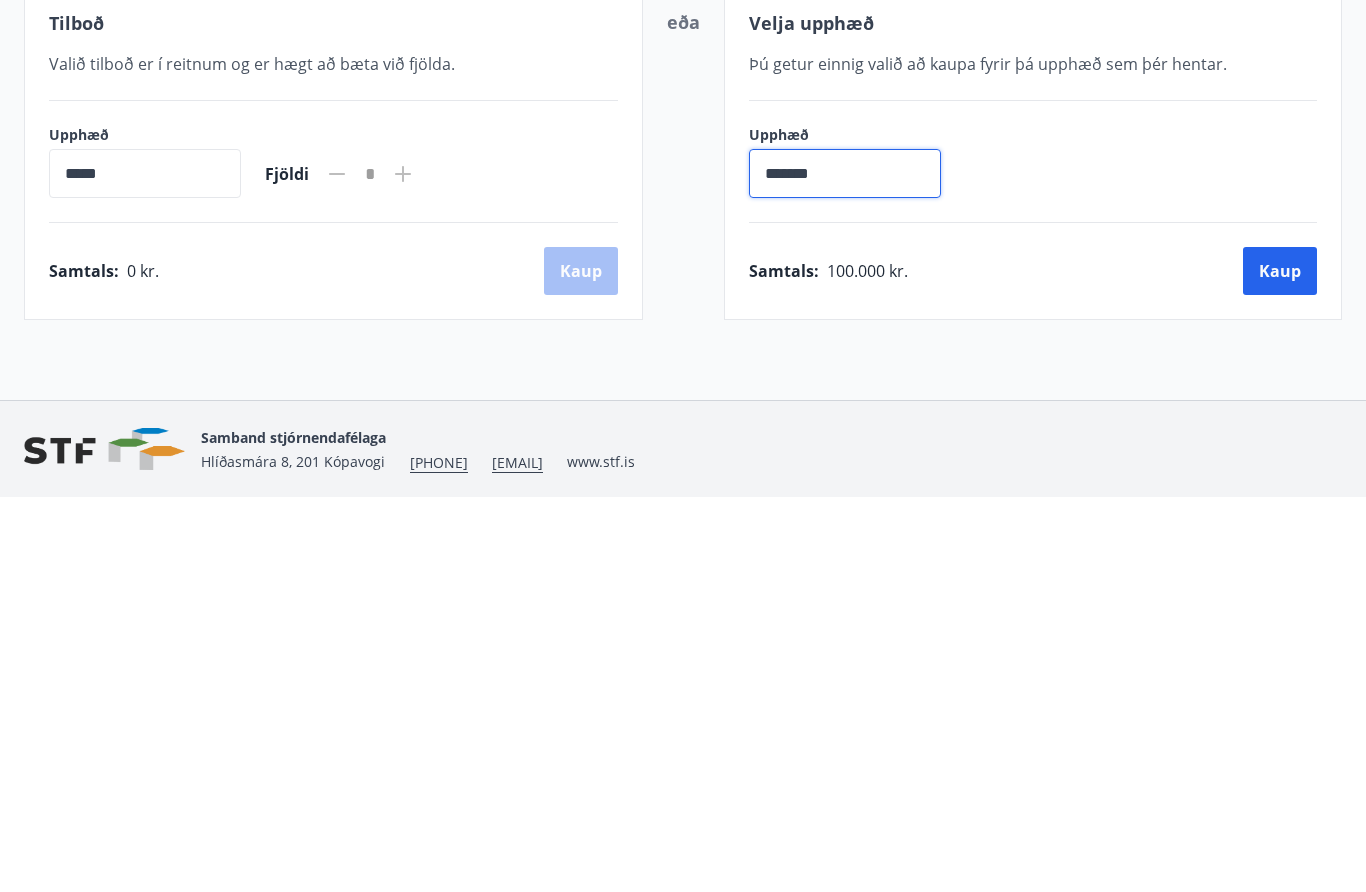 click on "Kaup" at bounding box center [1280, 666] 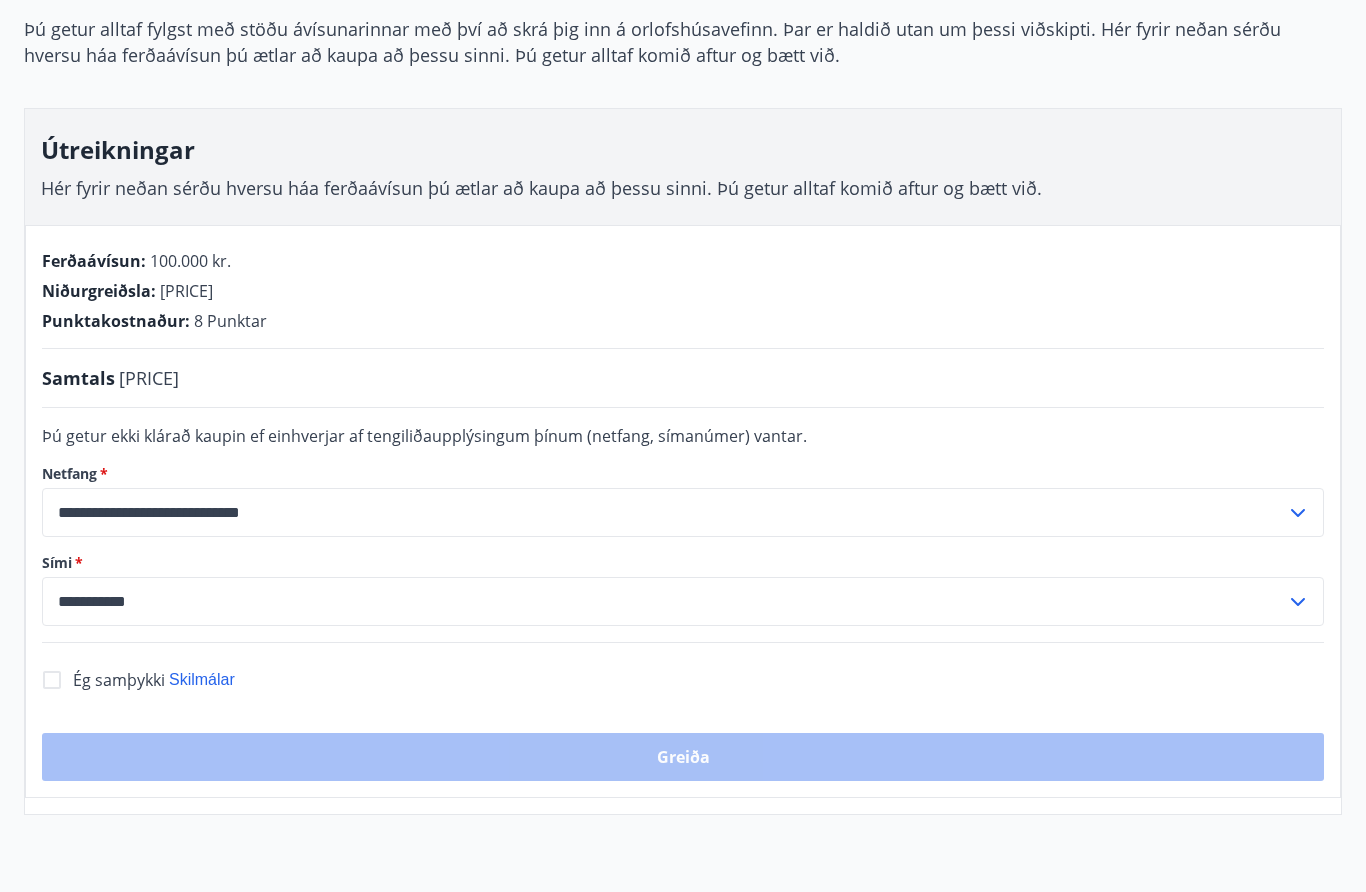 scroll, scrollTop: 186, scrollLeft: 0, axis: vertical 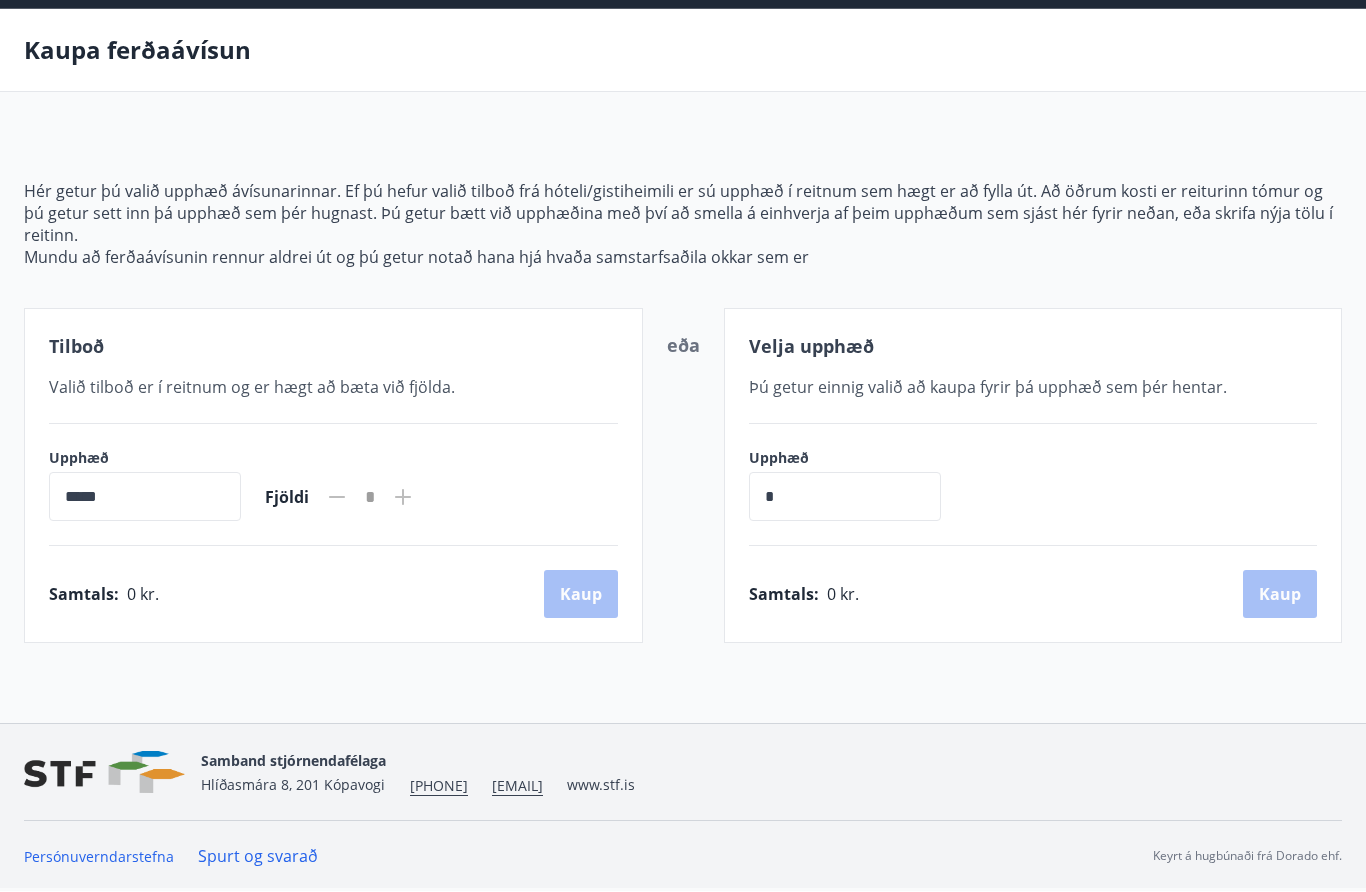 click on "*****" at bounding box center [145, 497] 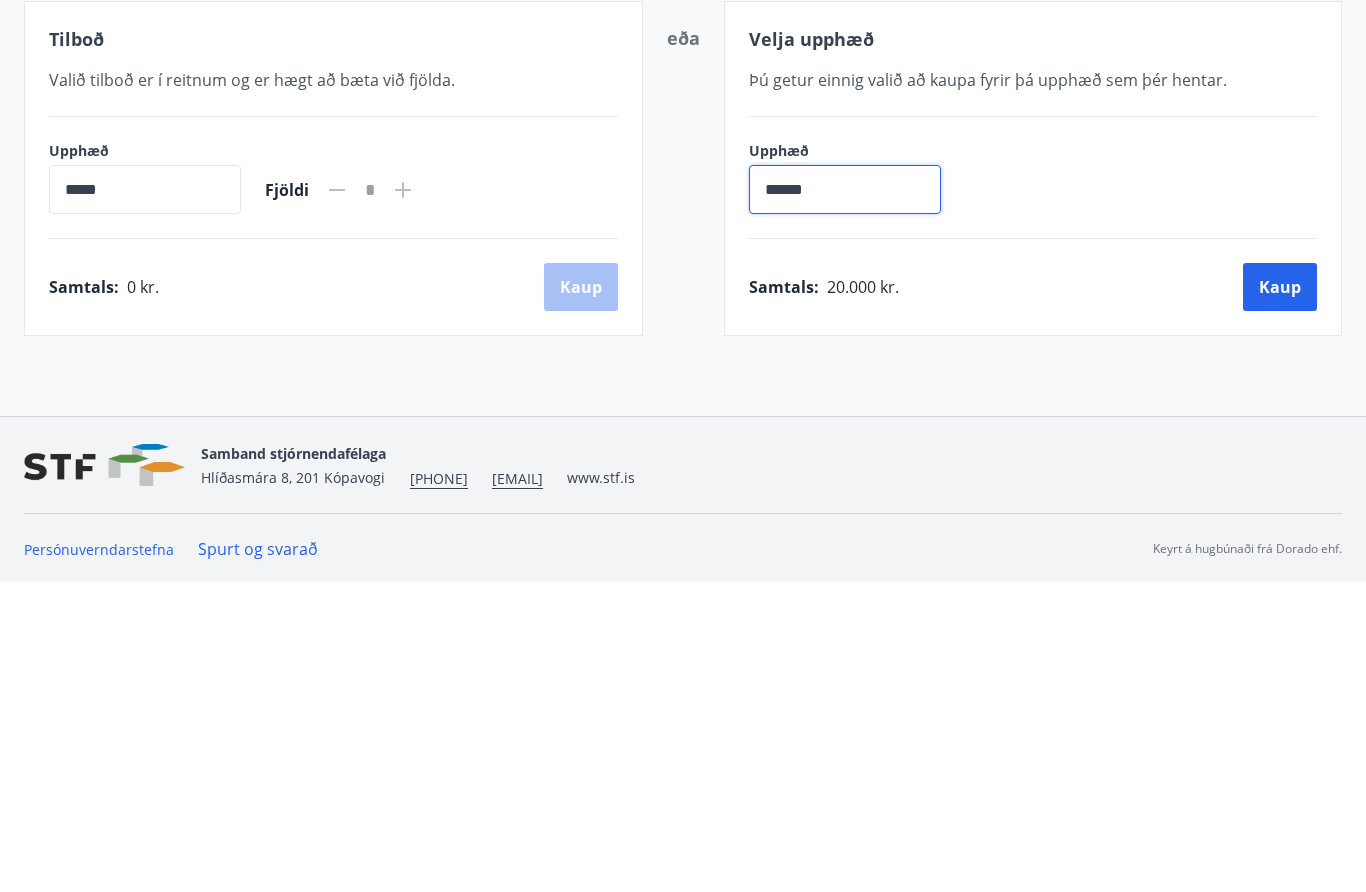 type on "*******" 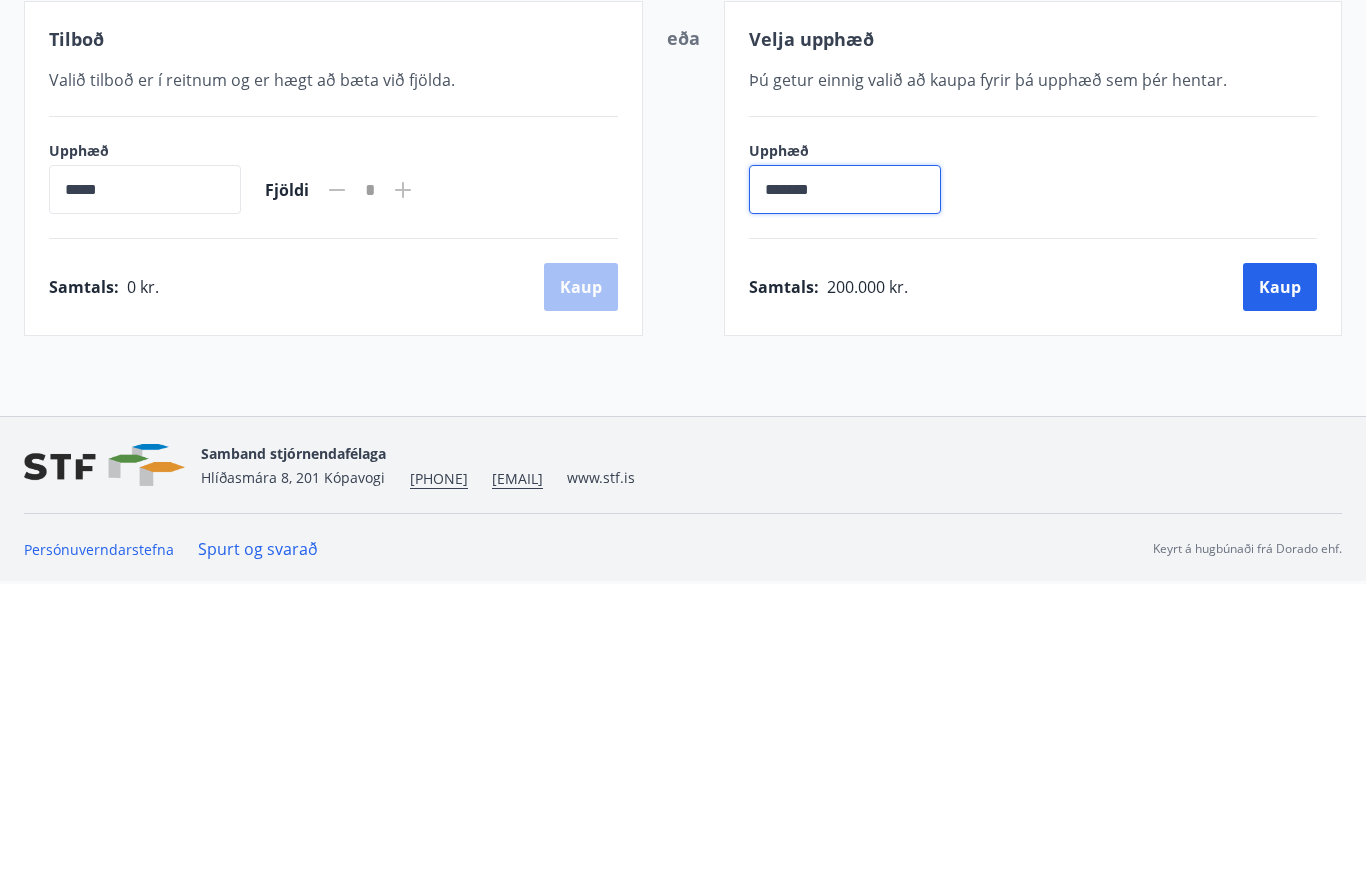 click on "Kaup" at bounding box center (1280, 595) 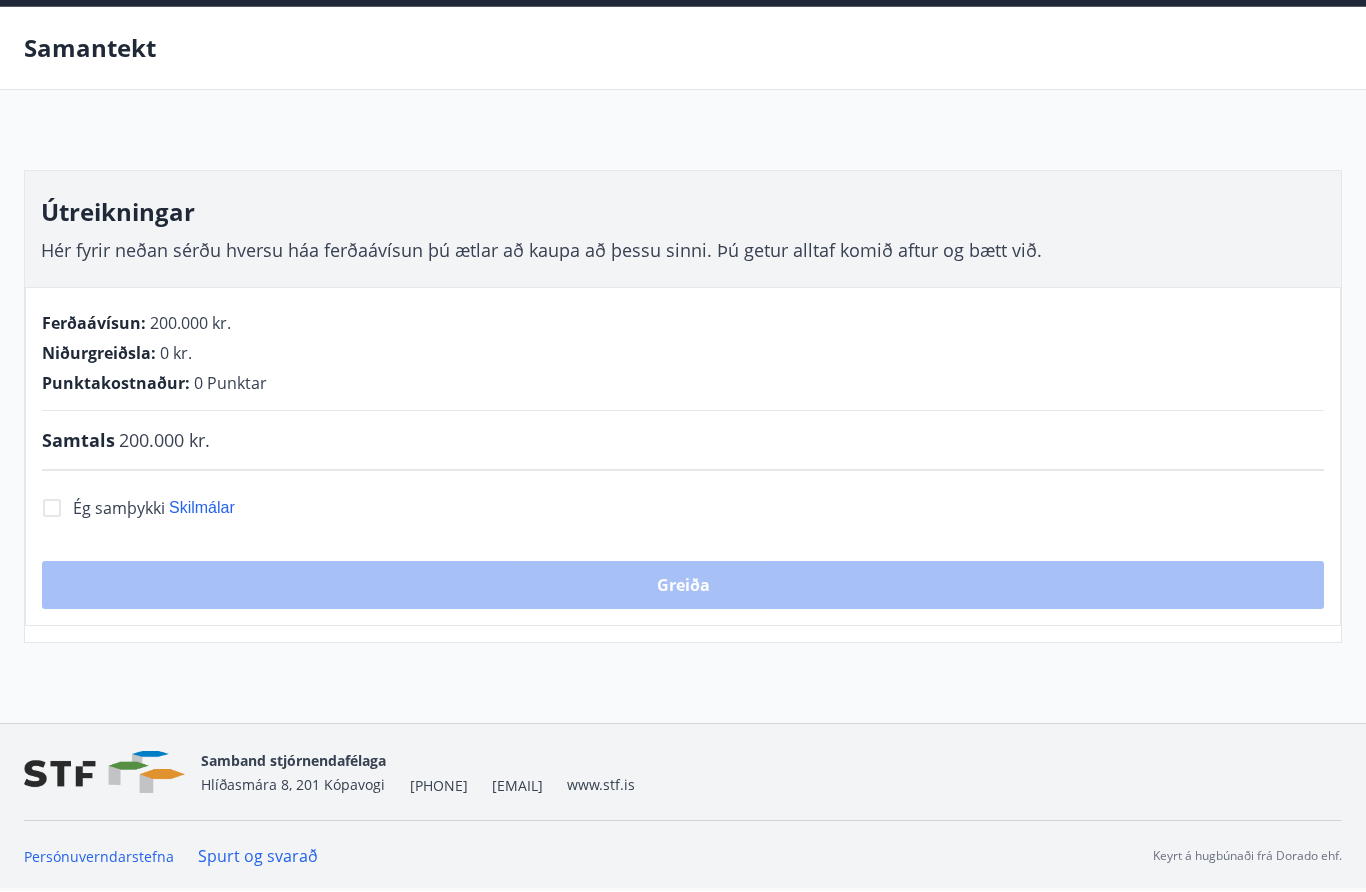 scroll, scrollTop: 88, scrollLeft: 0, axis: vertical 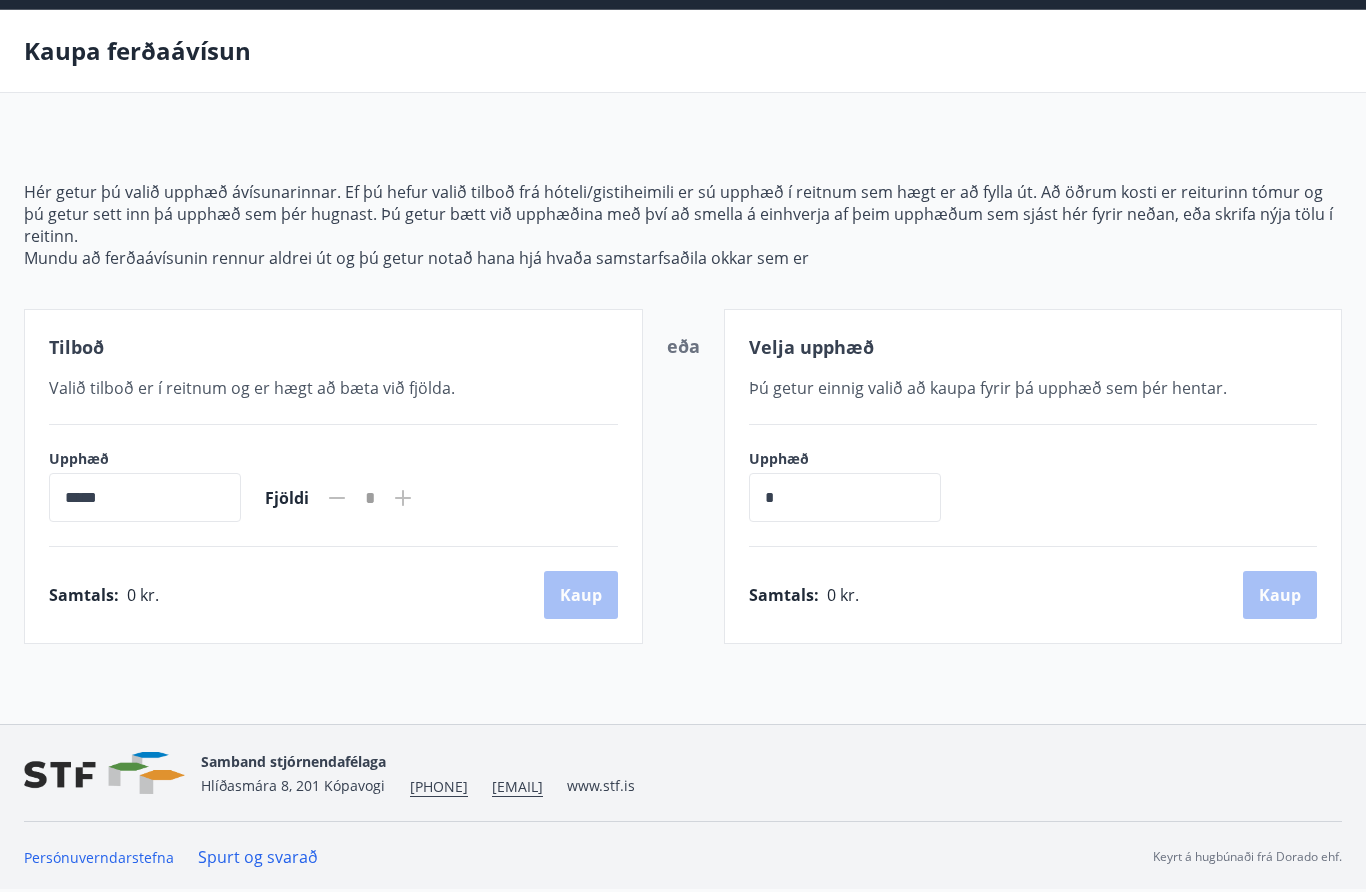 click on "*" at bounding box center (845, 497) 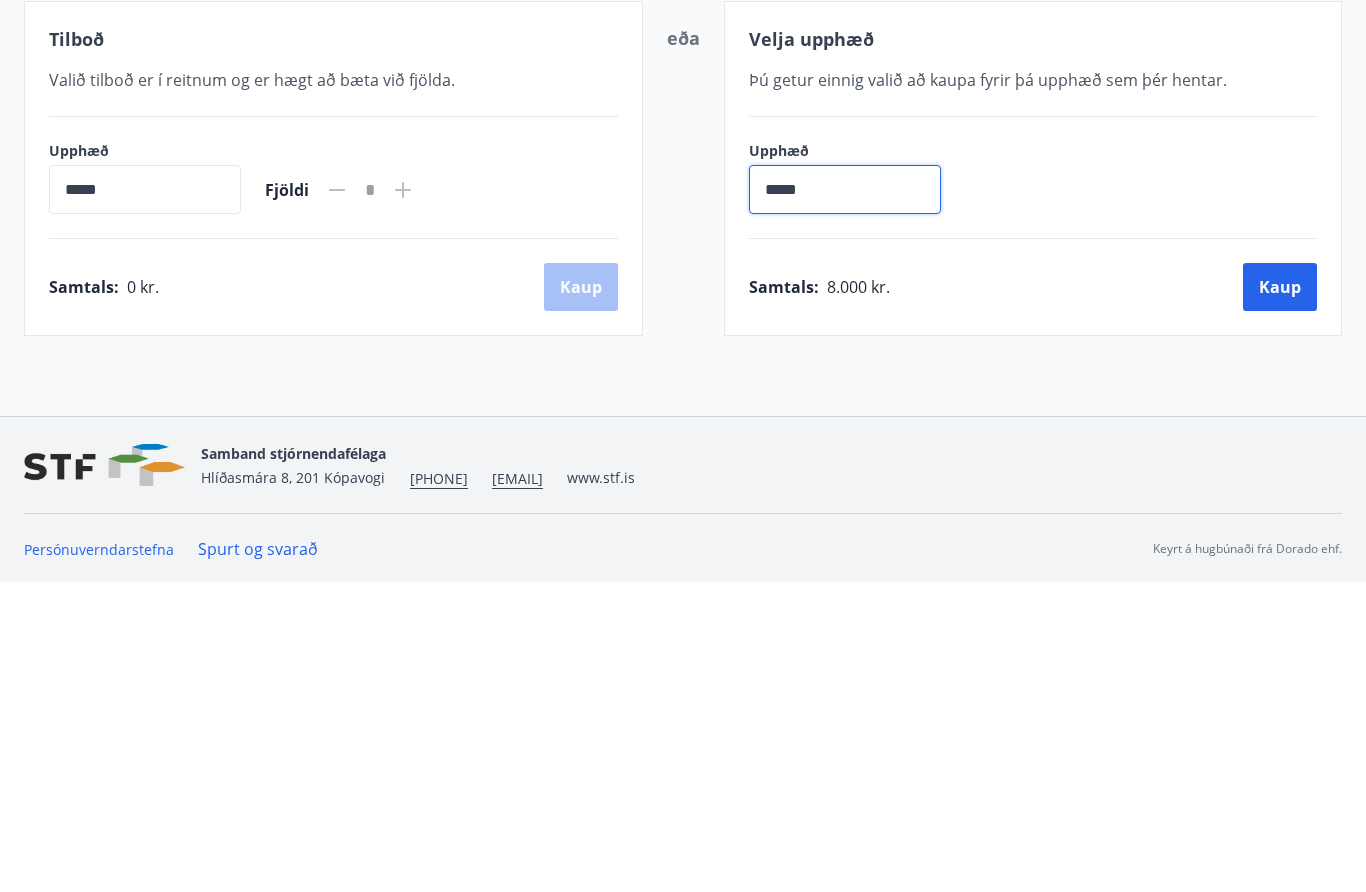 type on "******" 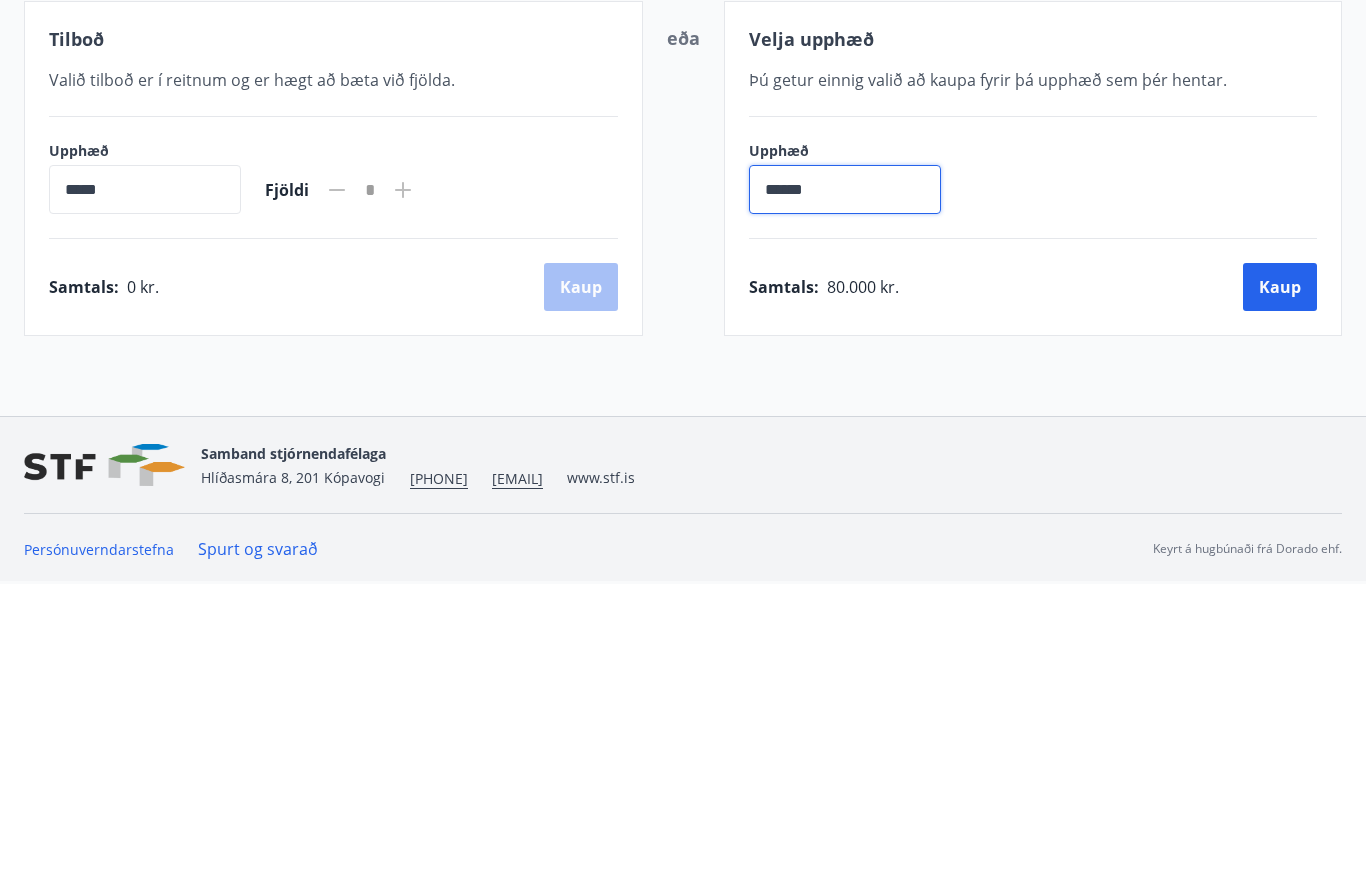 click on "Kaup" at bounding box center [1280, 595] 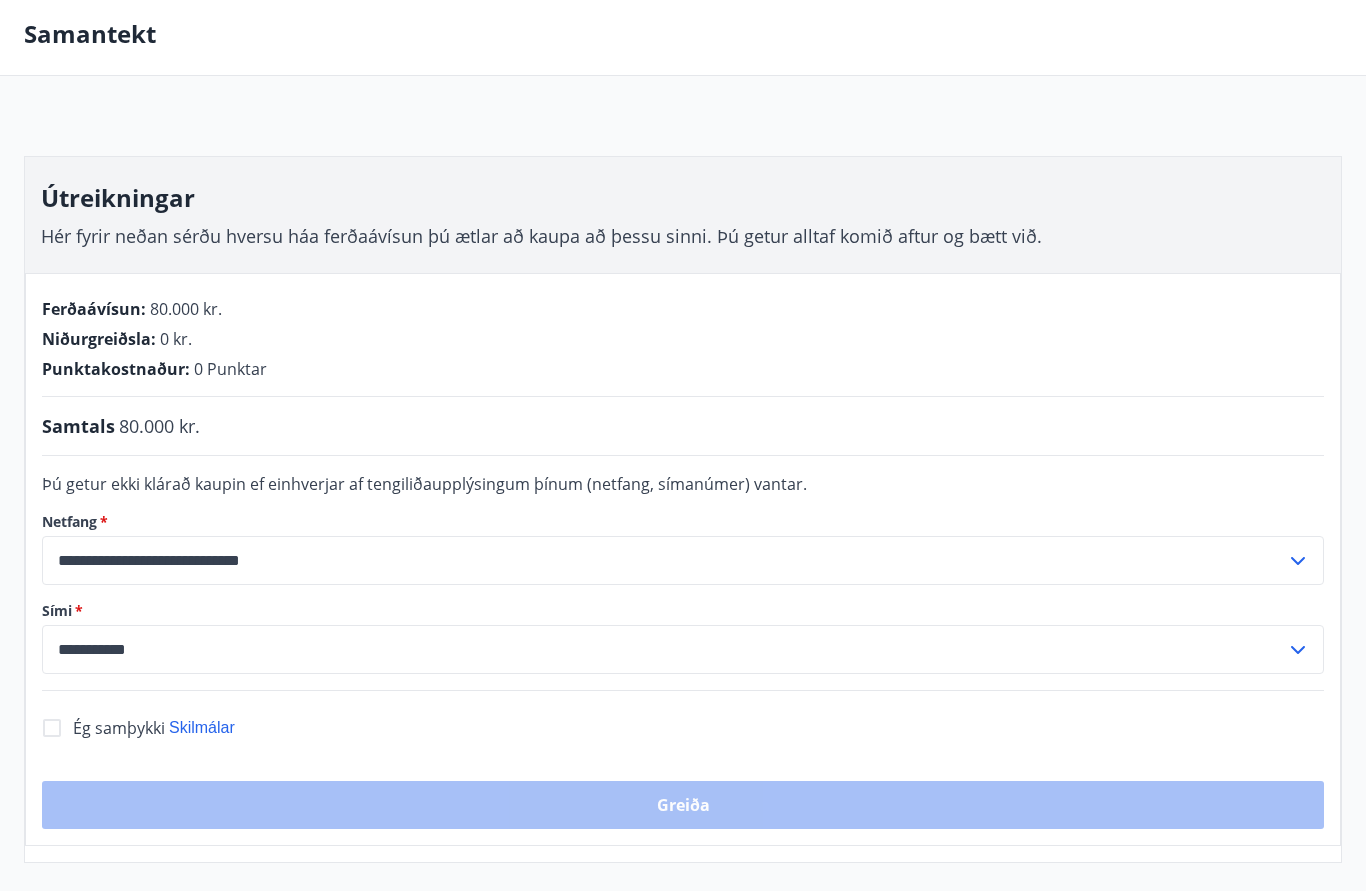 scroll, scrollTop: 88, scrollLeft: 0, axis: vertical 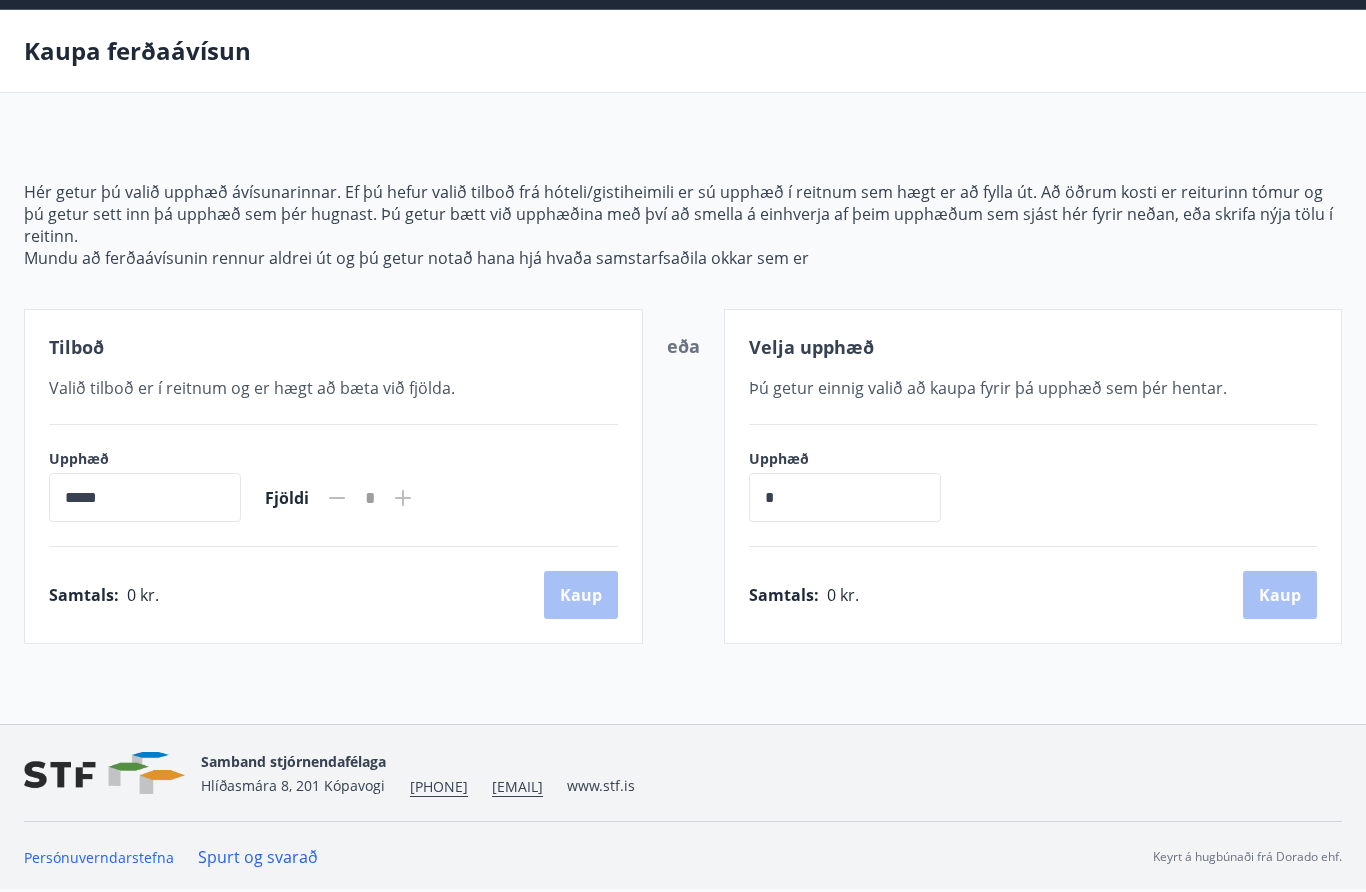 click on "*" at bounding box center [845, 497] 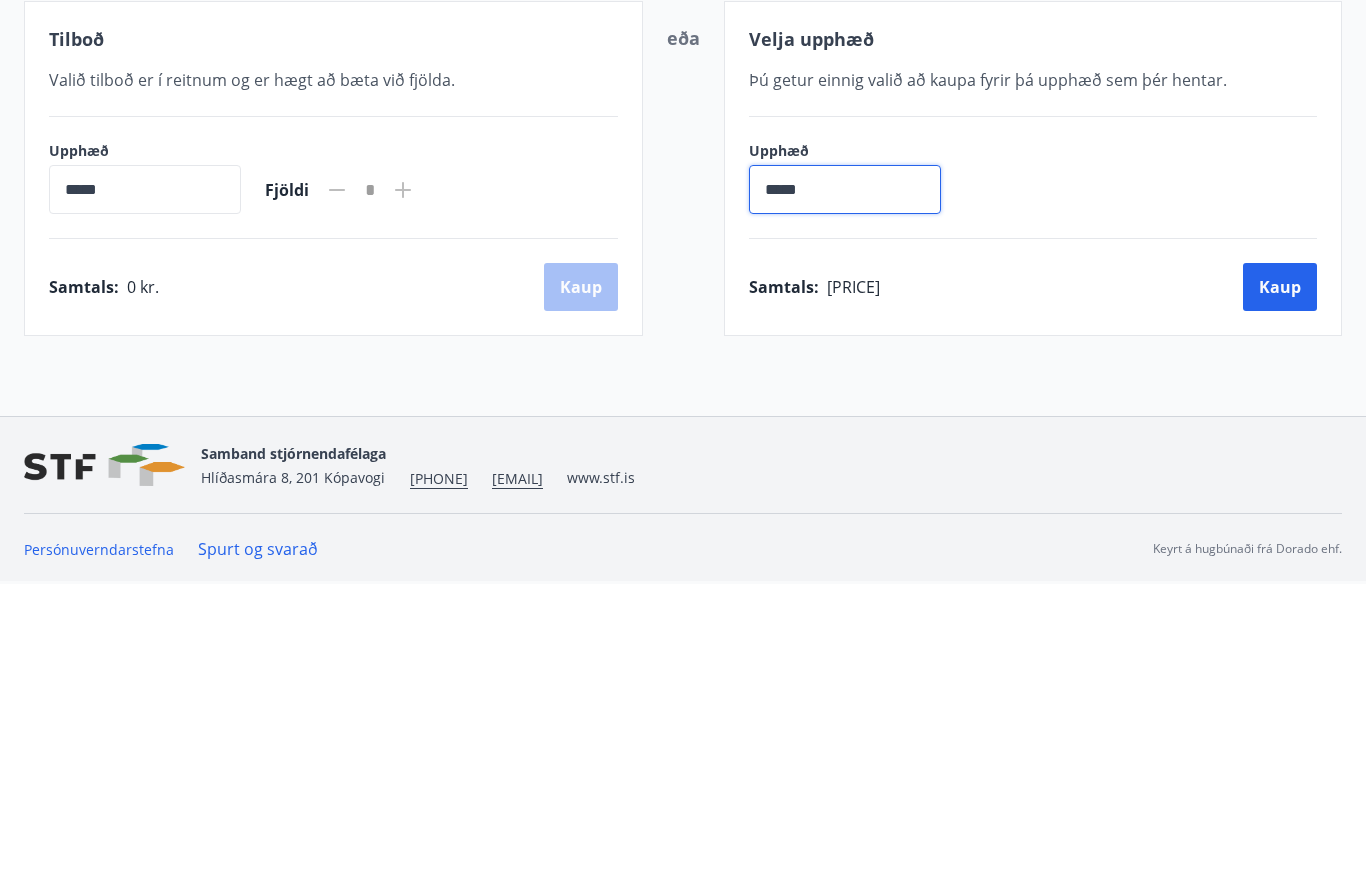 type on "******" 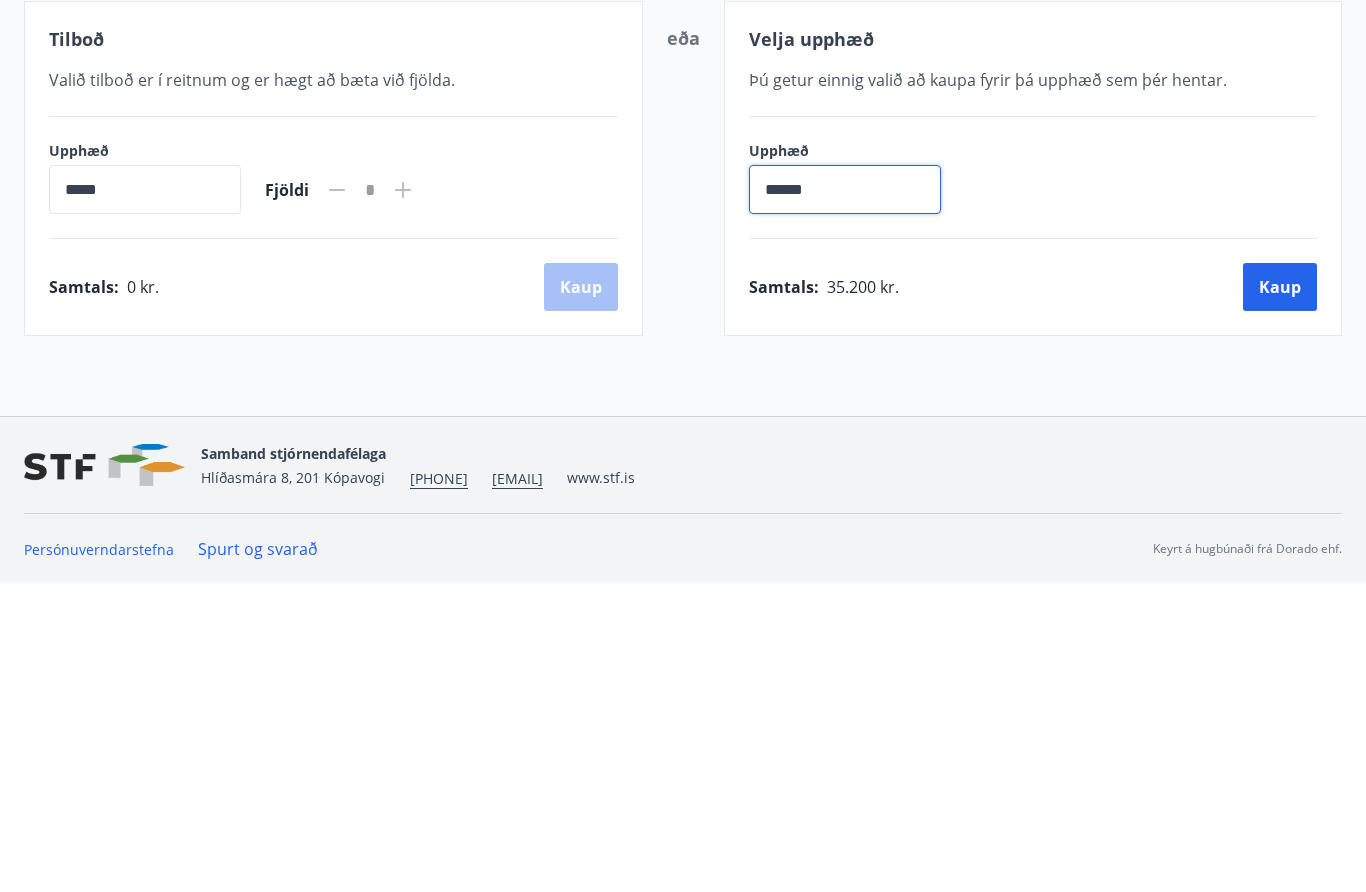 click on "Kaup" at bounding box center (1280, 595) 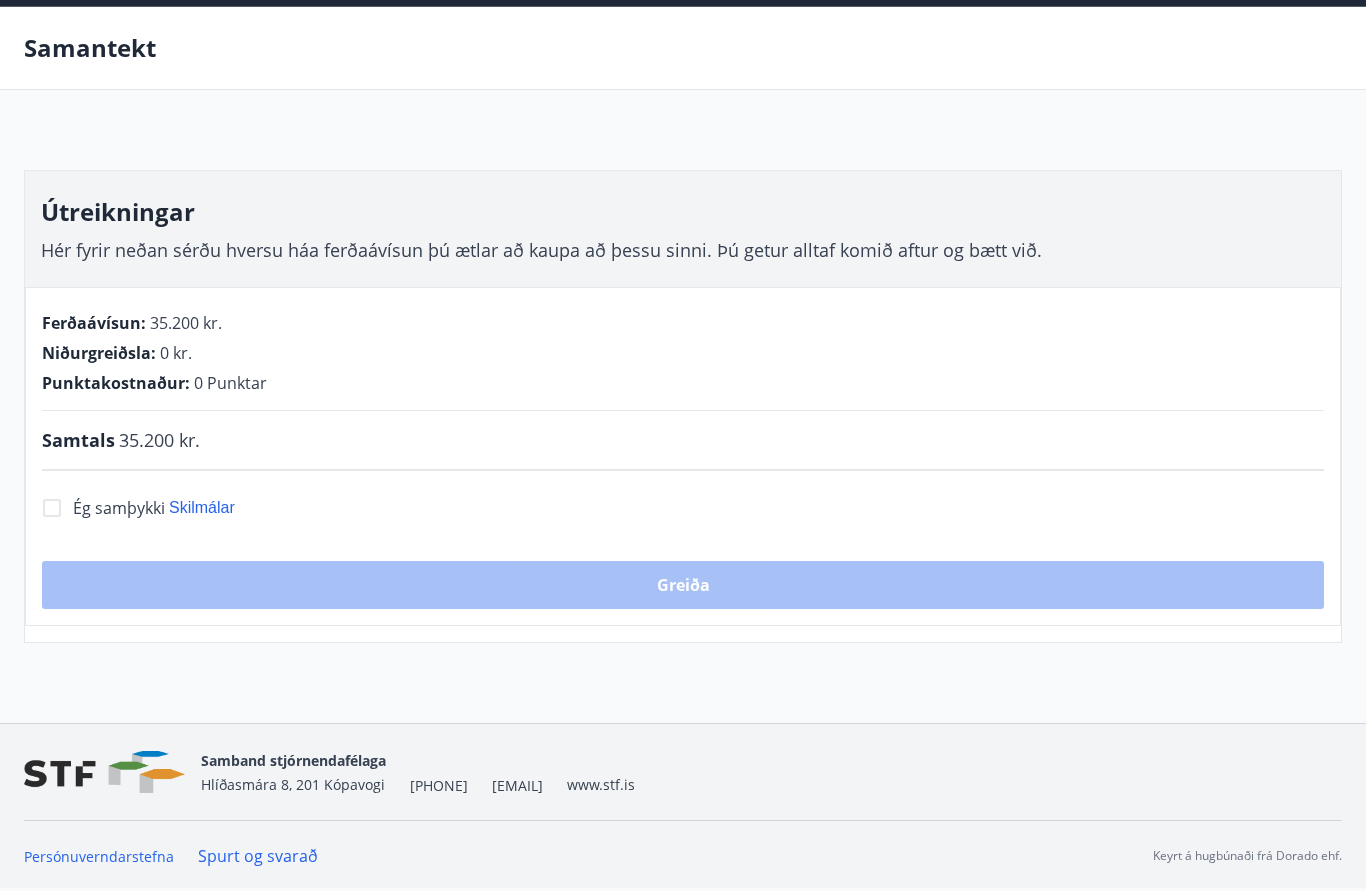 scroll, scrollTop: 88, scrollLeft: 0, axis: vertical 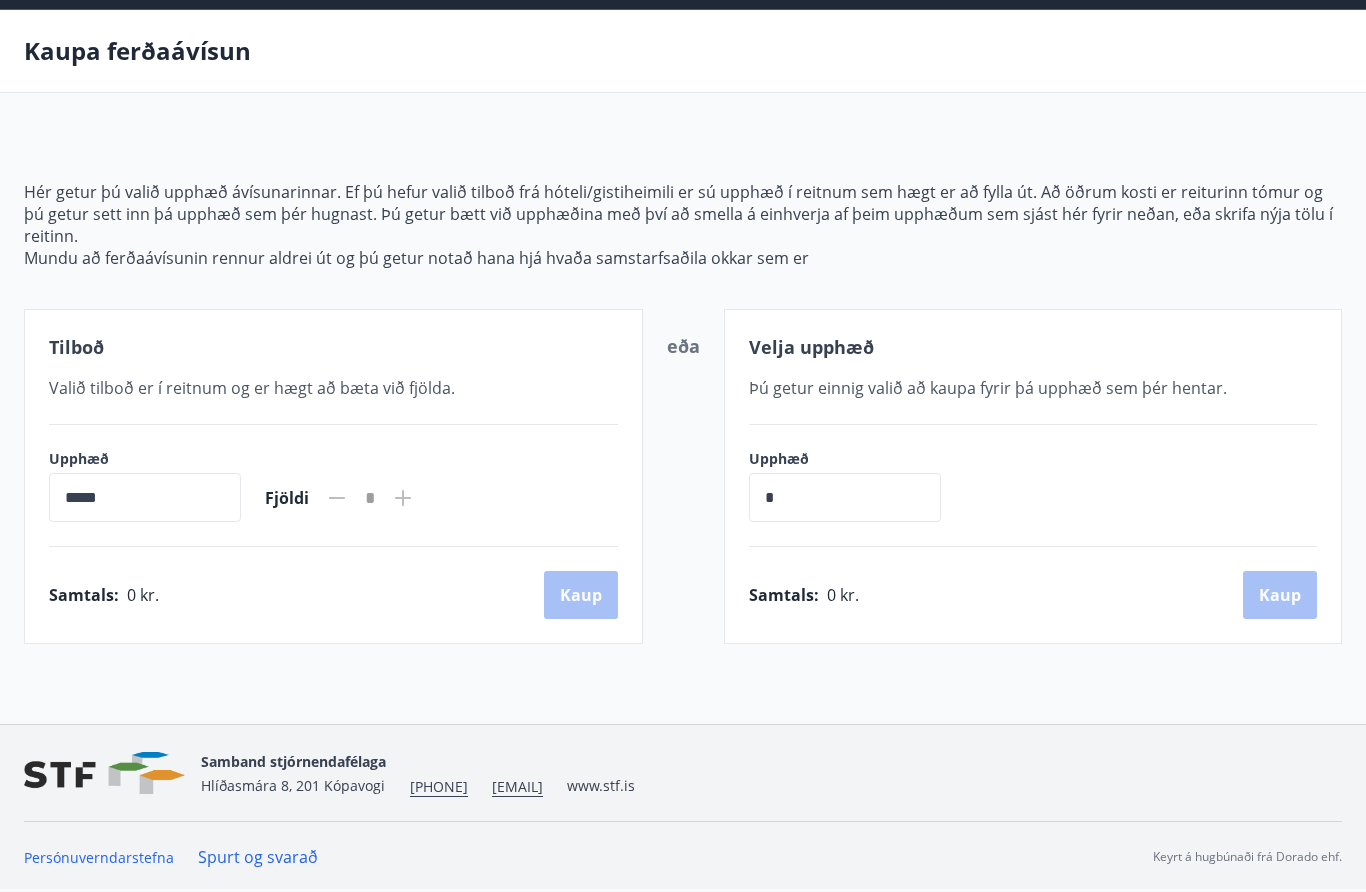 click on "*" at bounding box center [845, 497] 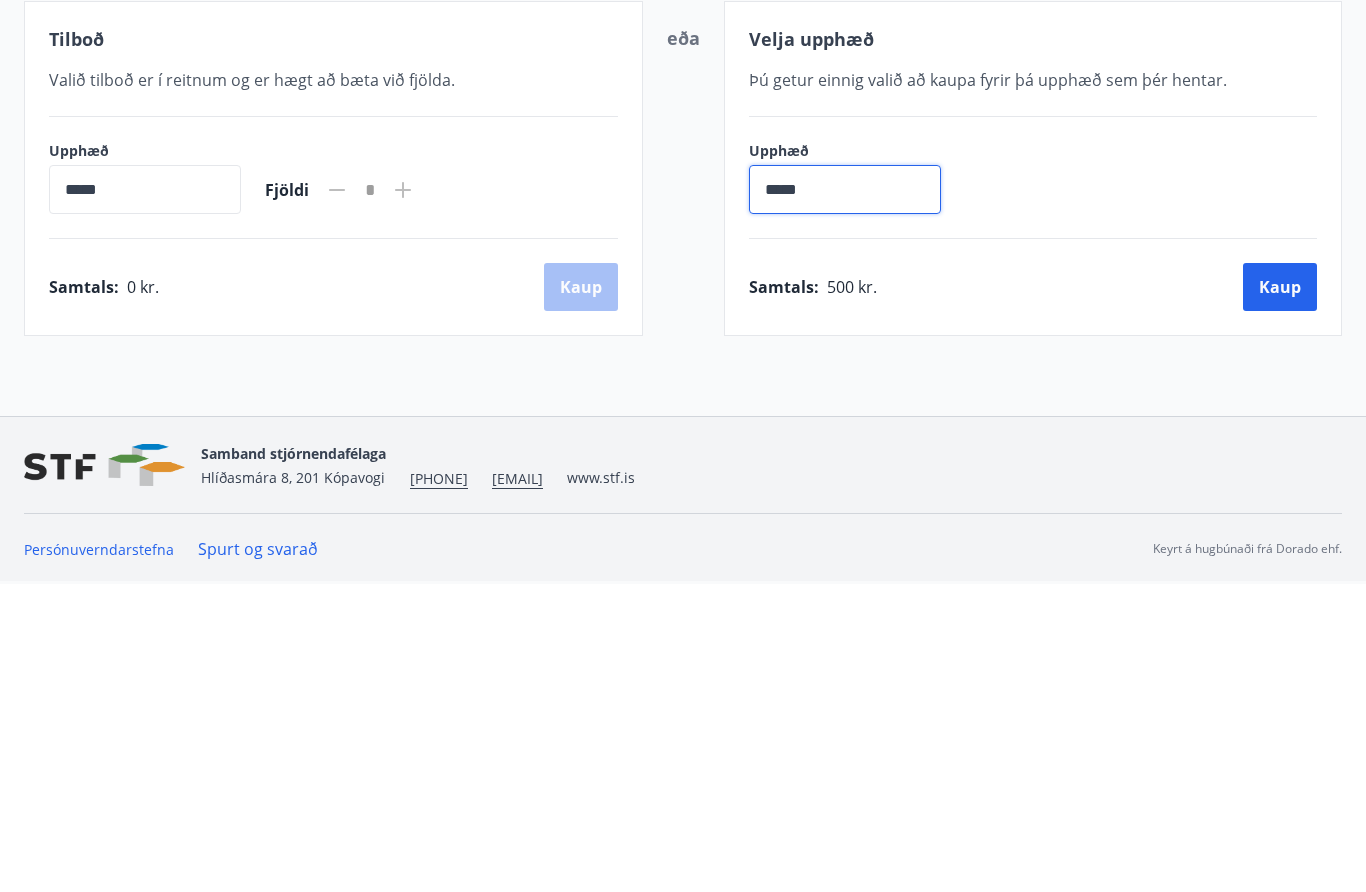 type on "******" 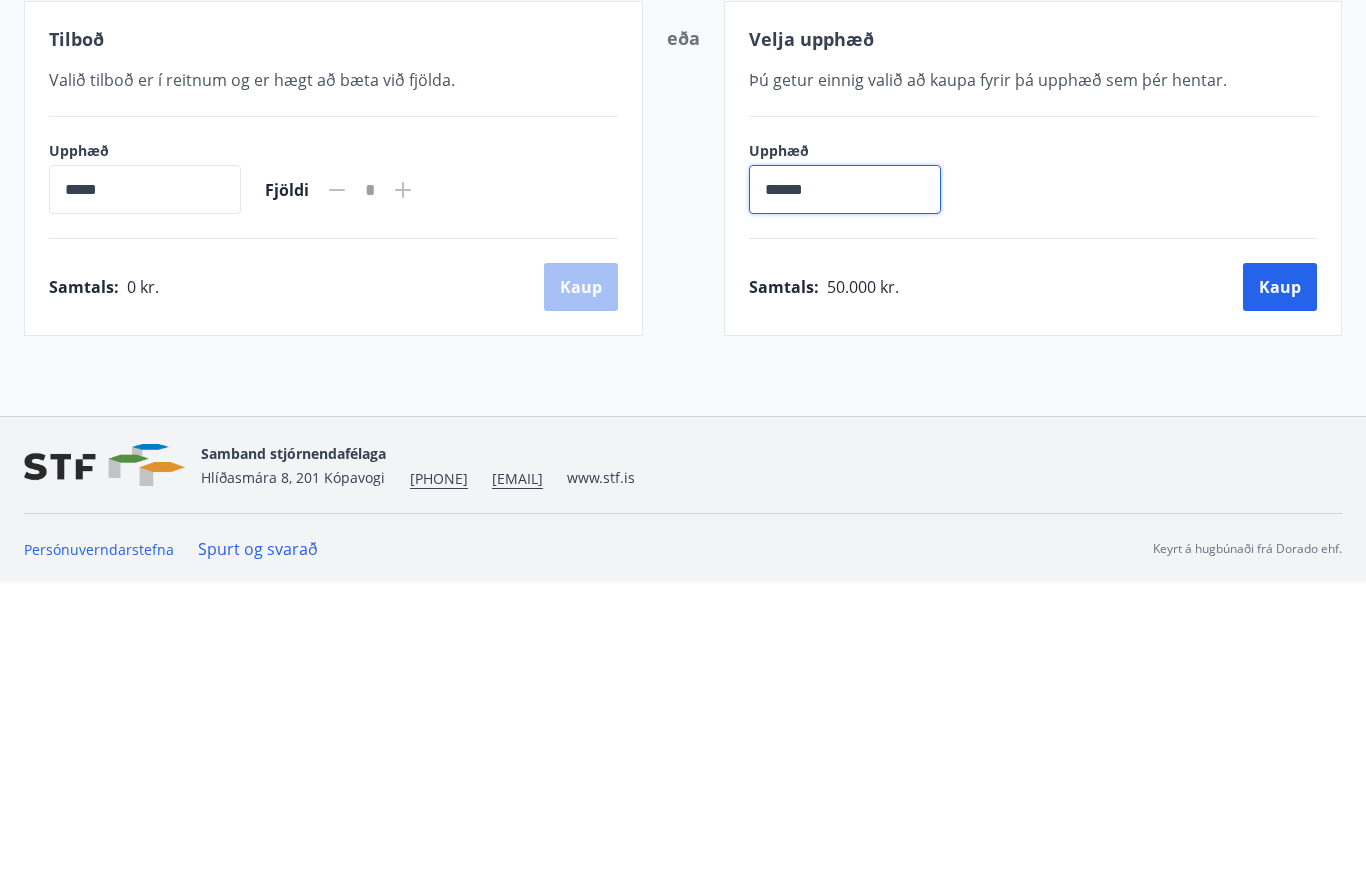 click on "Kaup" at bounding box center (1280, 595) 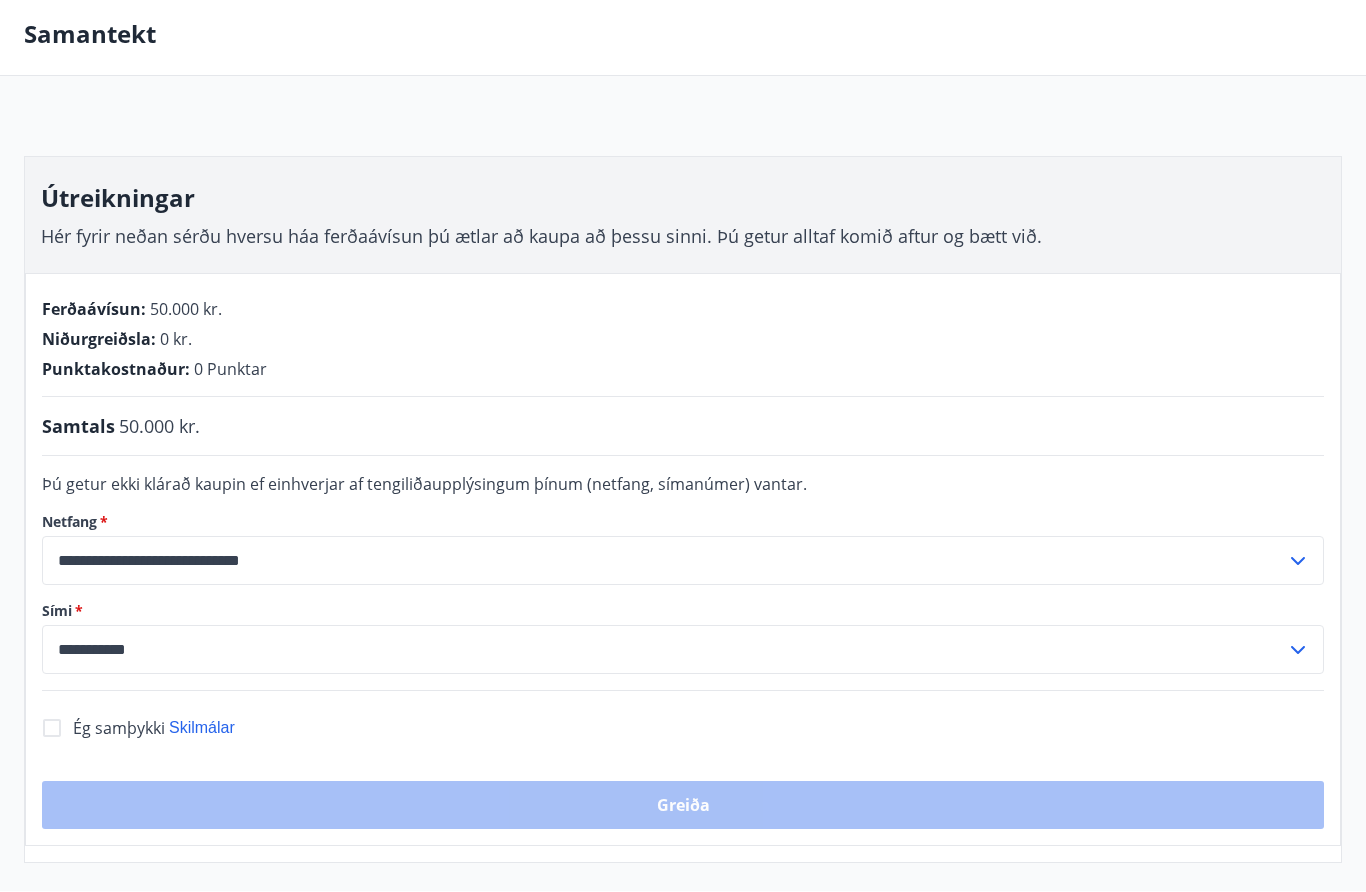 scroll, scrollTop: 88, scrollLeft: 0, axis: vertical 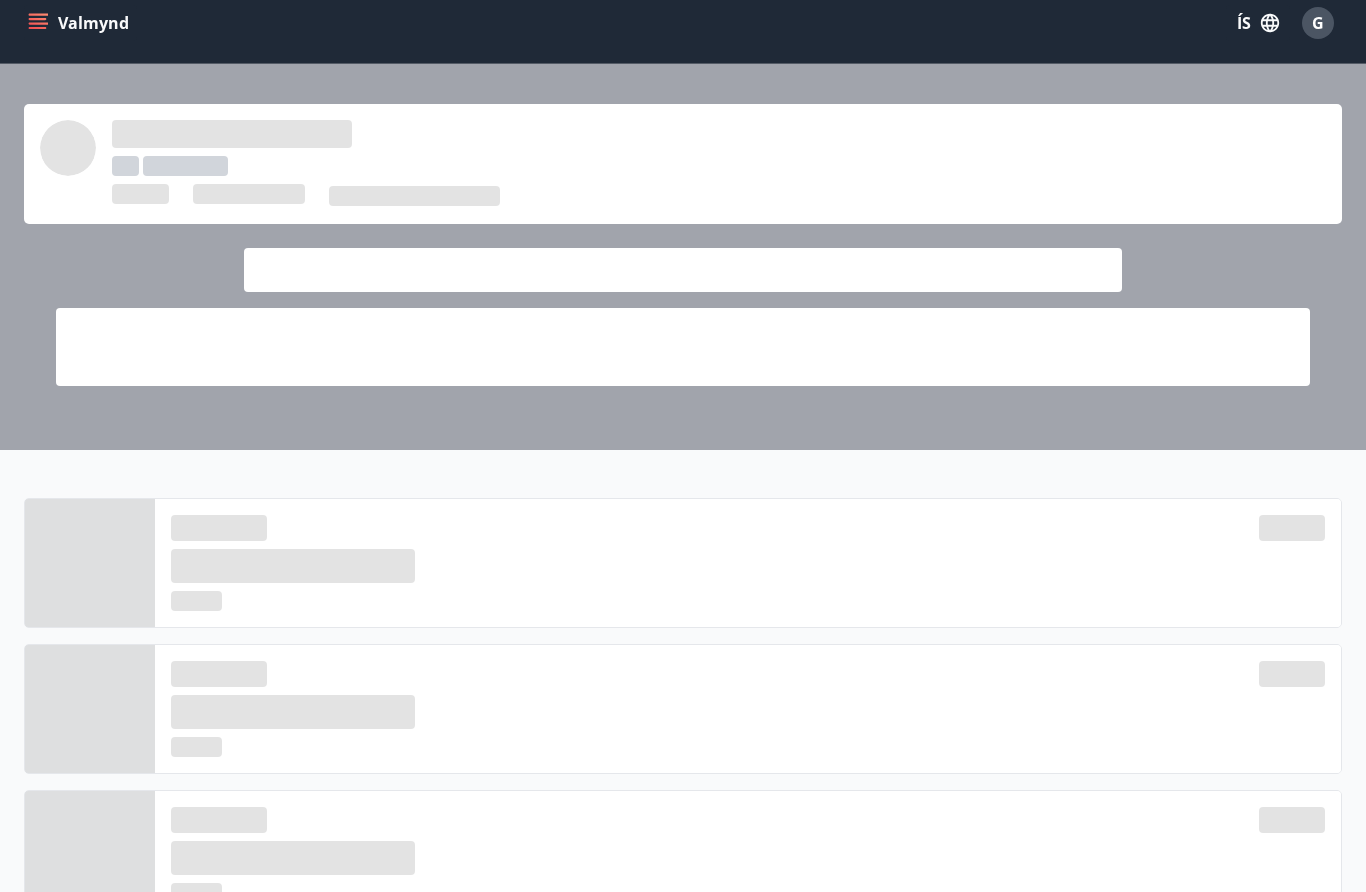 click 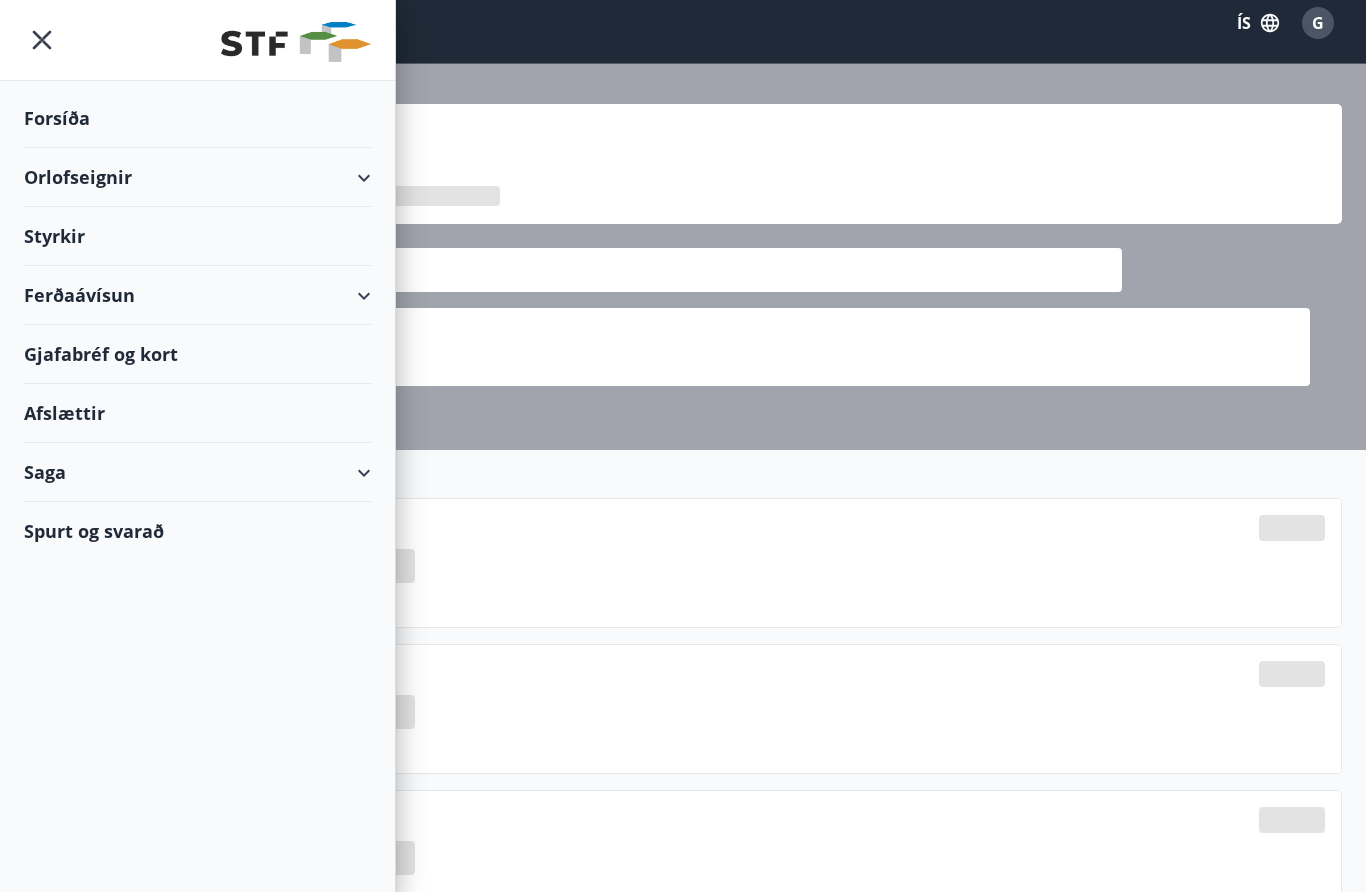 click on "Orlofseignir" at bounding box center (197, 177) 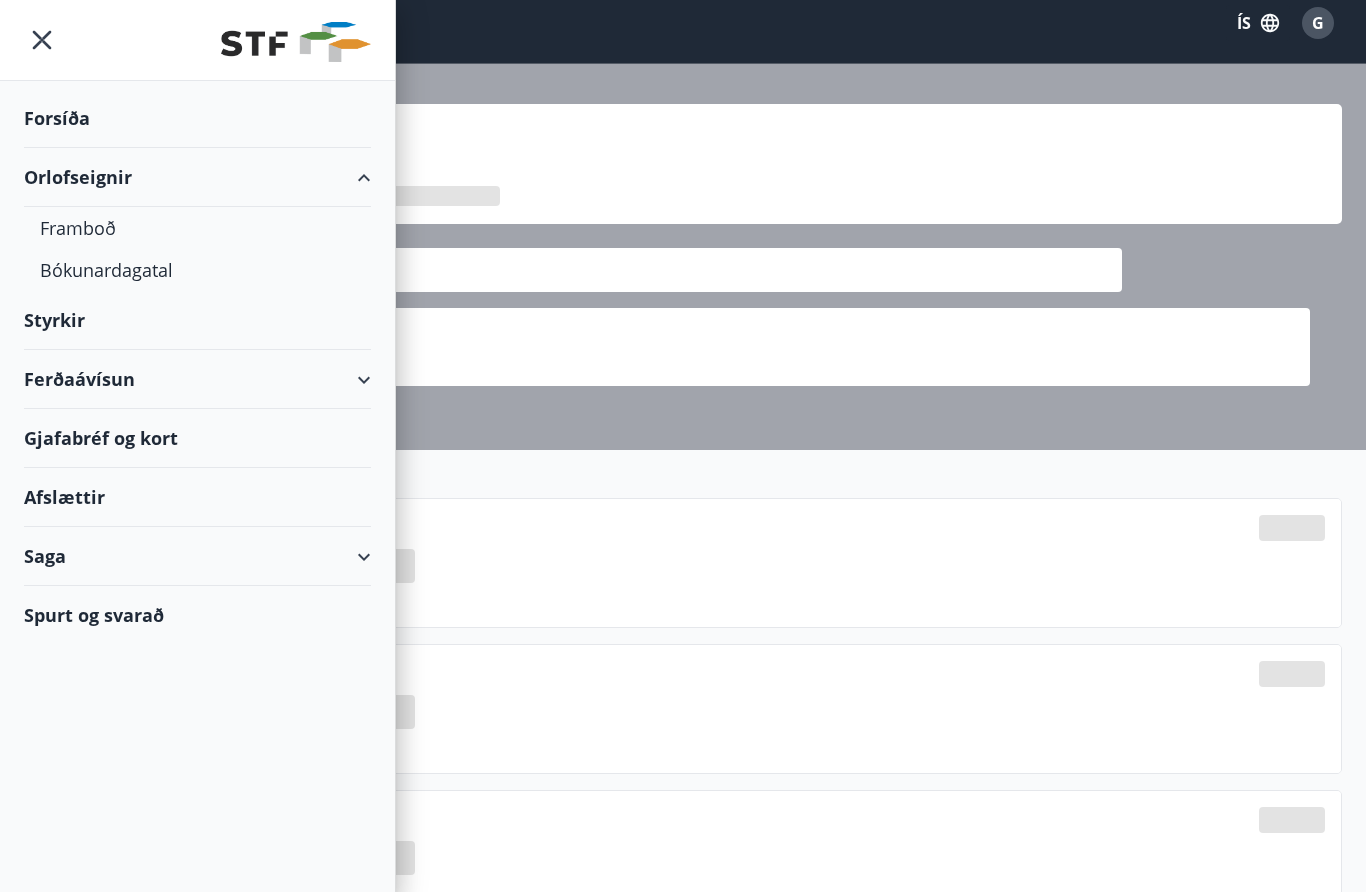 click on "Forsíða" at bounding box center (197, 118) 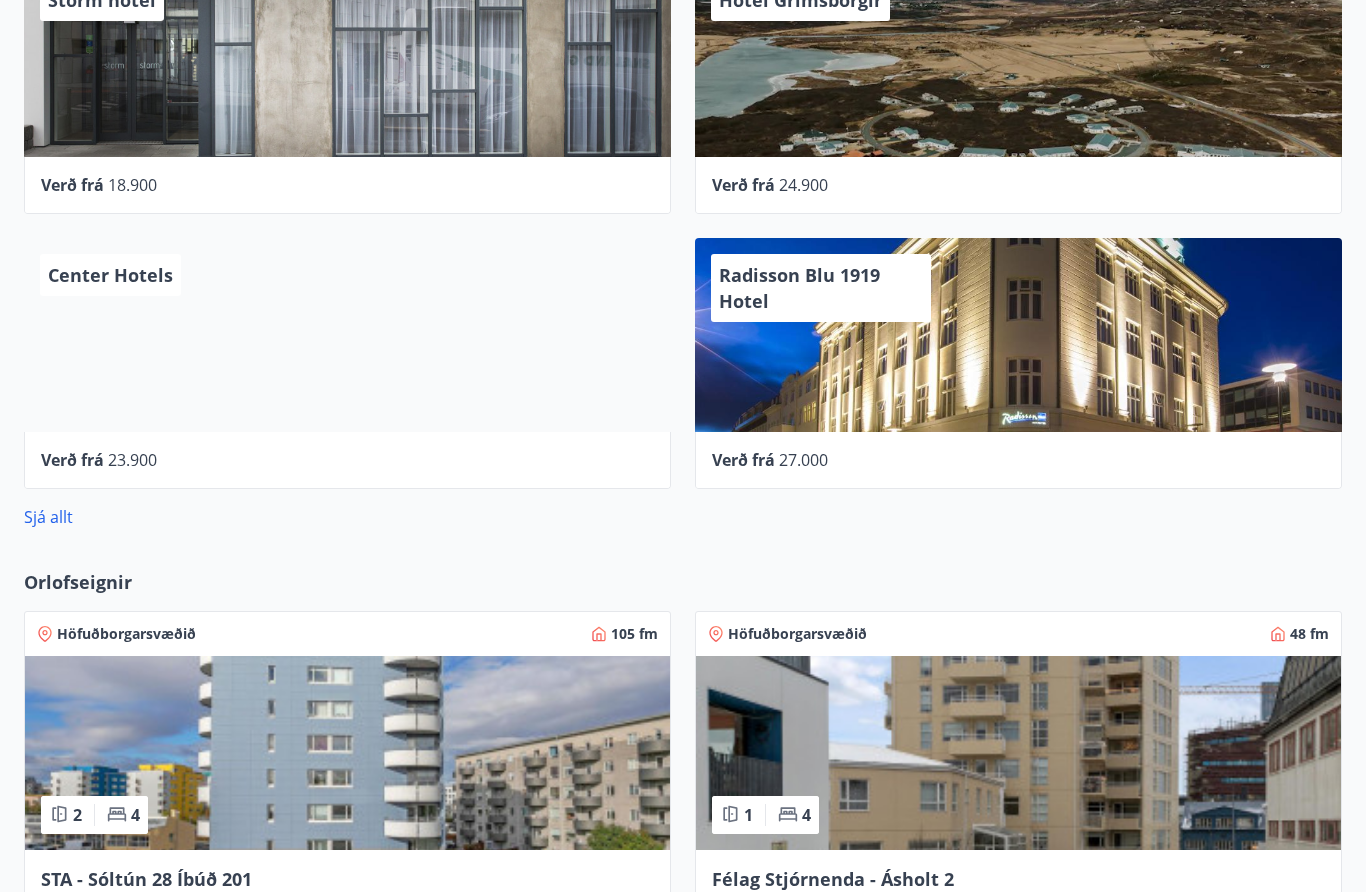 scroll, scrollTop: 1006, scrollLeft: 0, axis: vertical 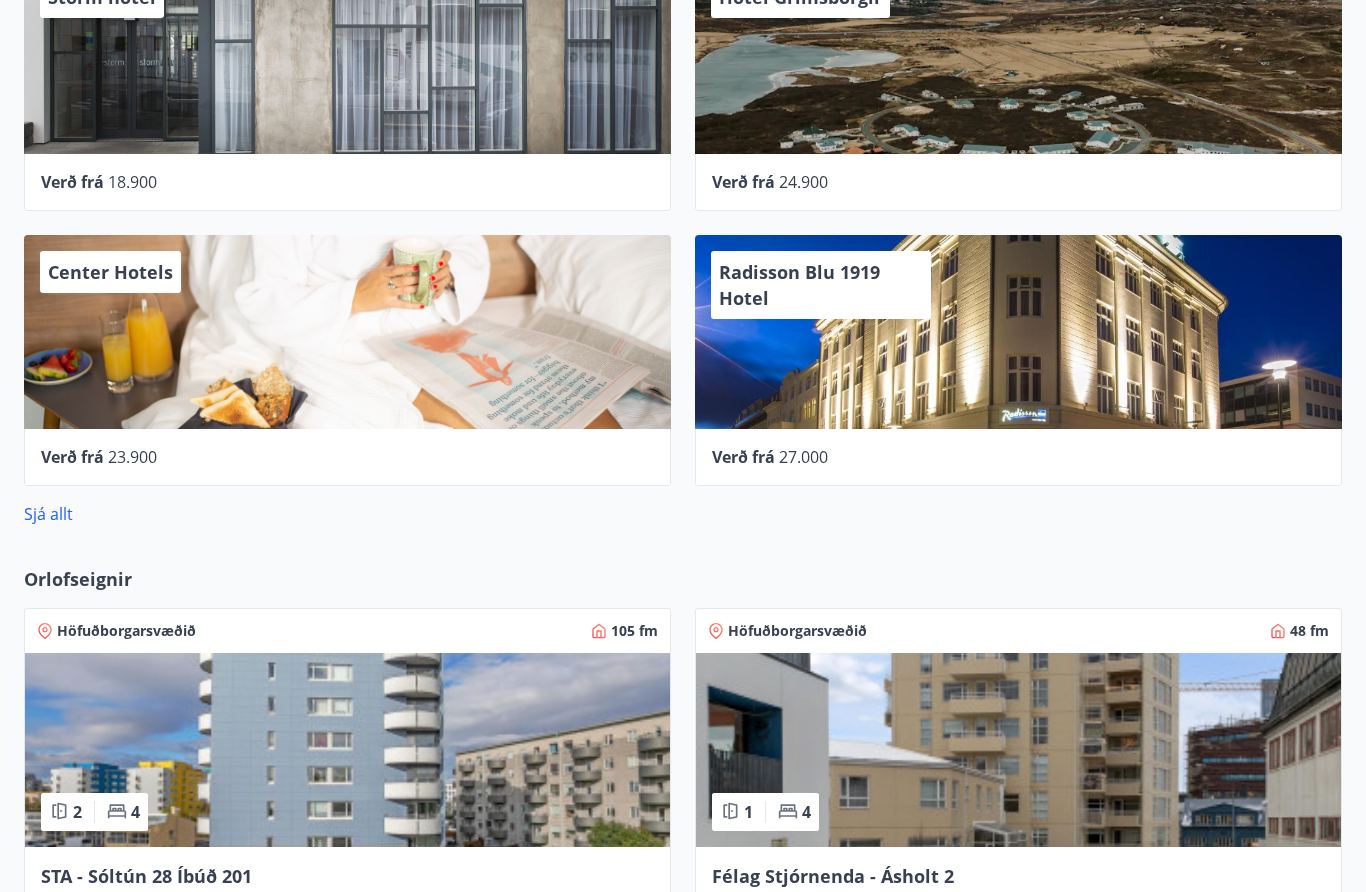 click on "Sjá allt" at bounding box center [48, 514] 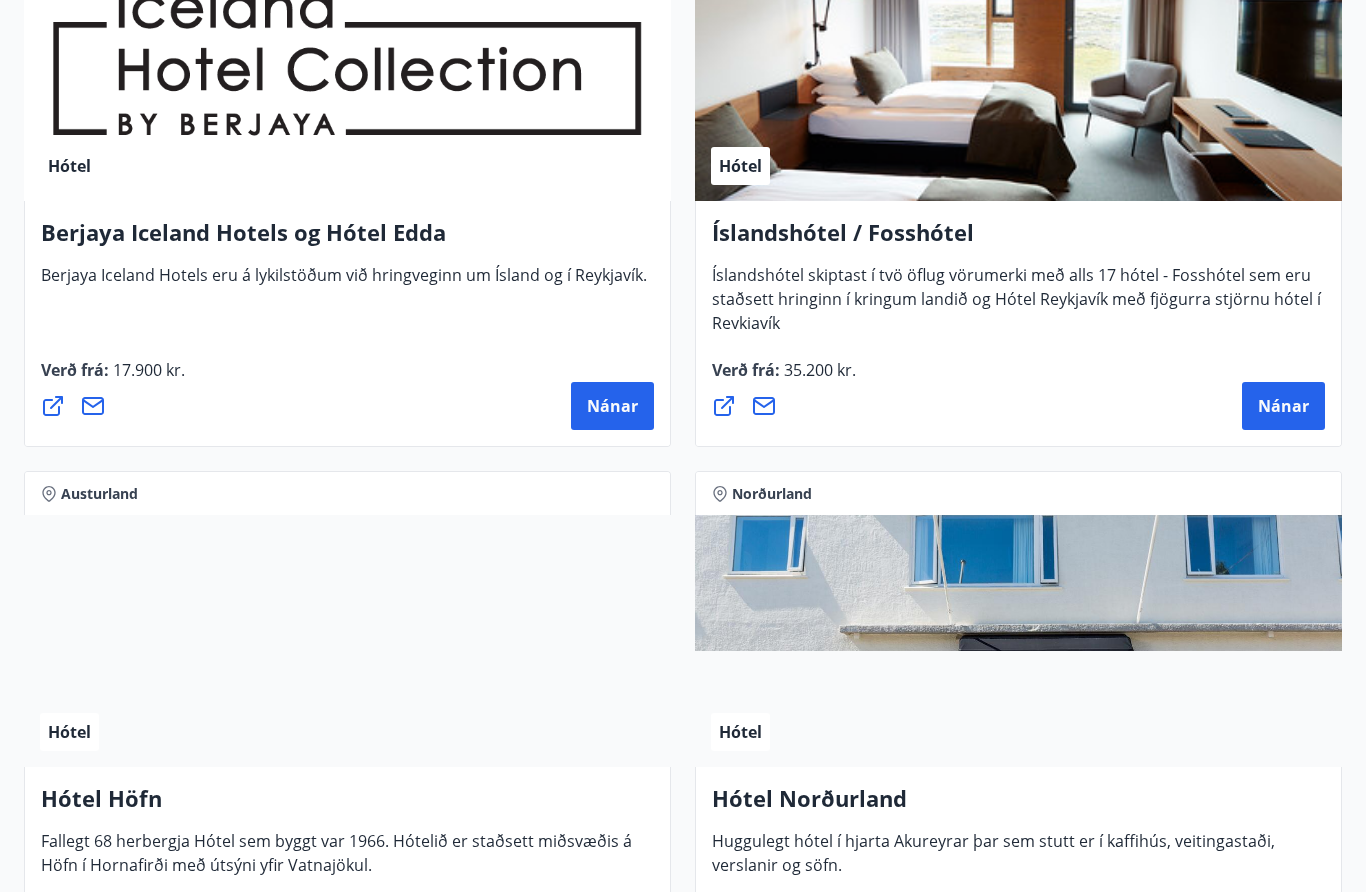 scroll, scrollTop: 3876, scrollLeft: 0, axis: vertical 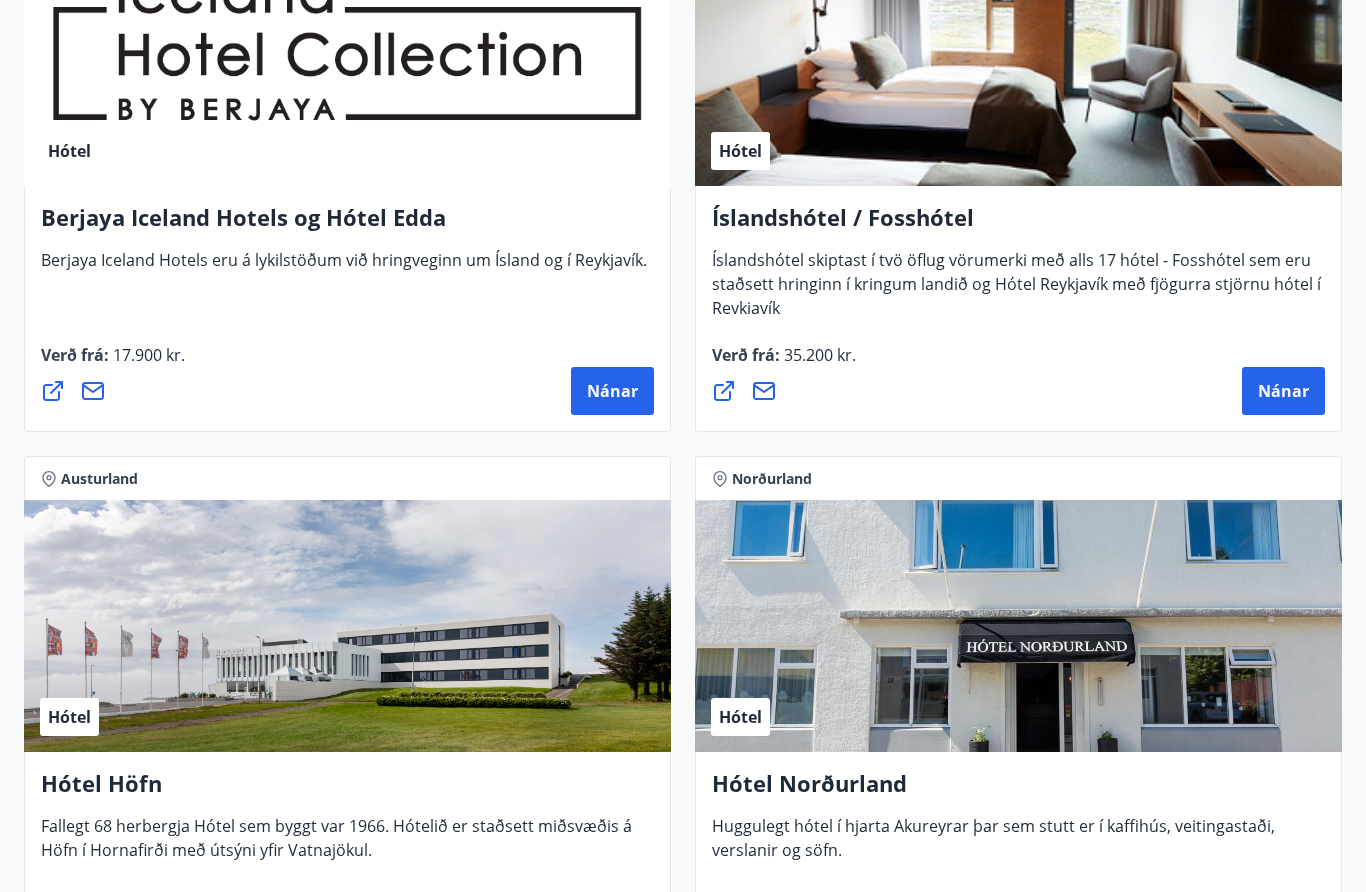 click on "Íslandshótel skiptast í tvö öflug vörumerki með alls 17 hótel - Fosshótel sem eru staðsett hringinn í kringum landið og Hótel Reykjavík með fjögurra stjörnu hótel í Reykjavík" at bounding box center [1016, 292] 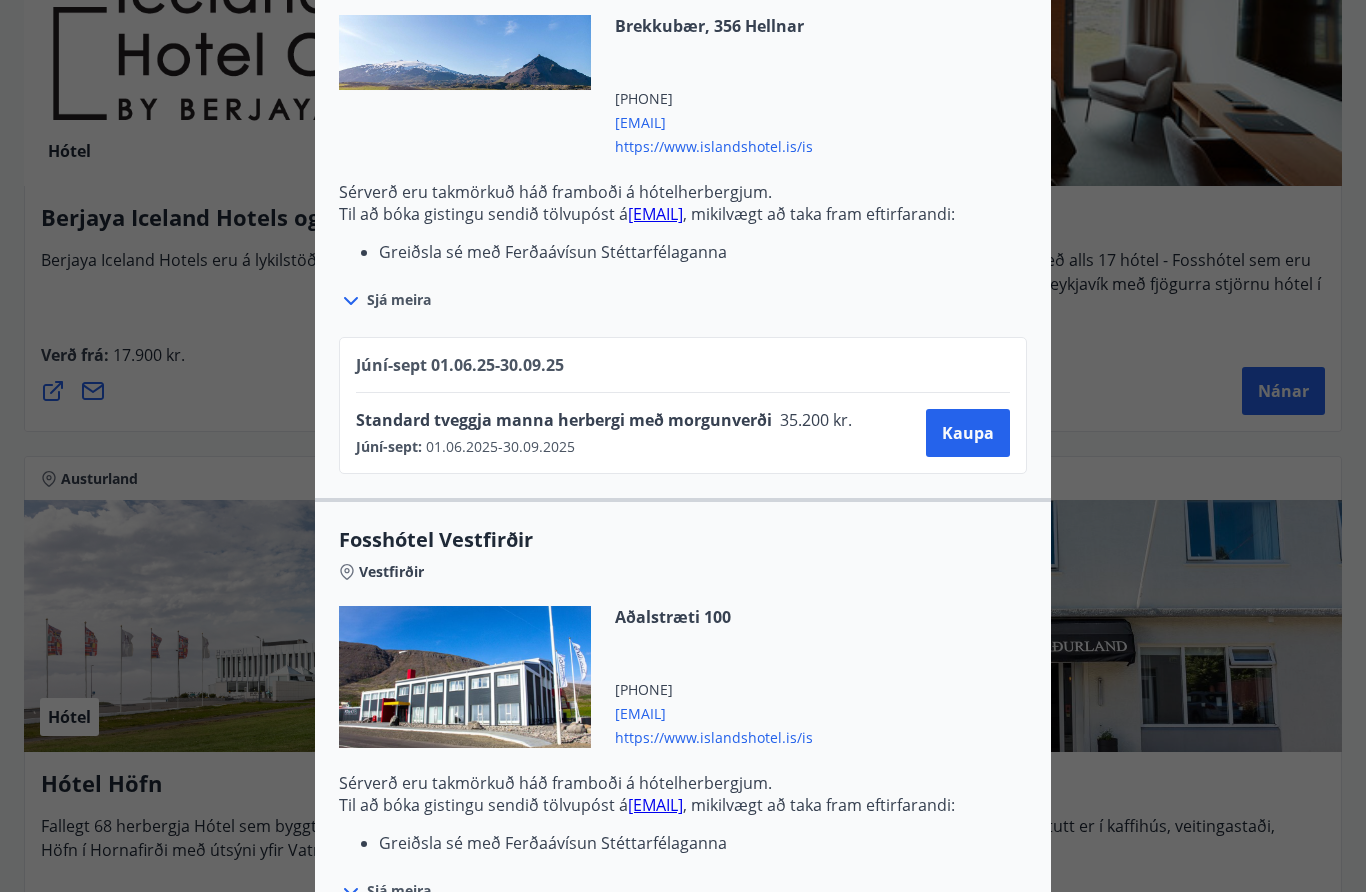 scroll, scrollTop: 2083, scrollLeft: 0, axis: vertical 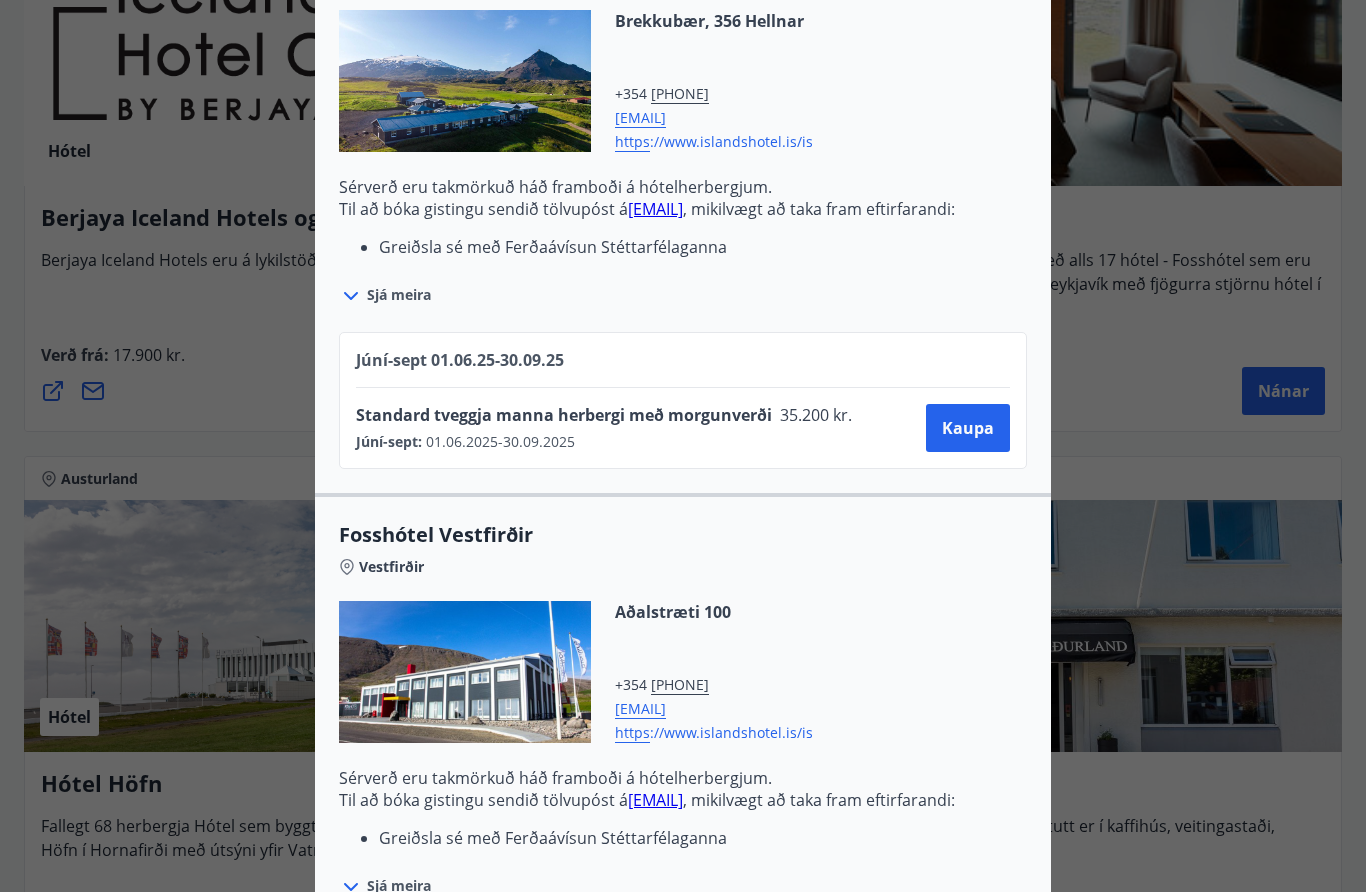 click on "Sjá meira" at bounding box center (399, 295) 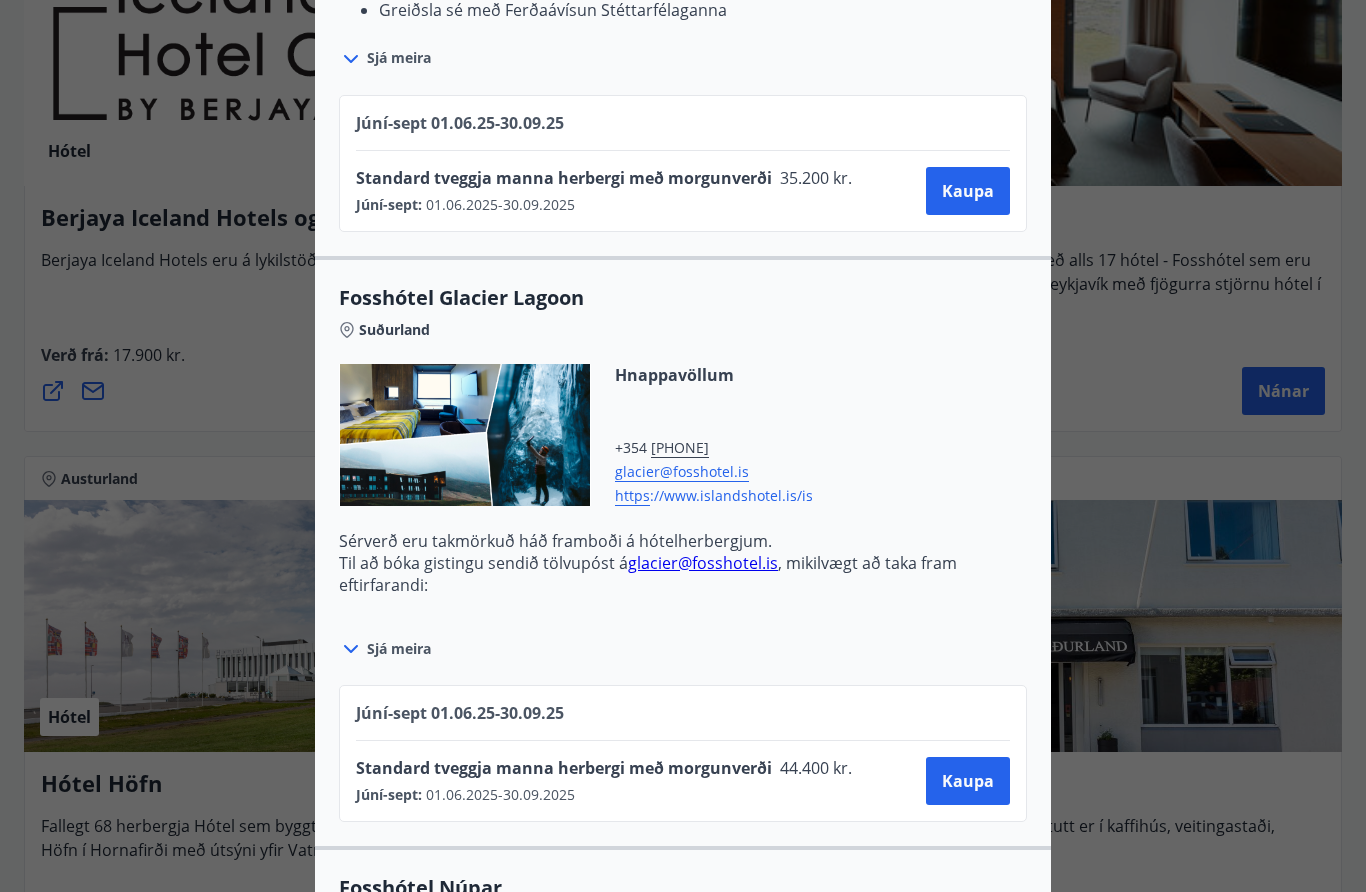 scroll, scrollTop: 5532, scrollLeft: 0, axis: vertical 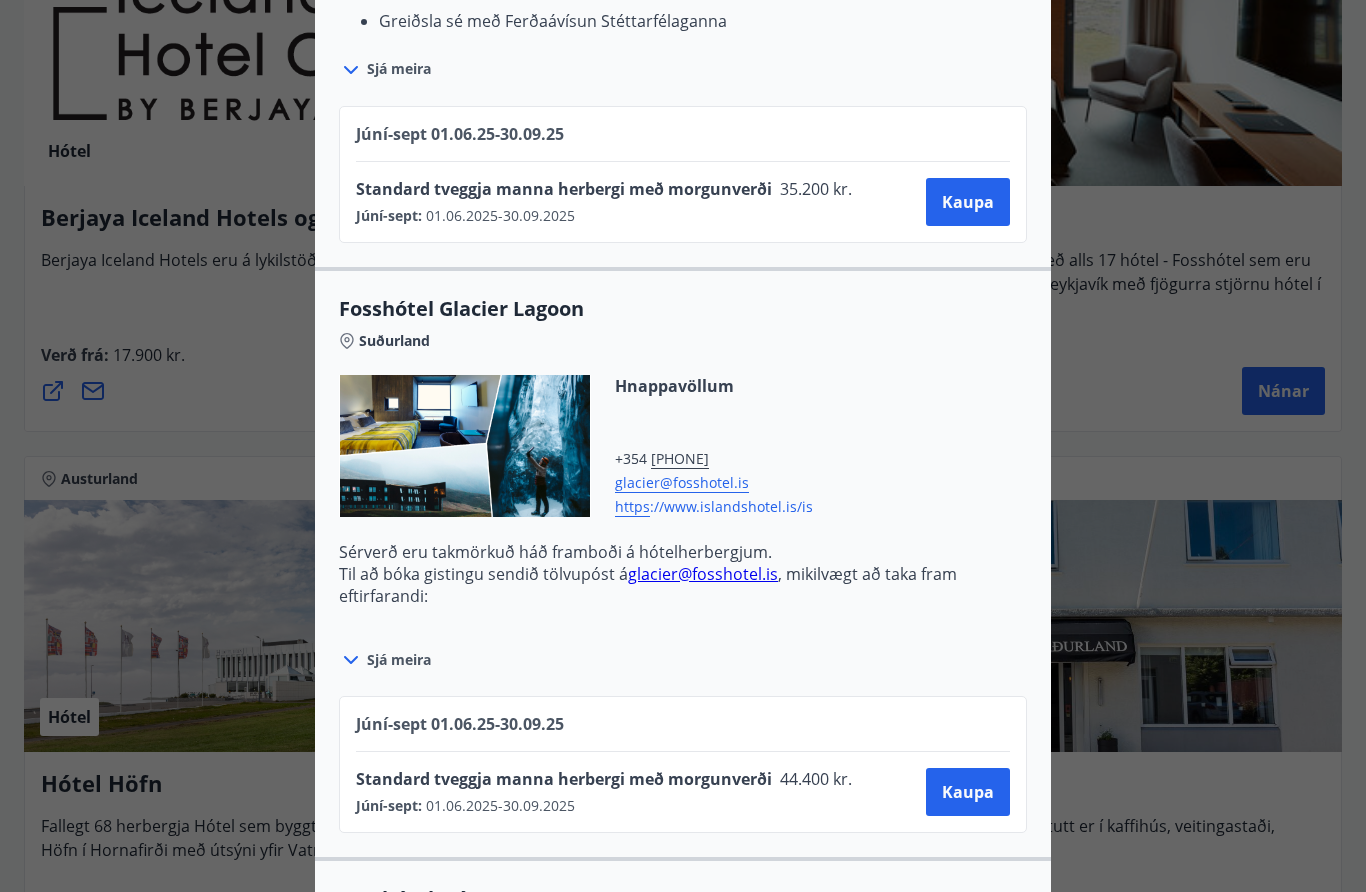 click at bounding box center [683, 446] 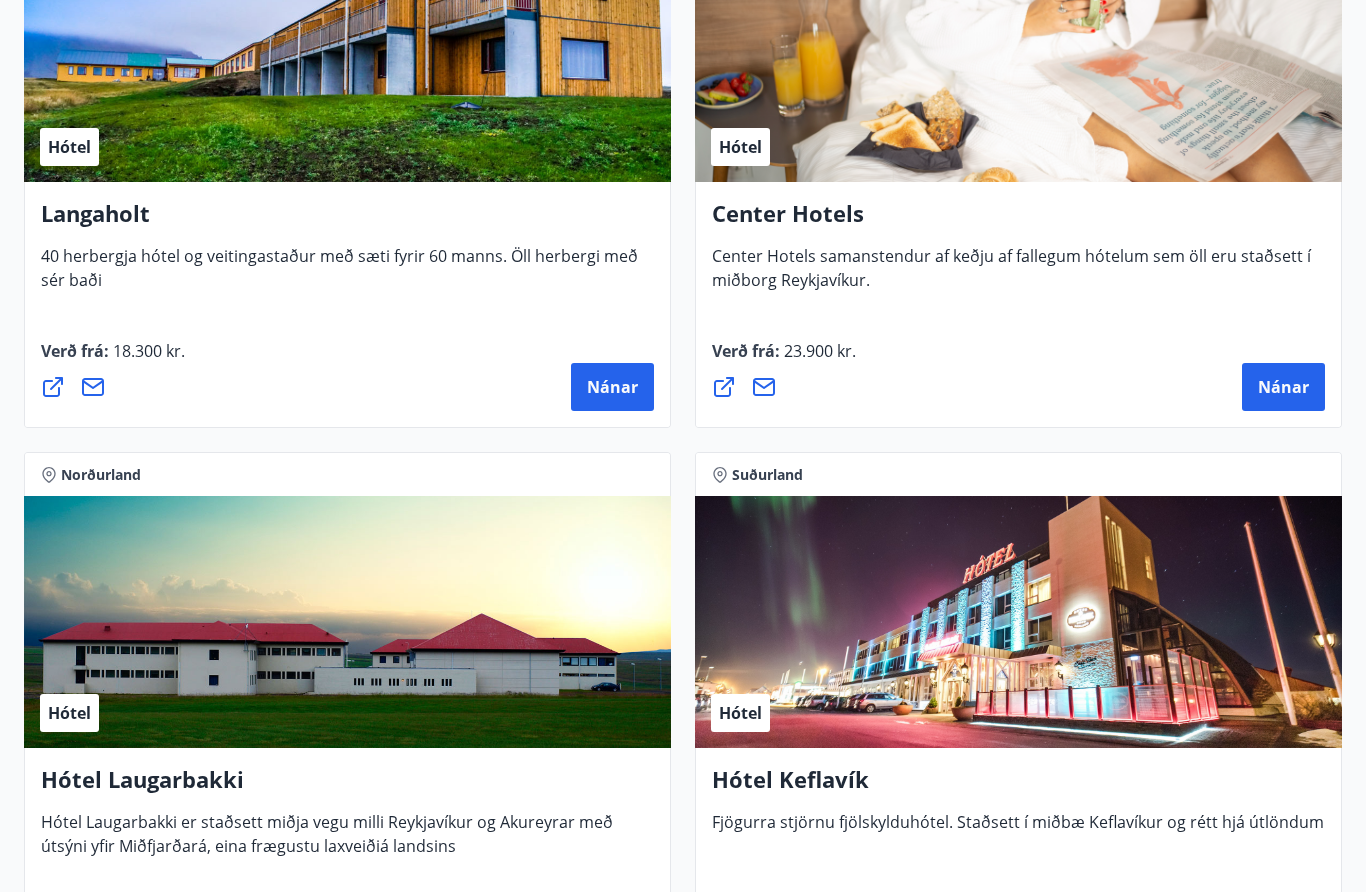 scroll, scrollTop: 6693, scrollLeft: 0, axis: vertical 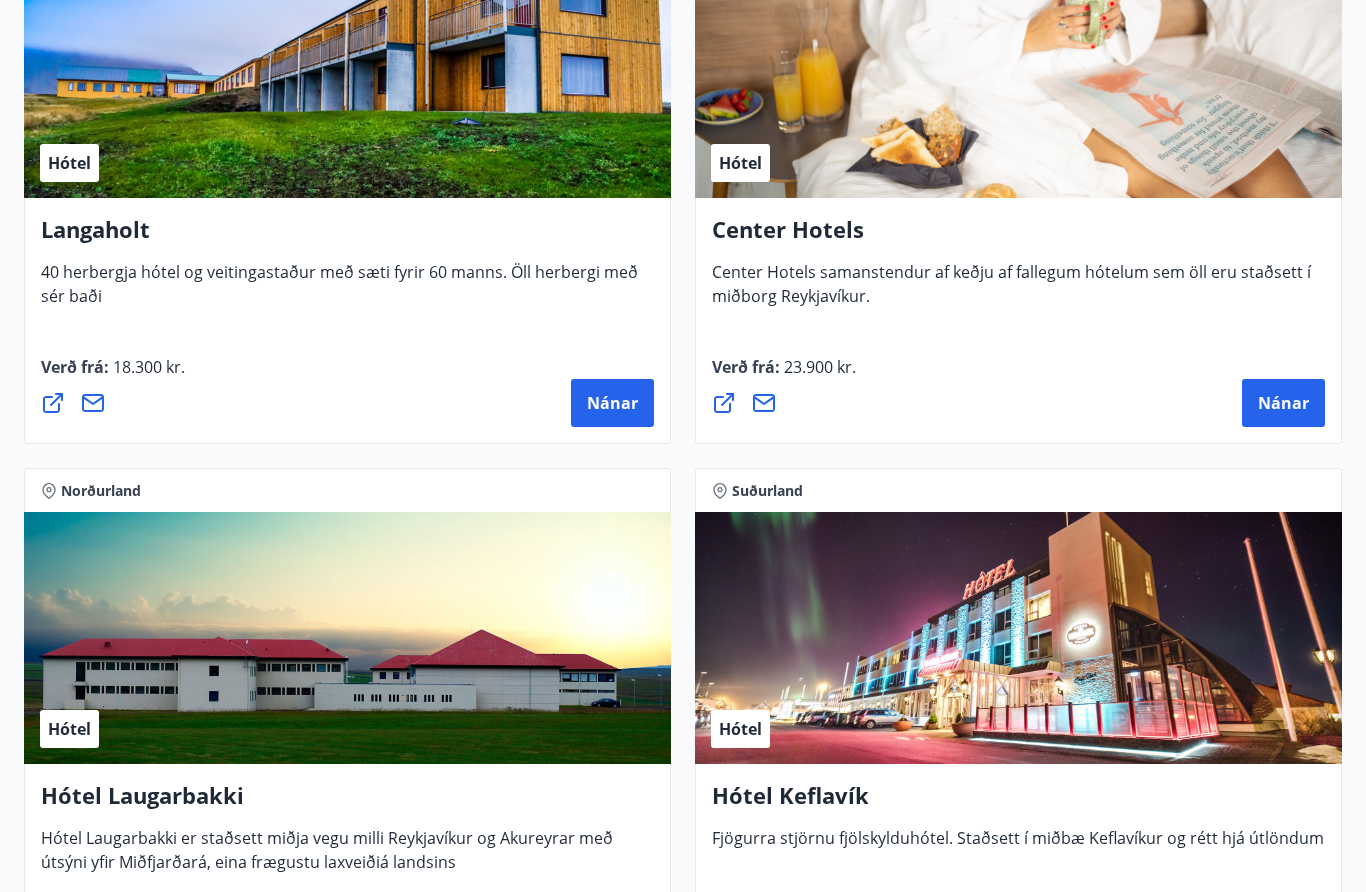 click on "Center Hotels" at bounding box center (1018, 238) 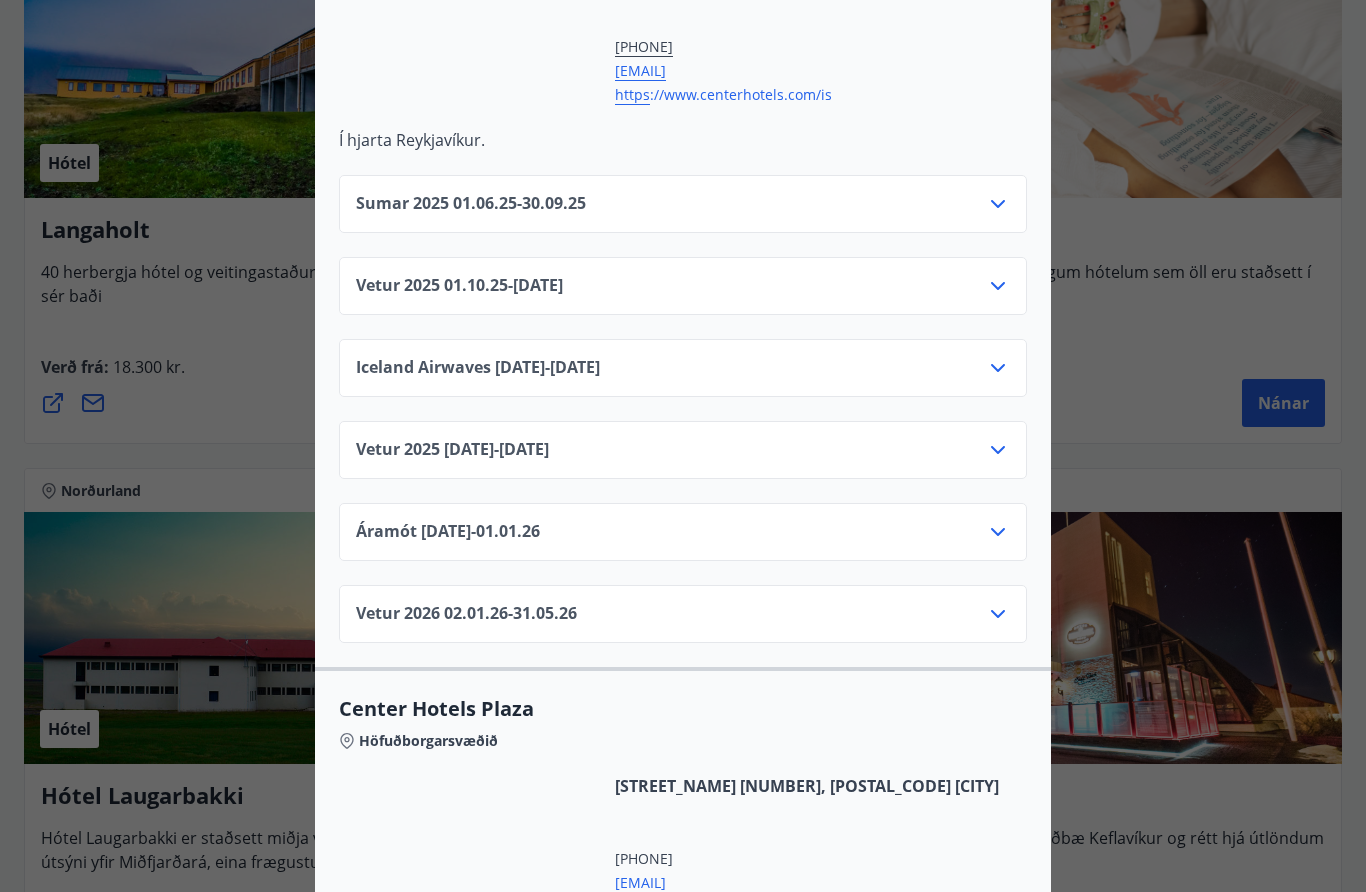scroll, scrollTop: 851, scrollLeft: 0, axis: vertical 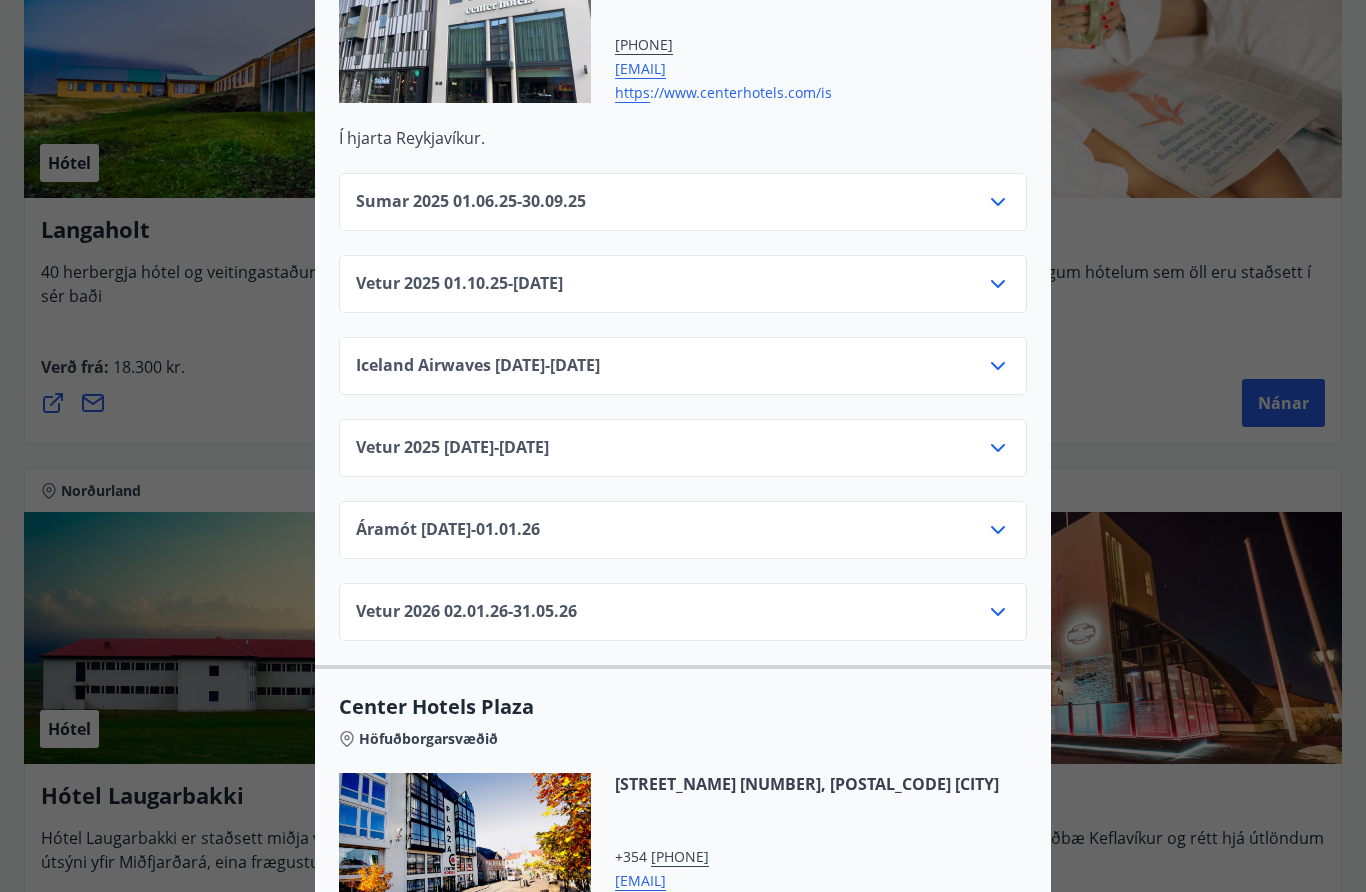 click 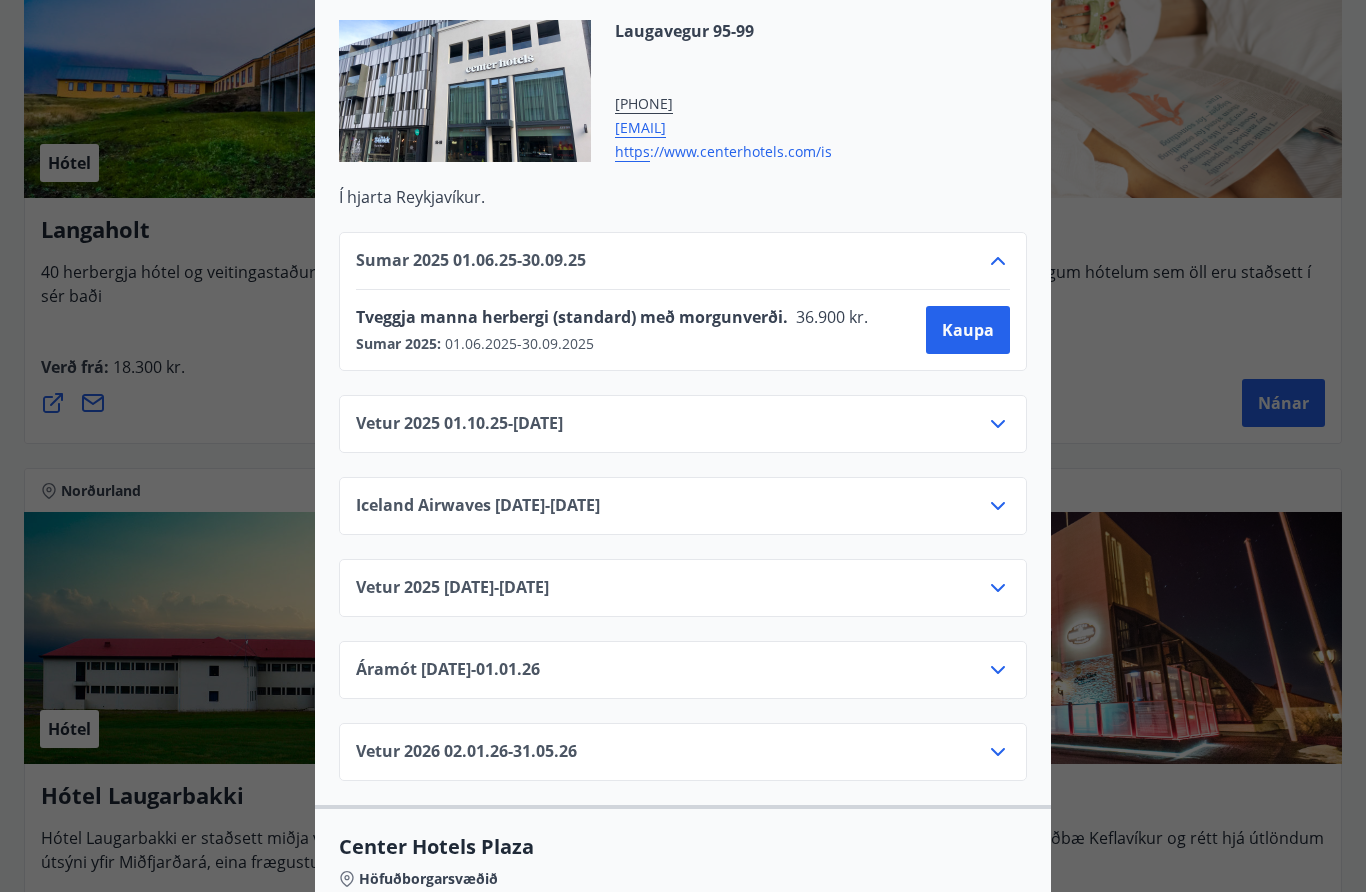 scroll, scrollTop: 787, scrollLeft: 0, axis: vertical 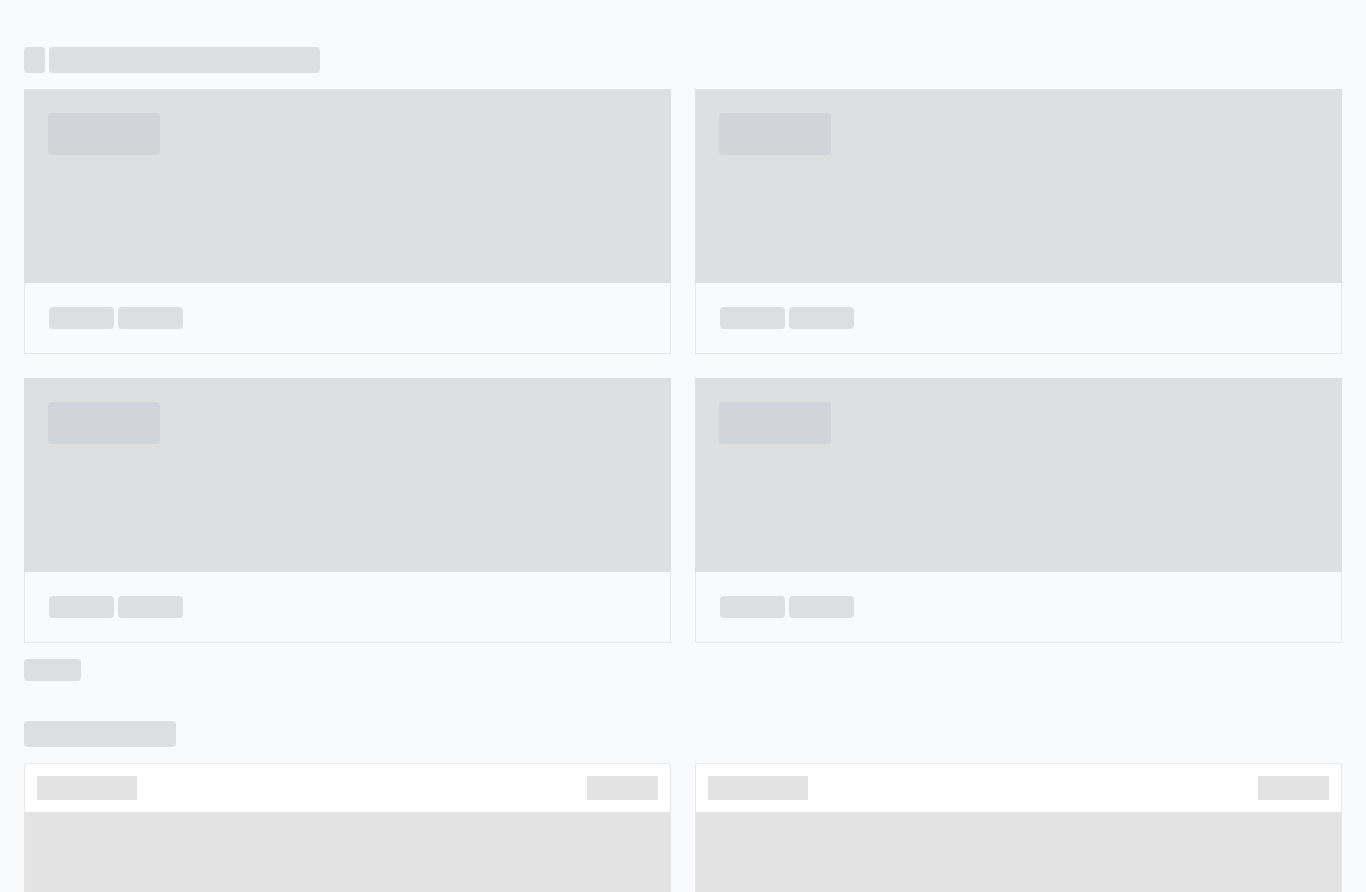 click at bounding box center [347, 475] 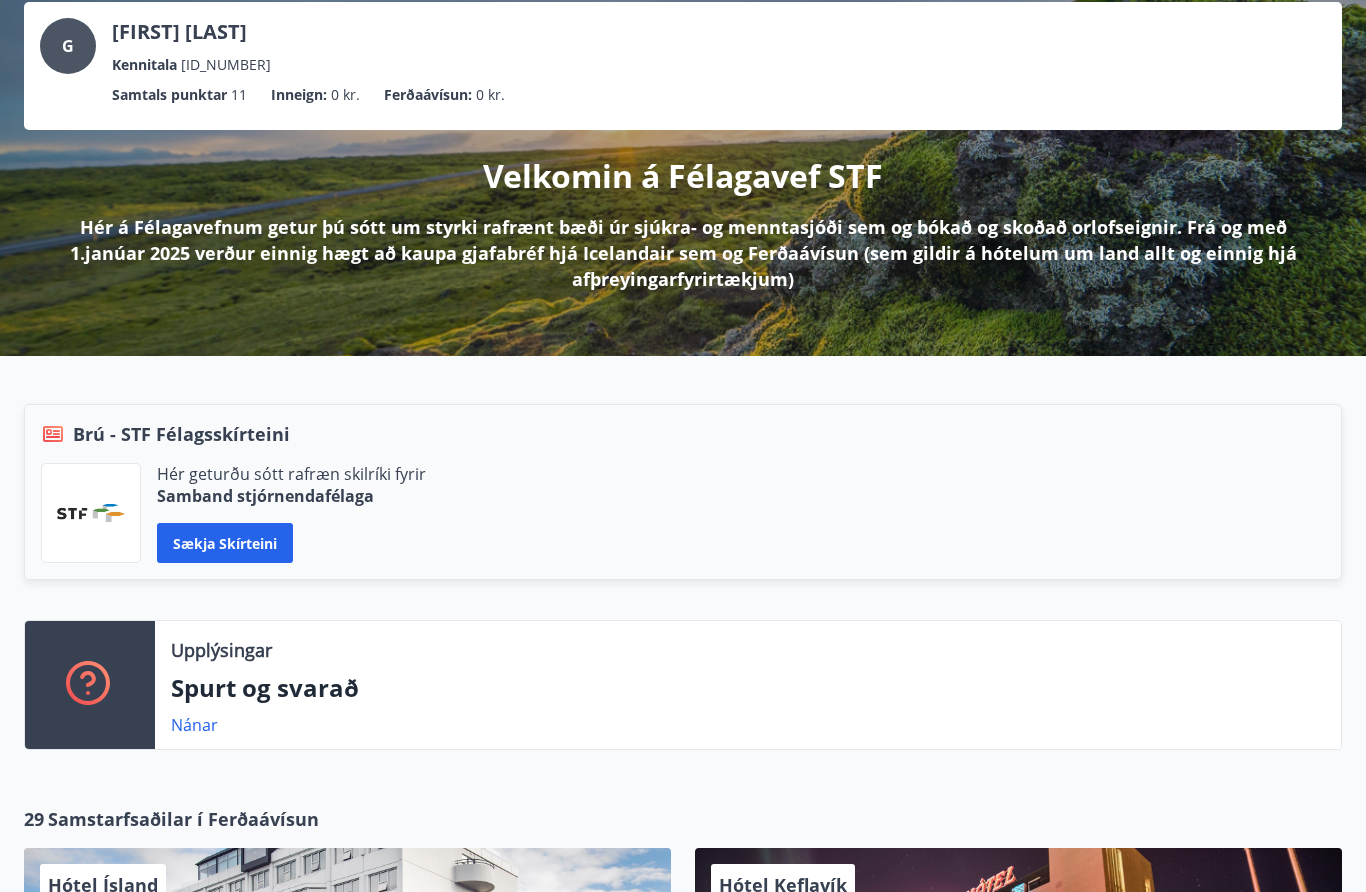 scroll, scrollTop: 0, scrollLeft: 0, axis: both 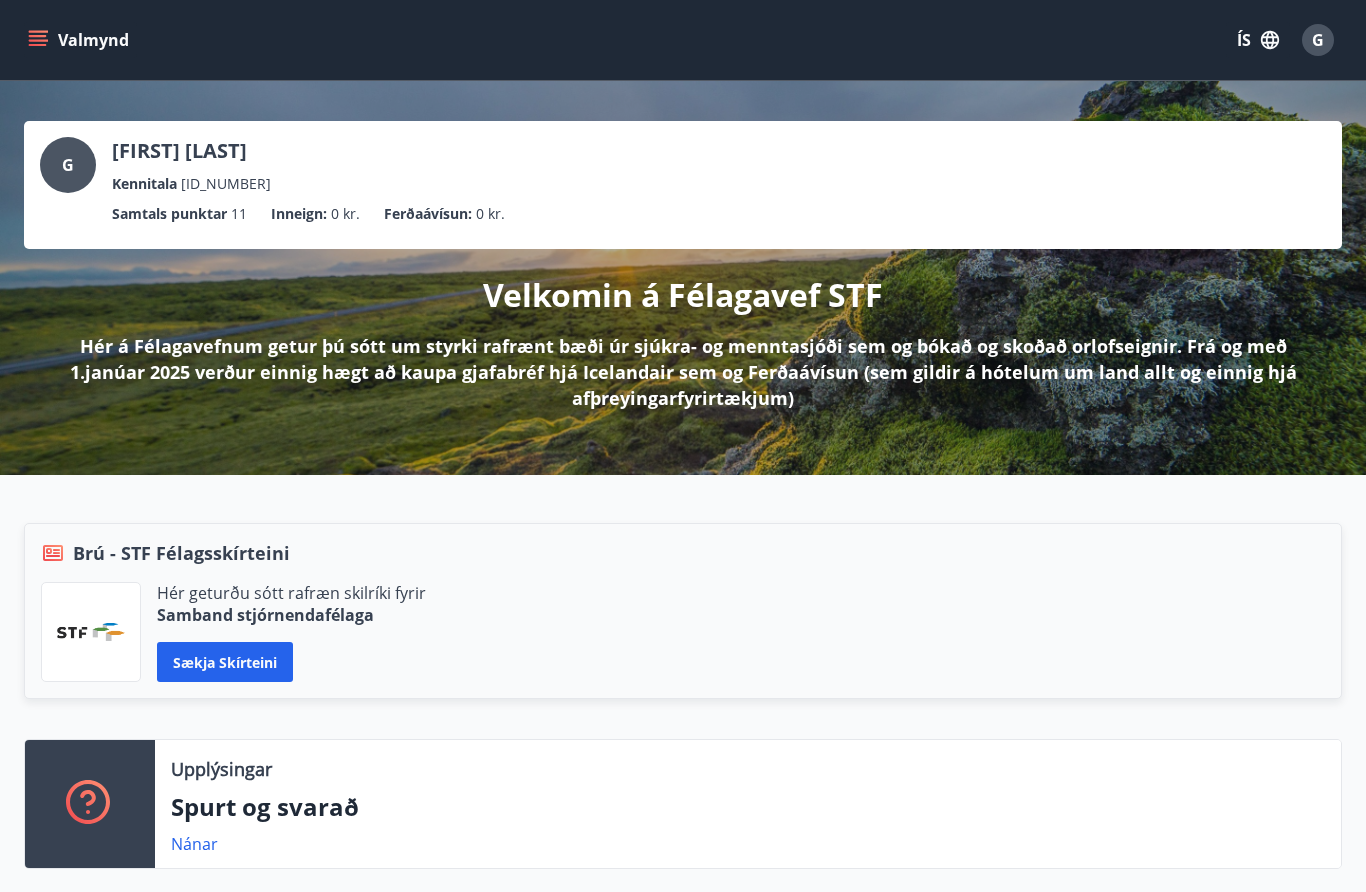 click on "Valmynd" at bounding box center (80, 40) 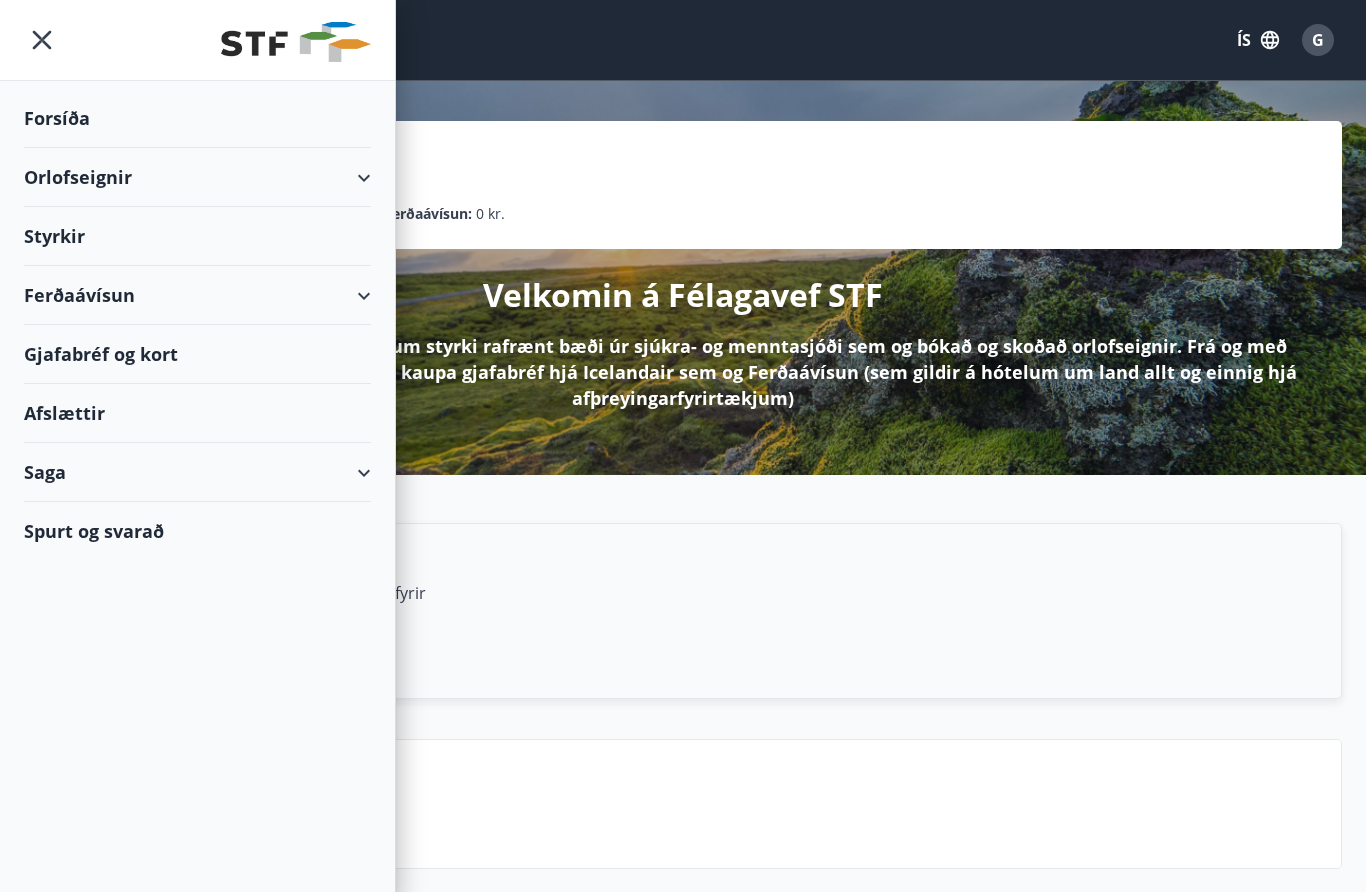 click on "Orlofseignir" at bounding box center [197, 177] 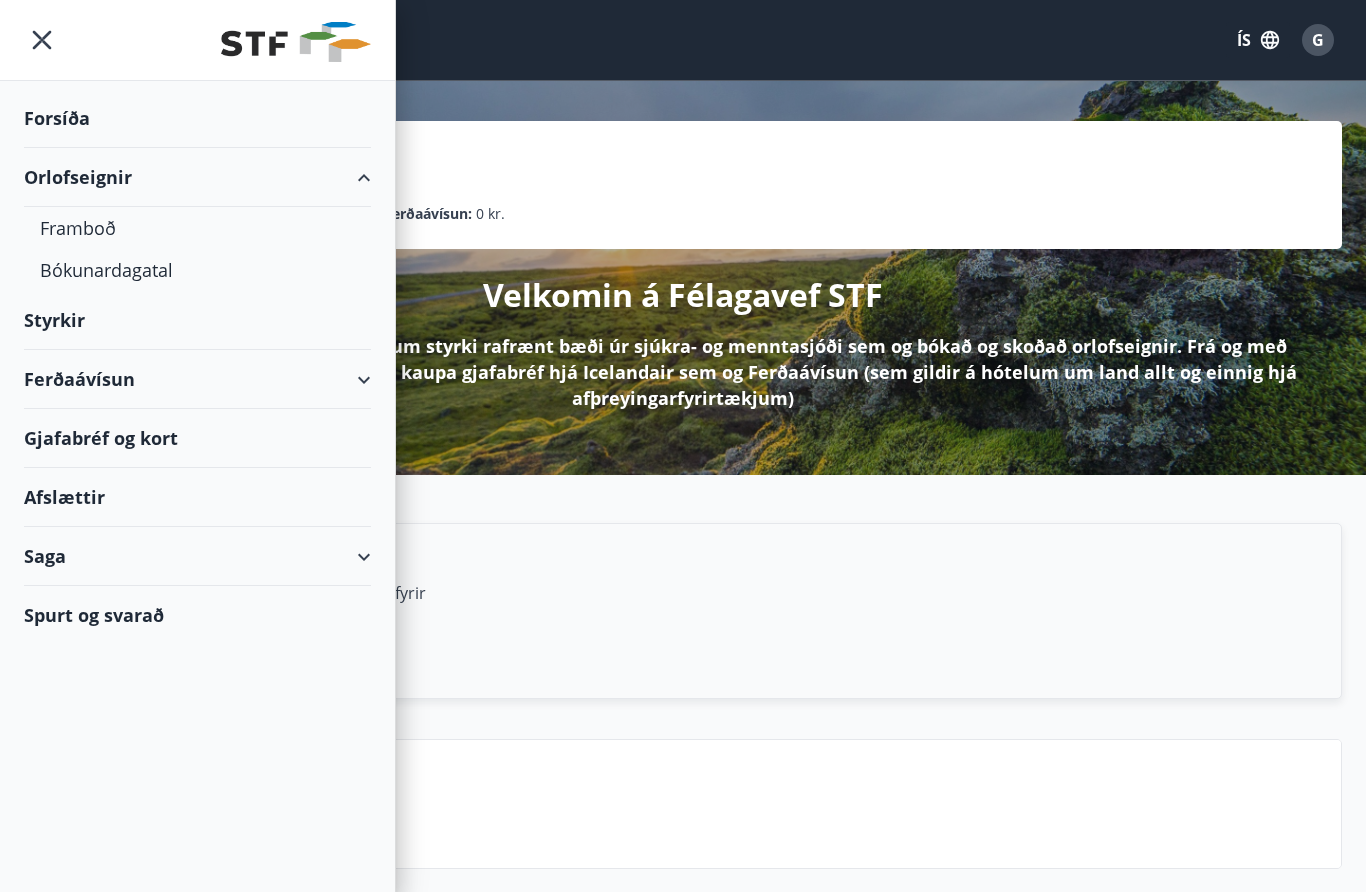 click on "Bókunardagatal" at bounding box center (197, 270) 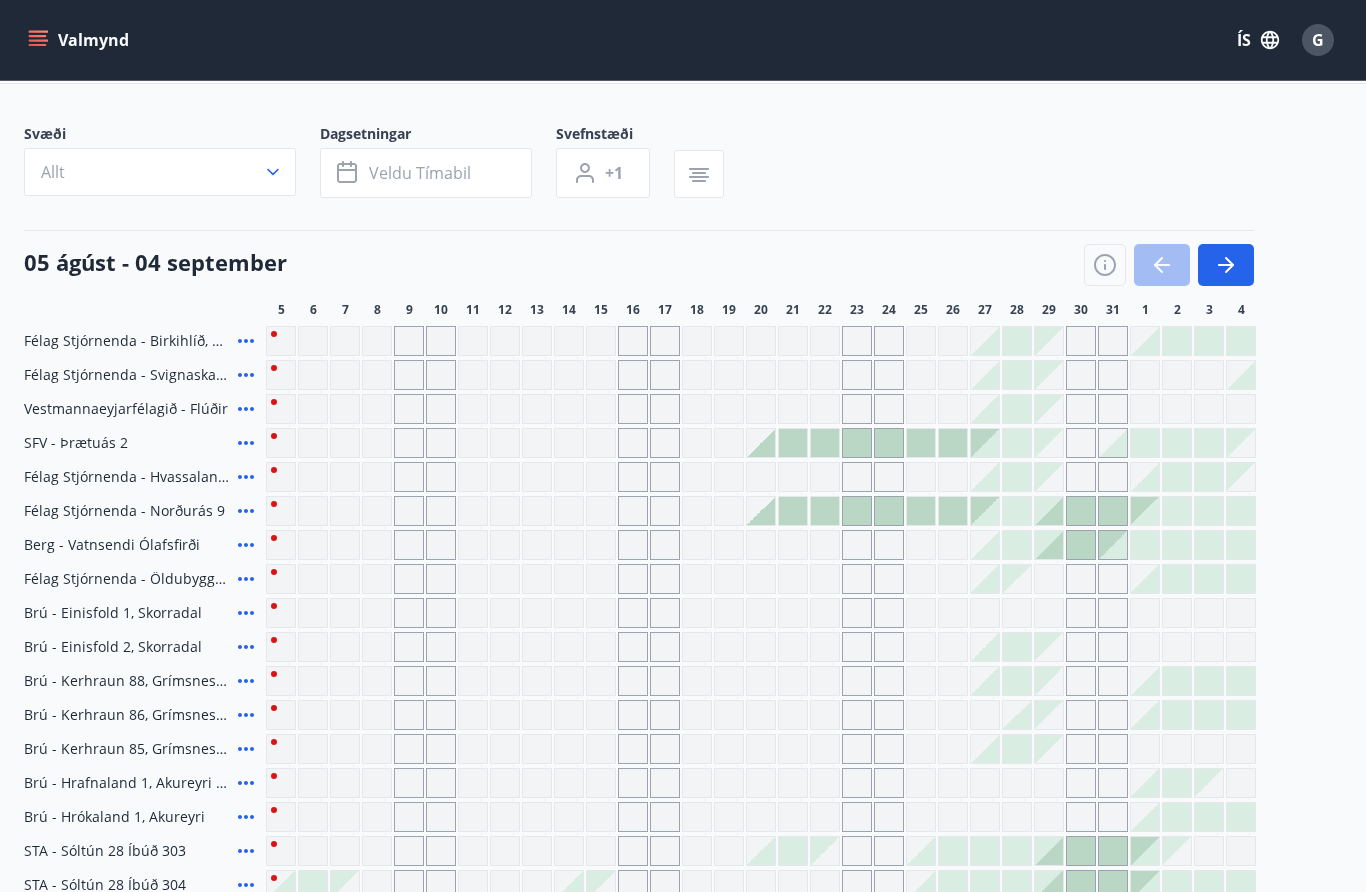 scroll, scrollTop: 0, scrollLeft: 0, axis: both 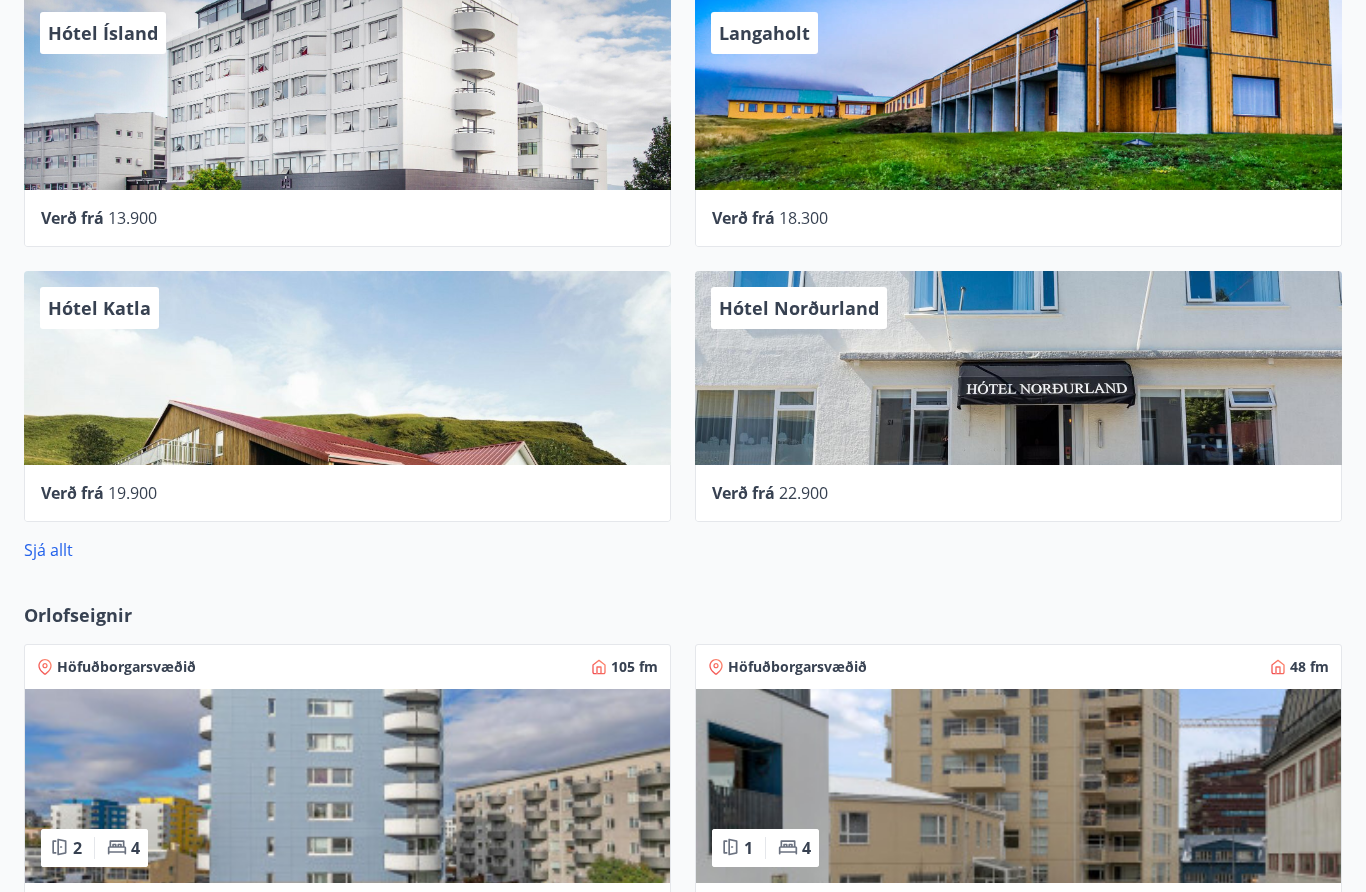 click on "Sjá allt" at bounding box center (48, 550) 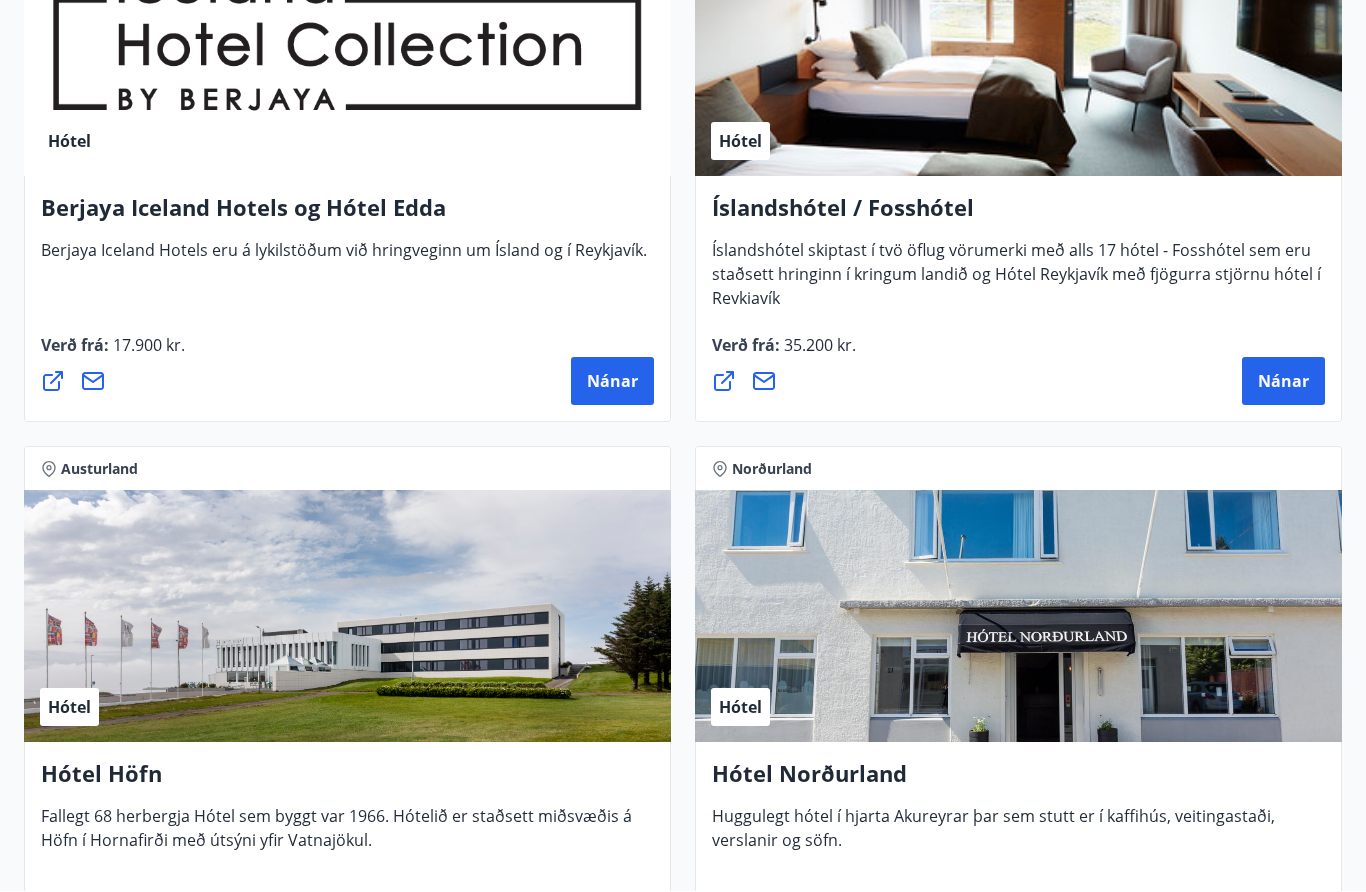 scroll, scrollTop: 3885, scrollLeft: 0, axis: vertical 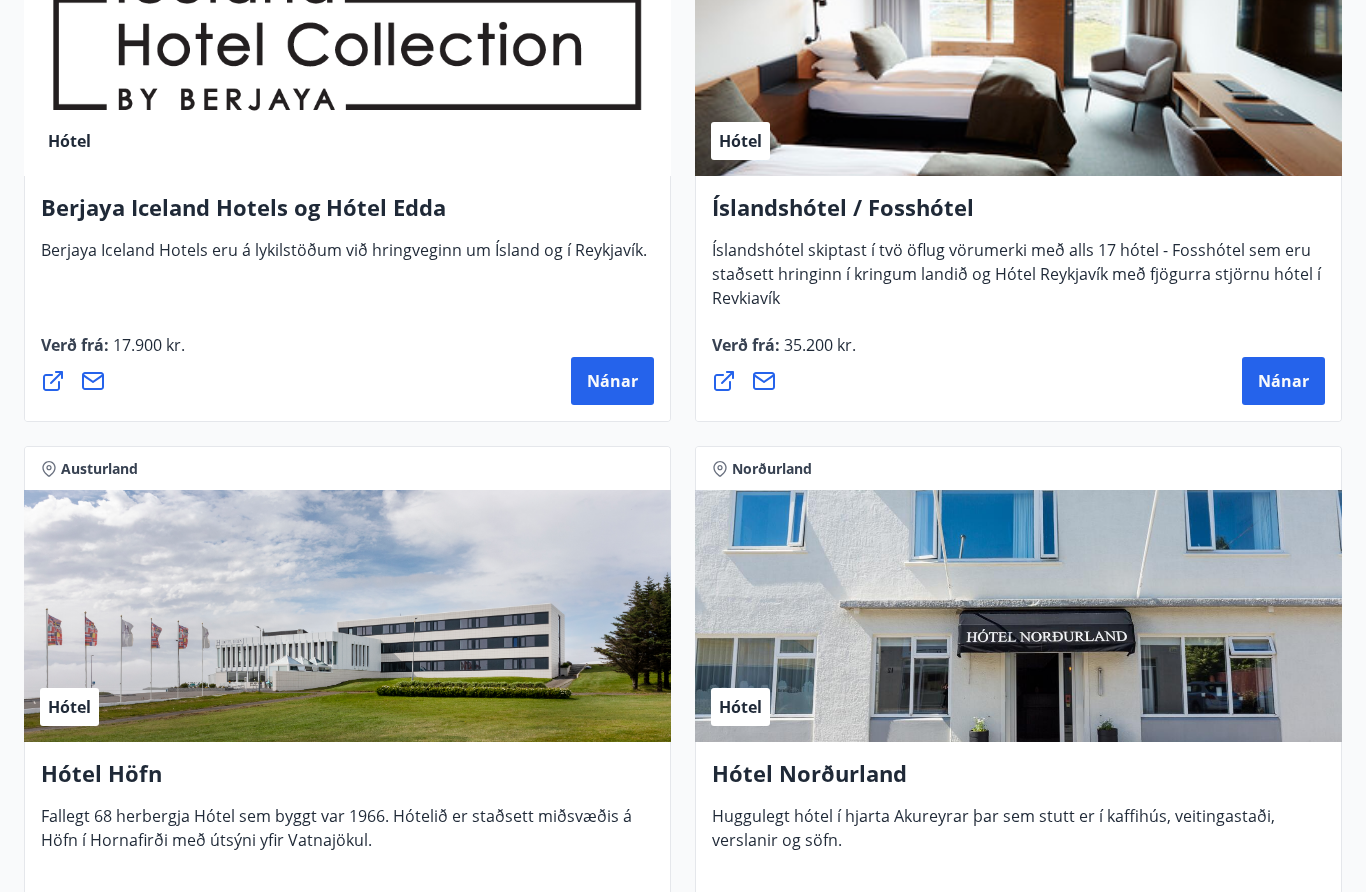 click on "Íslandshótel / Fosshótel" at bounding box center [1018, 216] 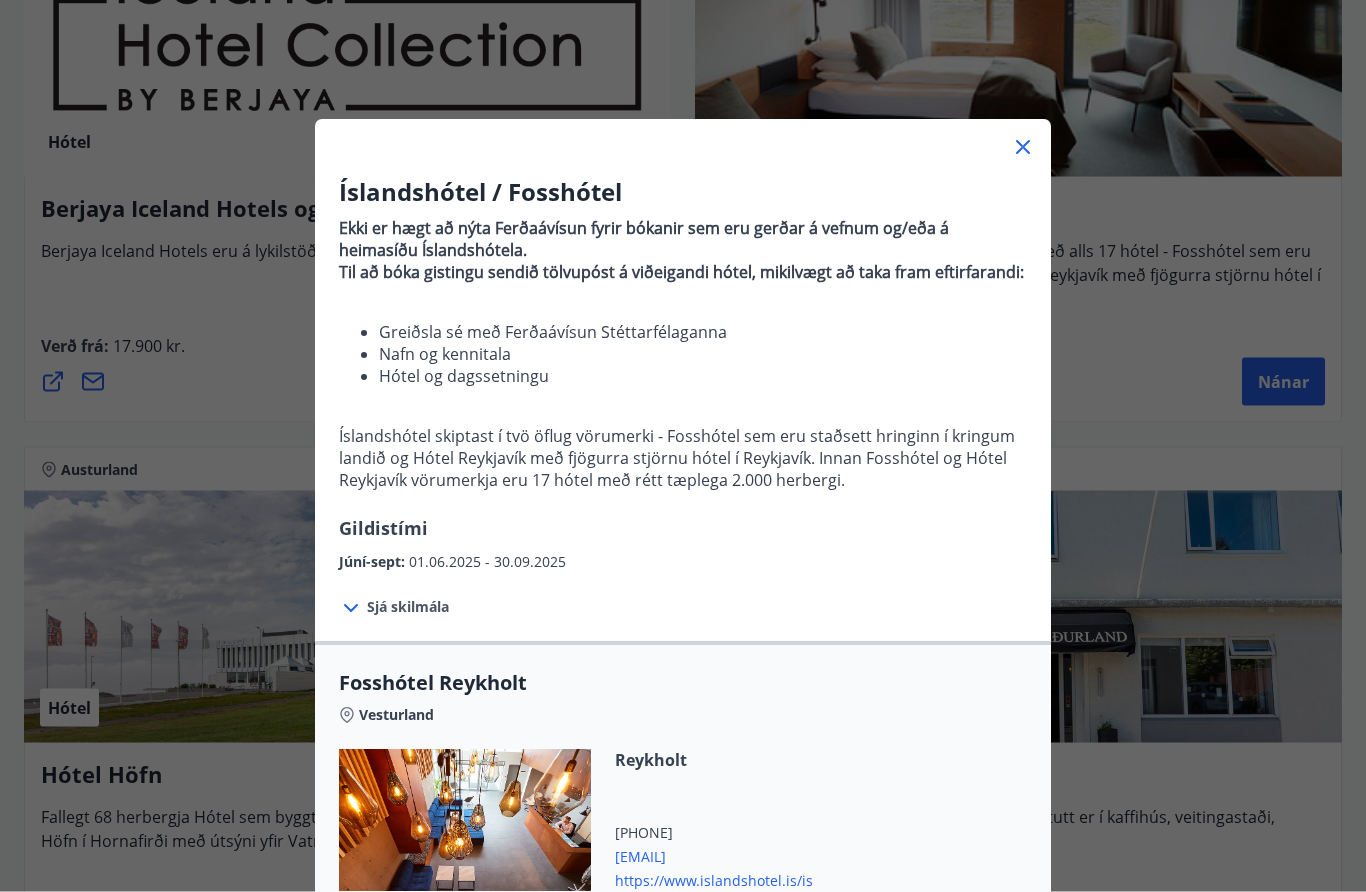 scroll, scrollTop: 3886, scrollLeft: 0, axis: vertical 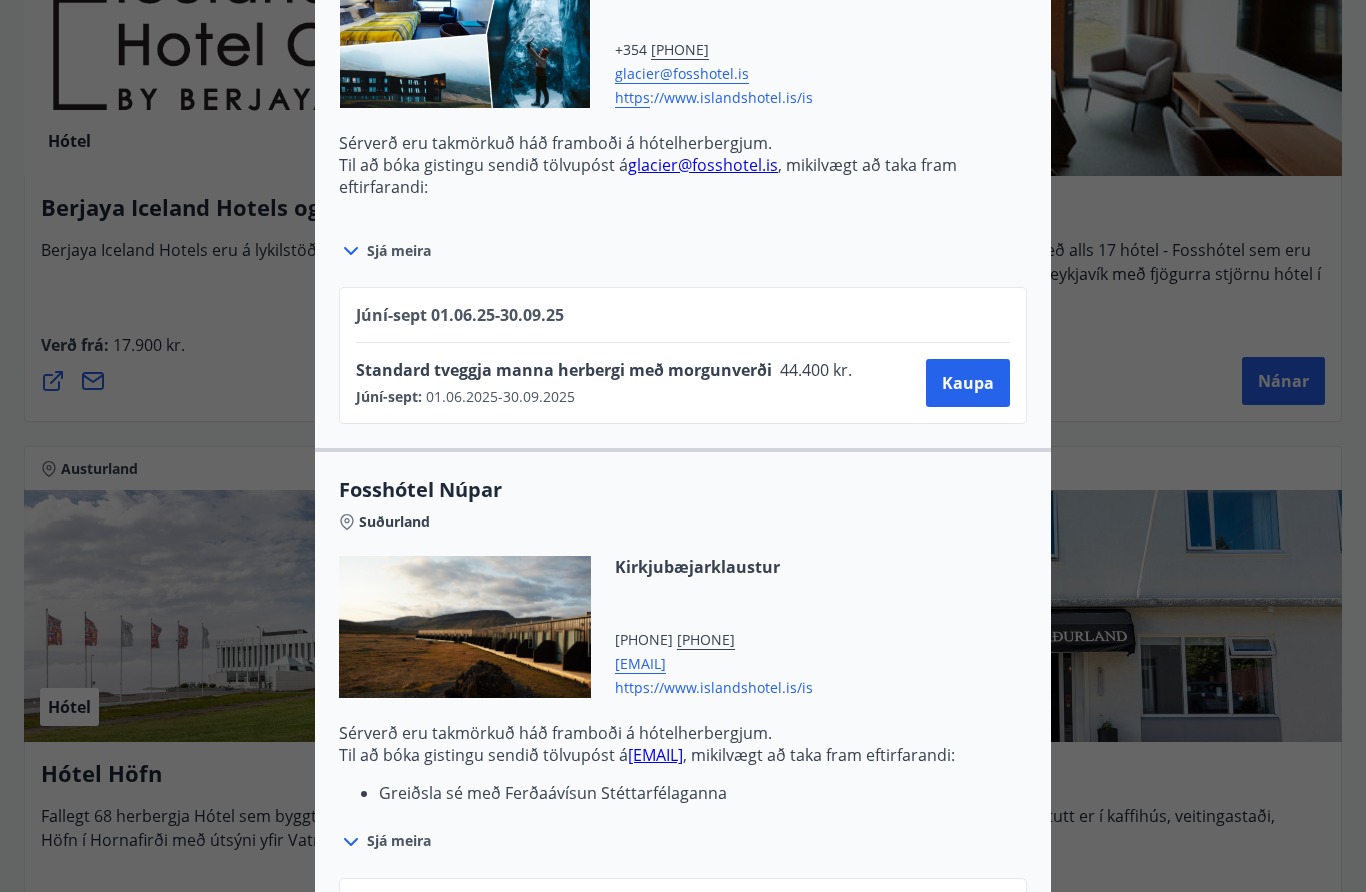 click on "https ://www.islandshotel.is/is" at bounding box center (714, 96) 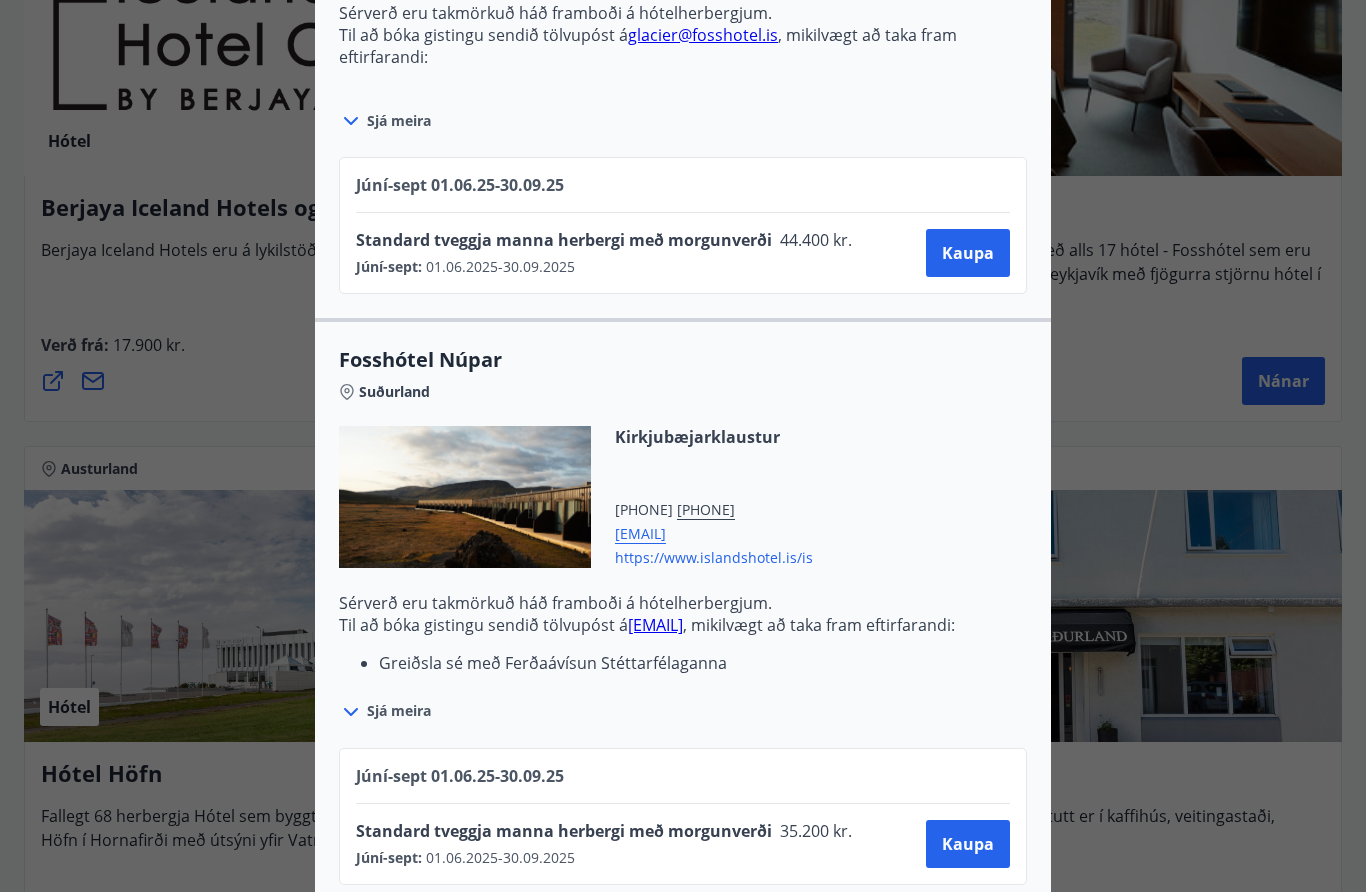 scroll, scrollTop: 5873, scrollLeft: 0, axis: vertical 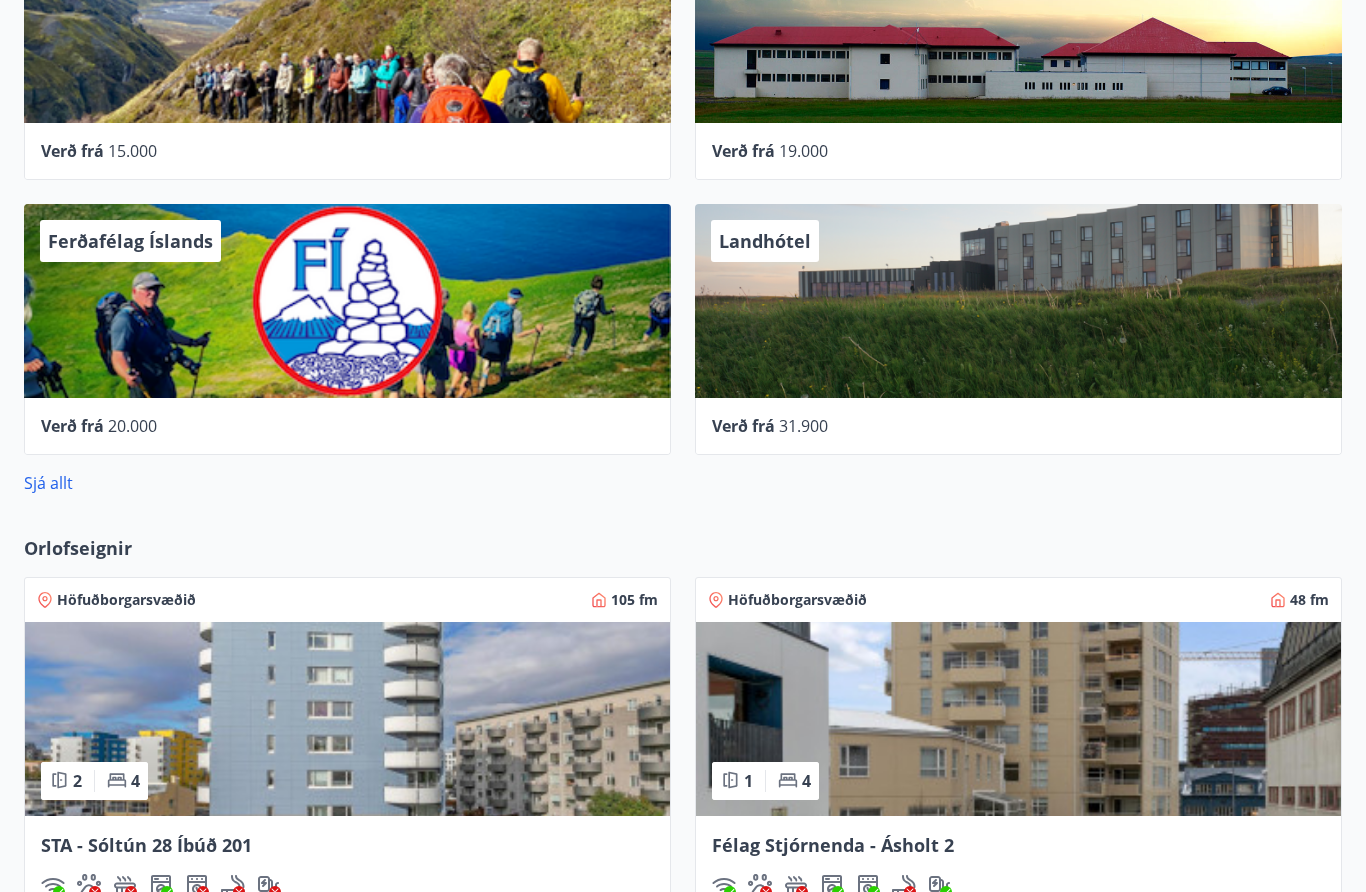 click on "Landhótel" at bounding box center (1018, 302) 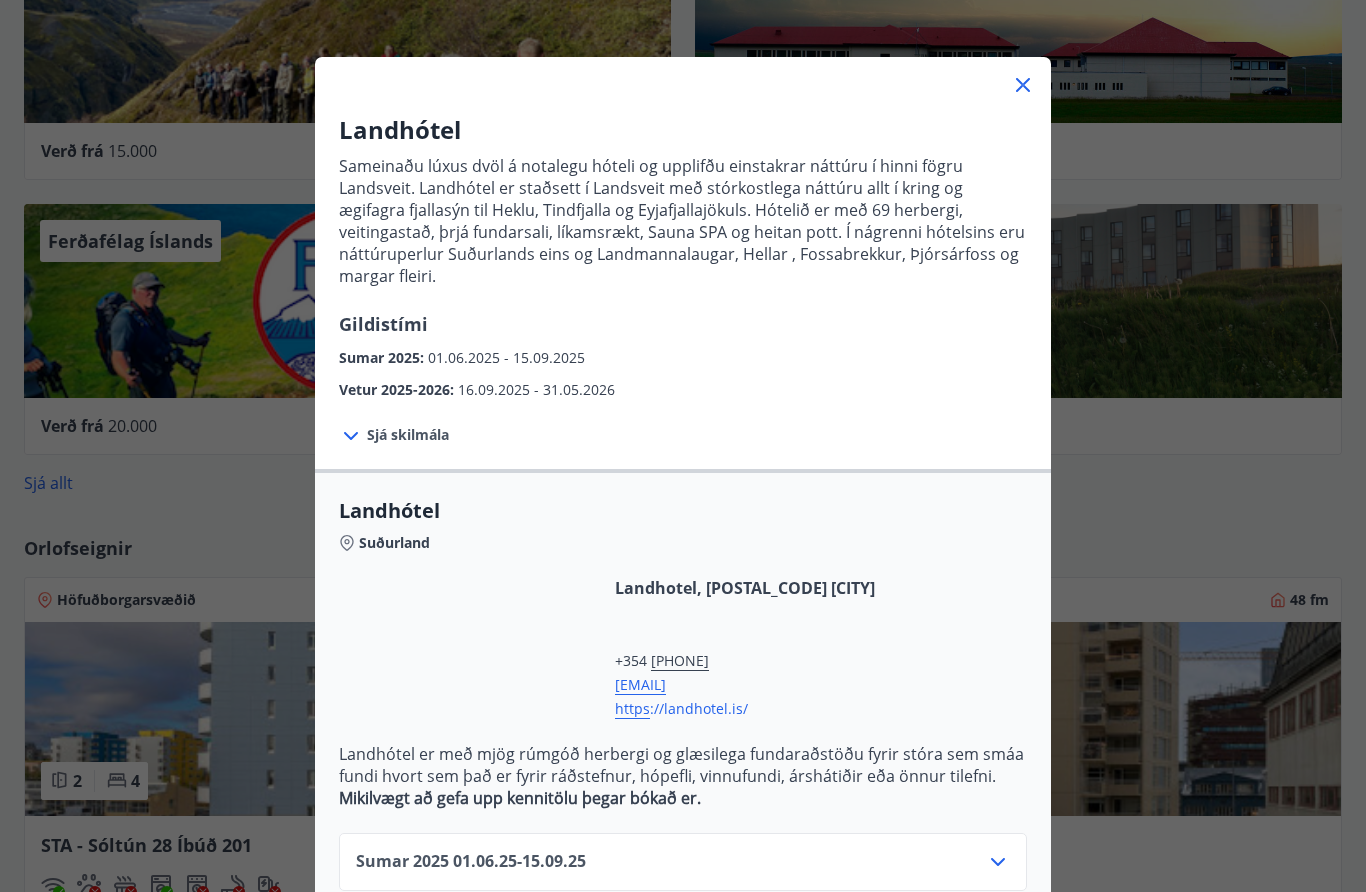 scroll, scrollTop: 62, scrollLeft: 0, axis: vertical 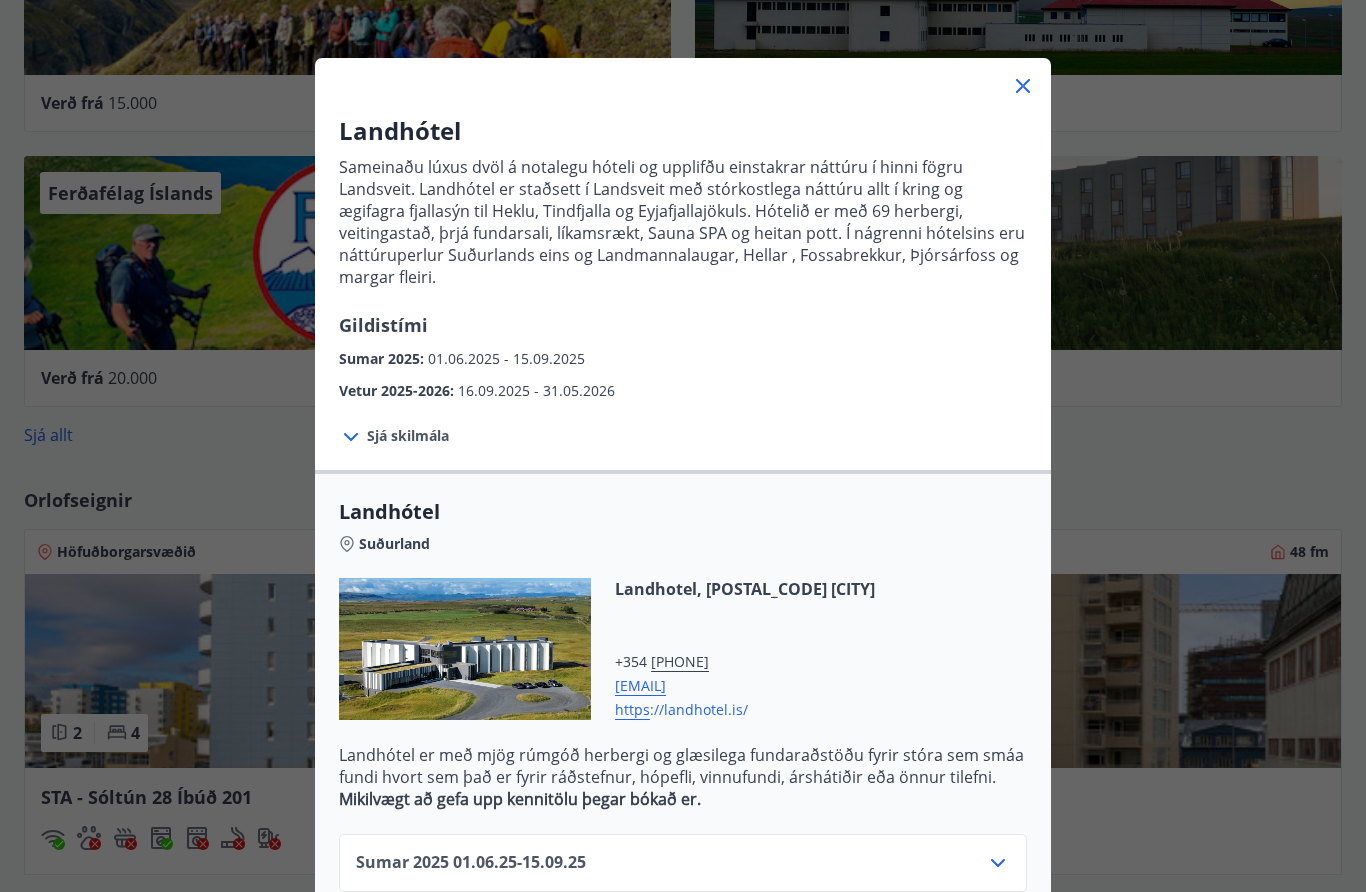 click on "Landhótel er með mjög rúmgóð herbergi og glæsilega fundaraðstöðu fyrir stóra sem smáa fundi hvort sem það er fyrir ráðstefnur, hópefli, vinnufundi, árshátiðir eða önnur tilefni." at bounding box center [683, 766] 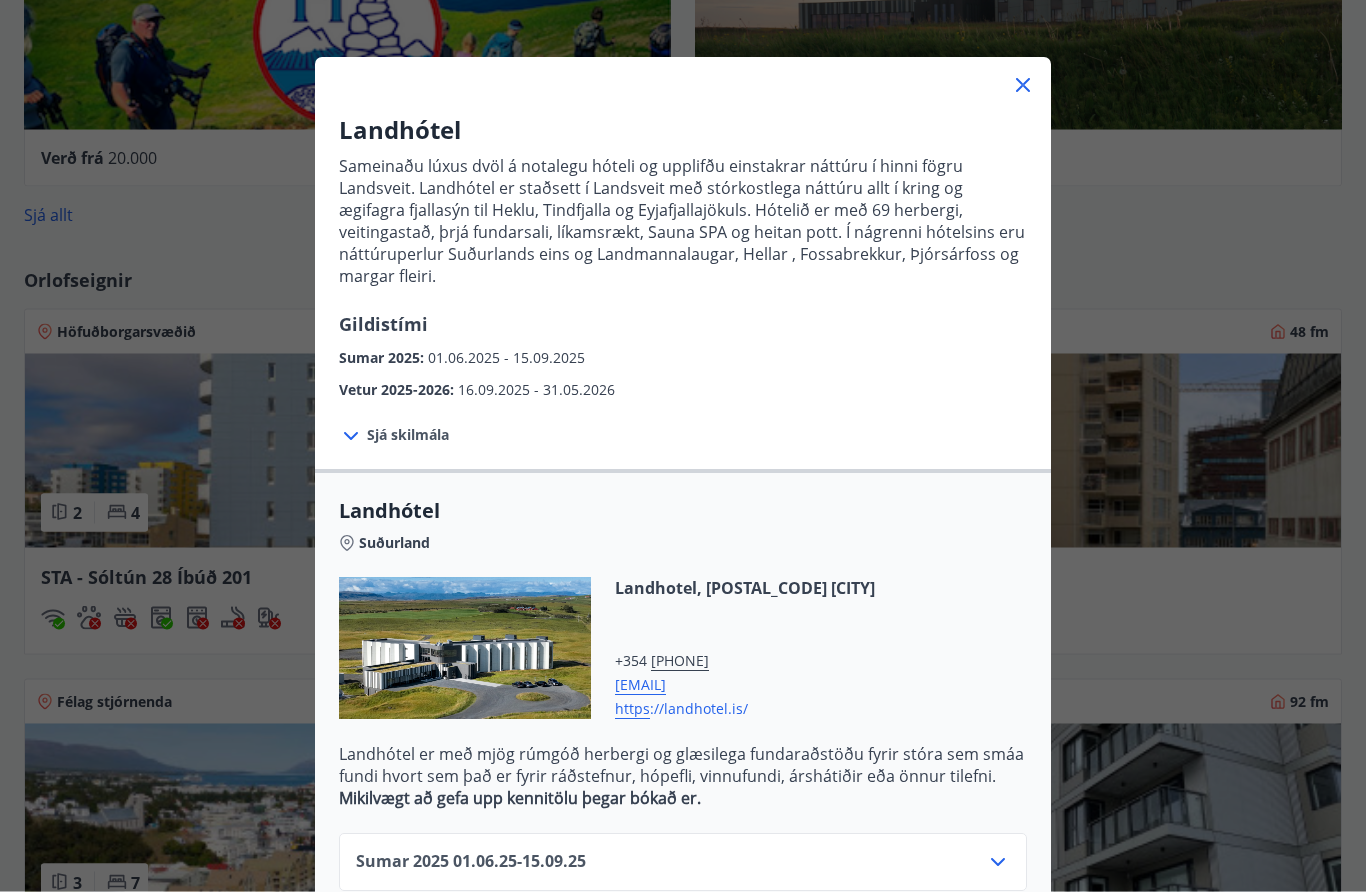 scroll, scrollTop: 1302, scrollLeft: 0, axis: vertical 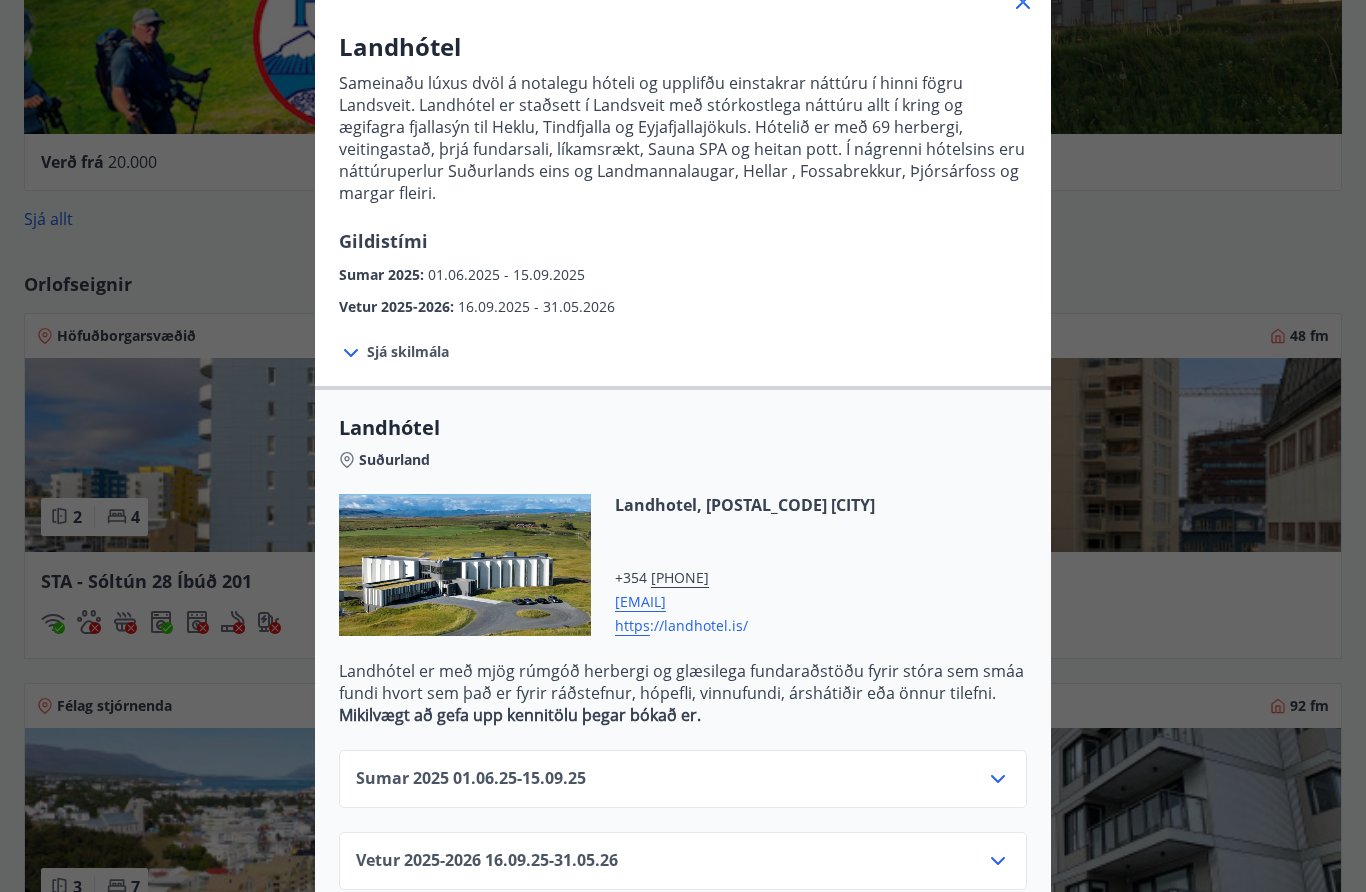 click 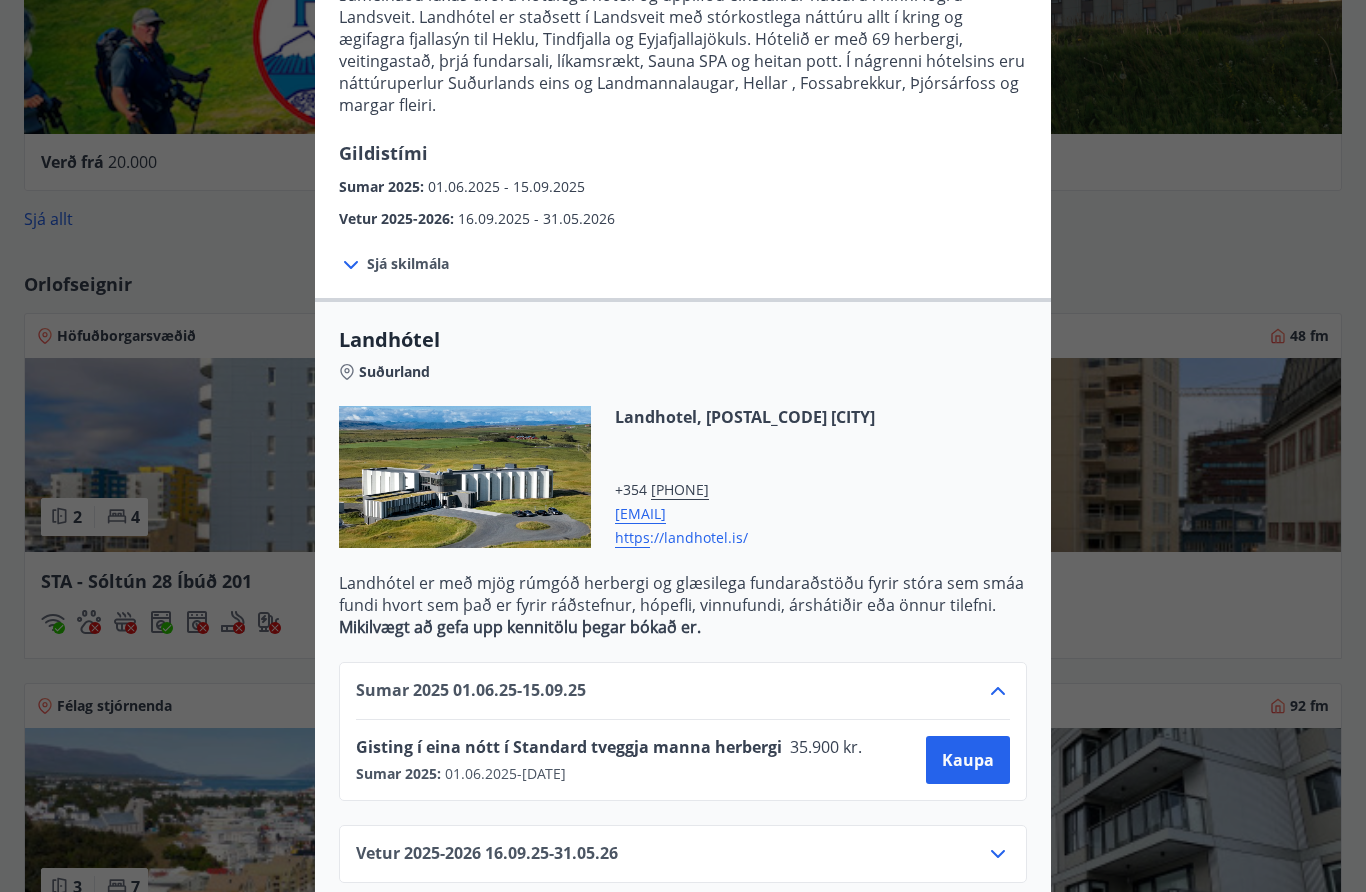 scroll, scrollTop: 226, scrollLeft: 0, axis: vertical 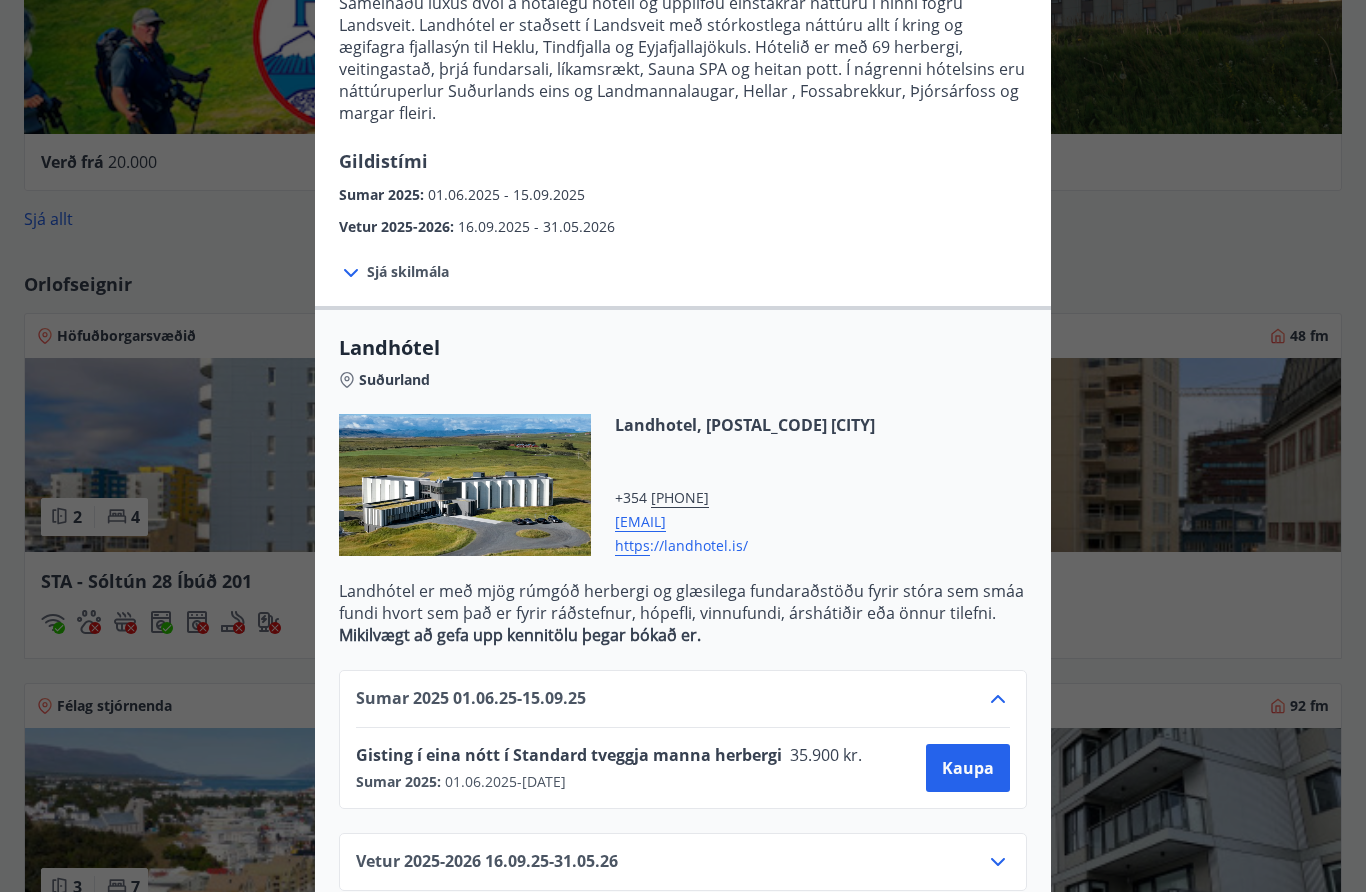click at bounding box center [465, 485] 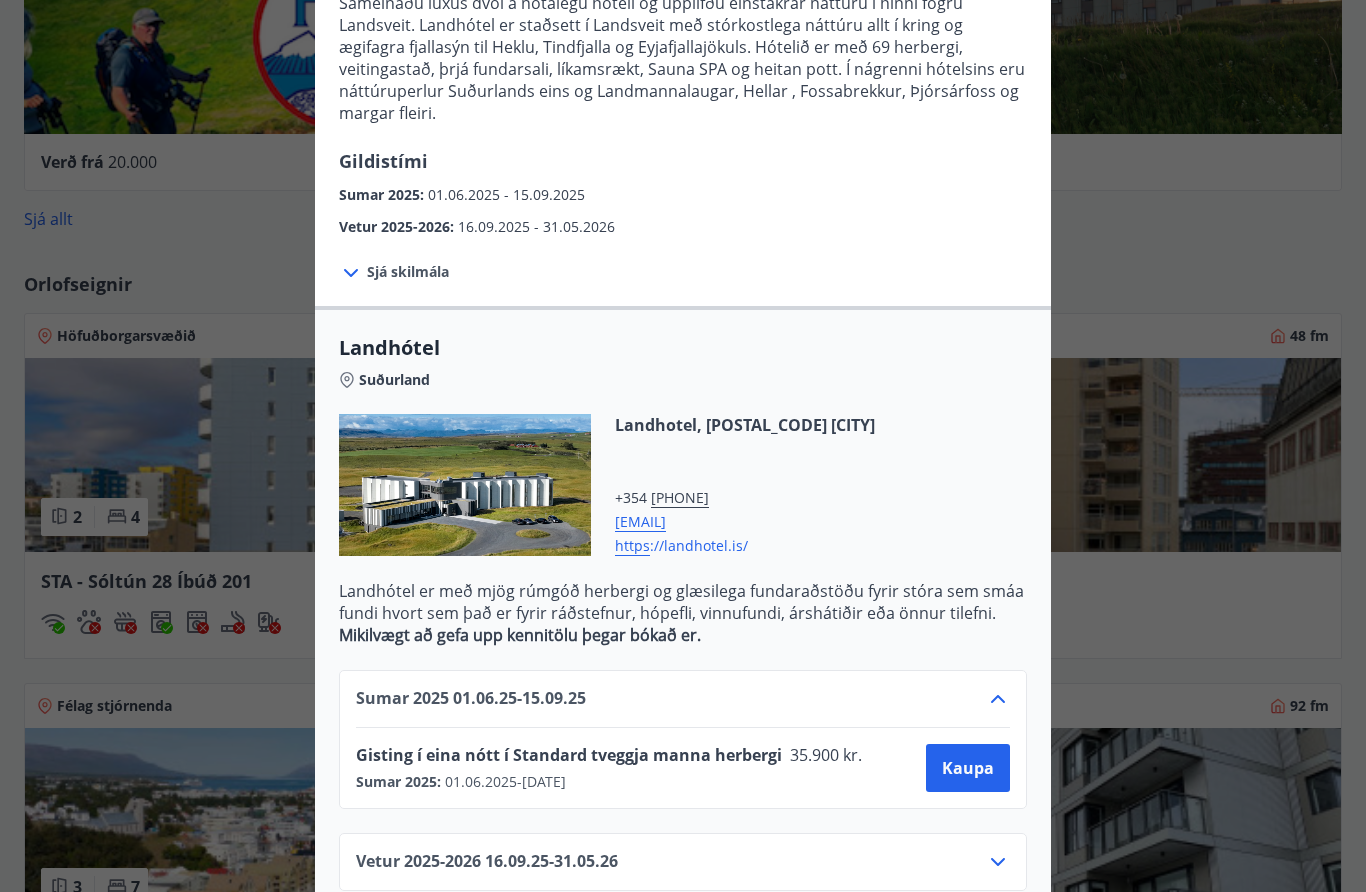 click on "Landhotel, [POSTAL_CODE] [CITY]" at bounding box center (745, 425) 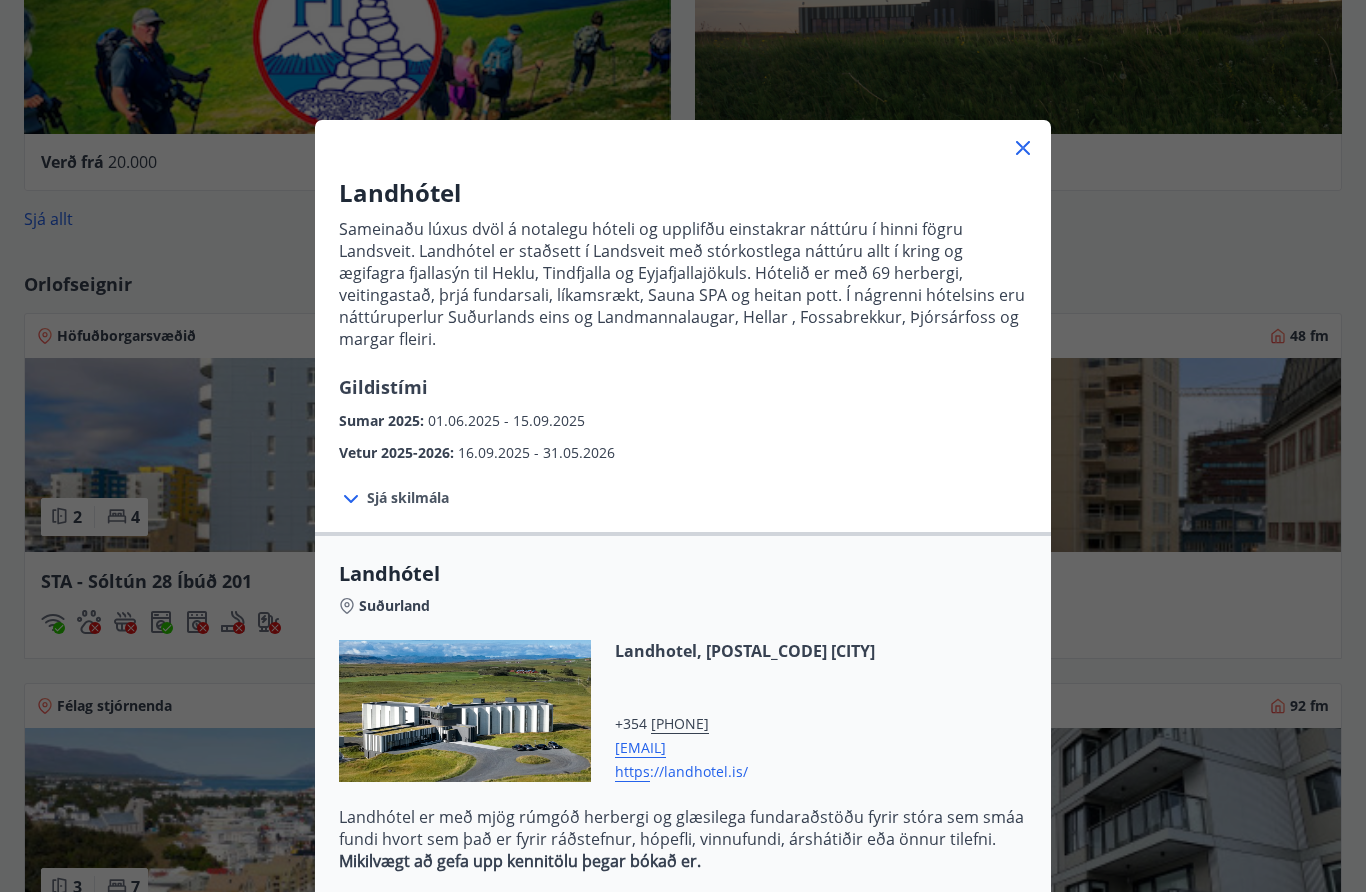 scroll, scrollTop: 0, scrollLeft: 0, axis: both 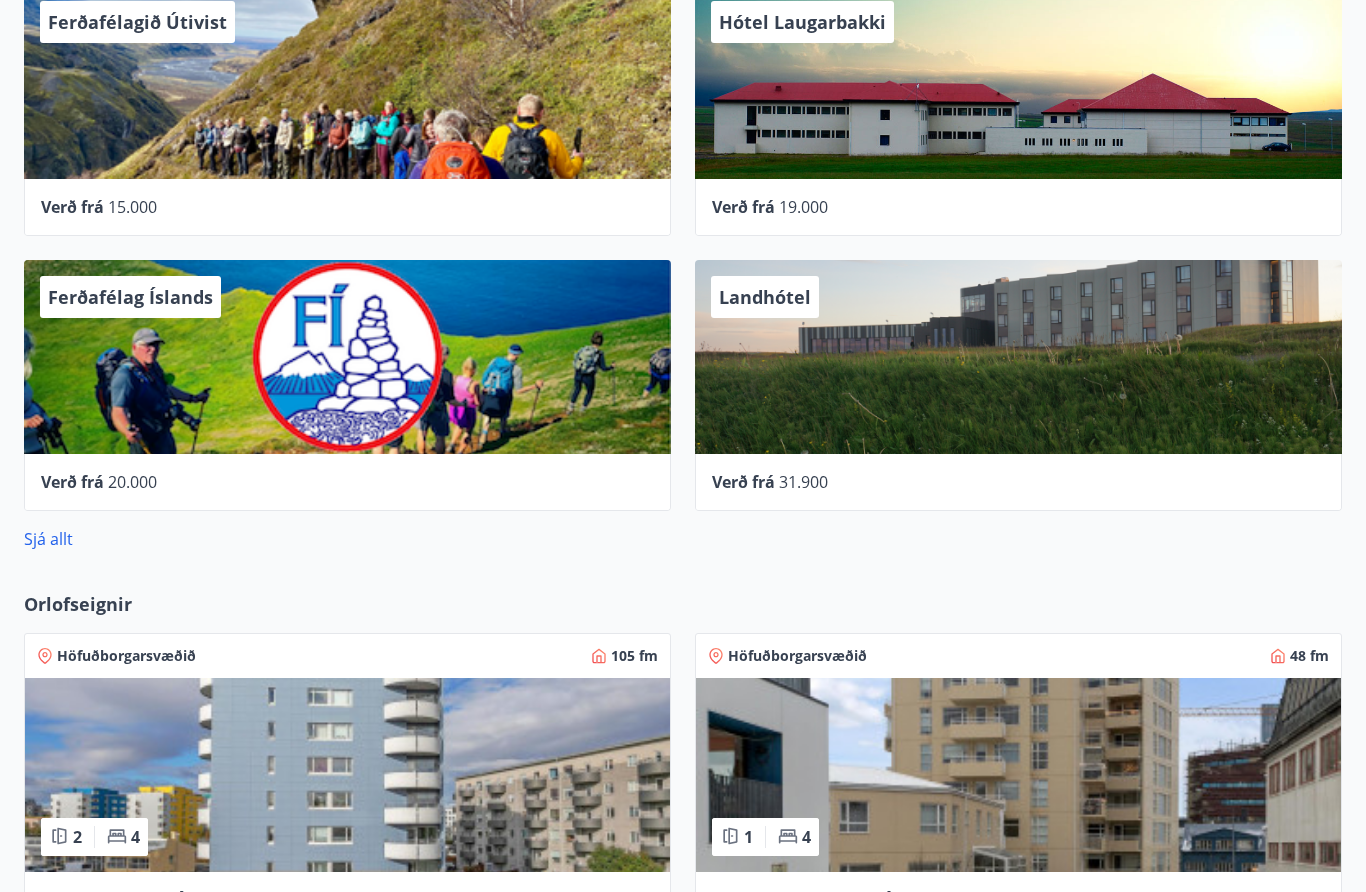 click on "Sjá allt" at bounding box center (48, 539) 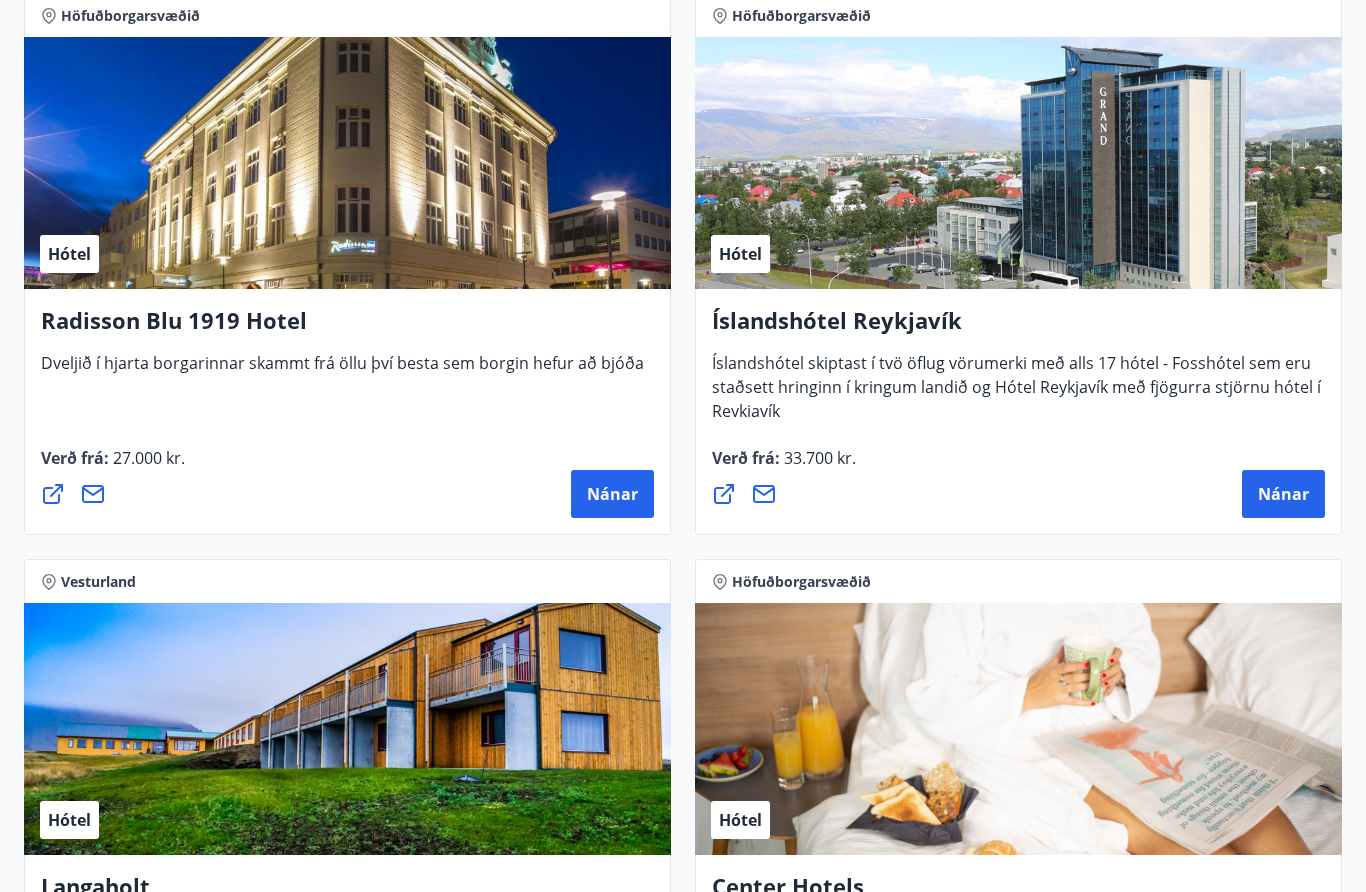 scroll, scrollTop: 6058, scrollLeft: 0, axis: vertical 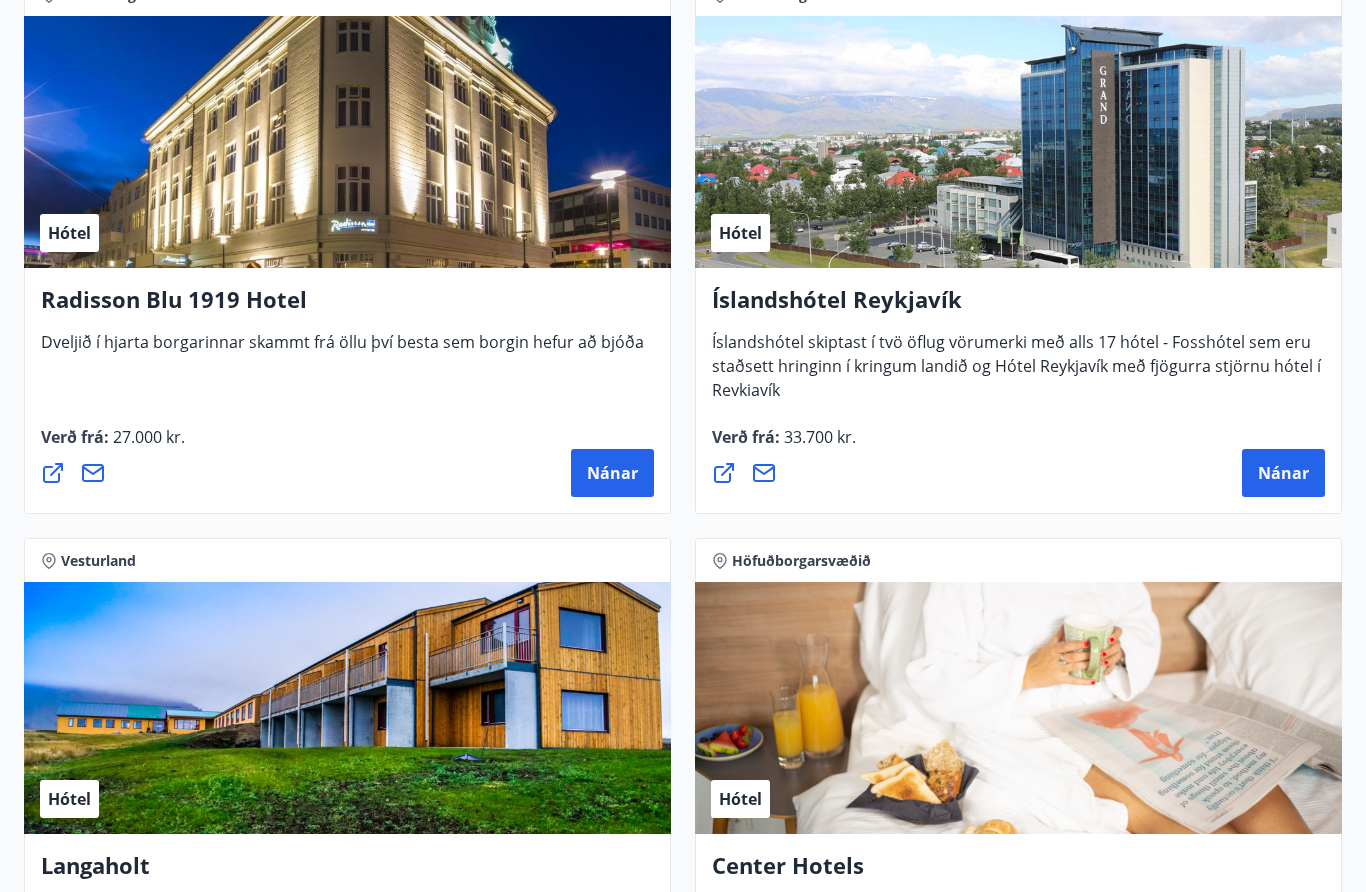 click on "Nánar" at bounding box center [612, 473] 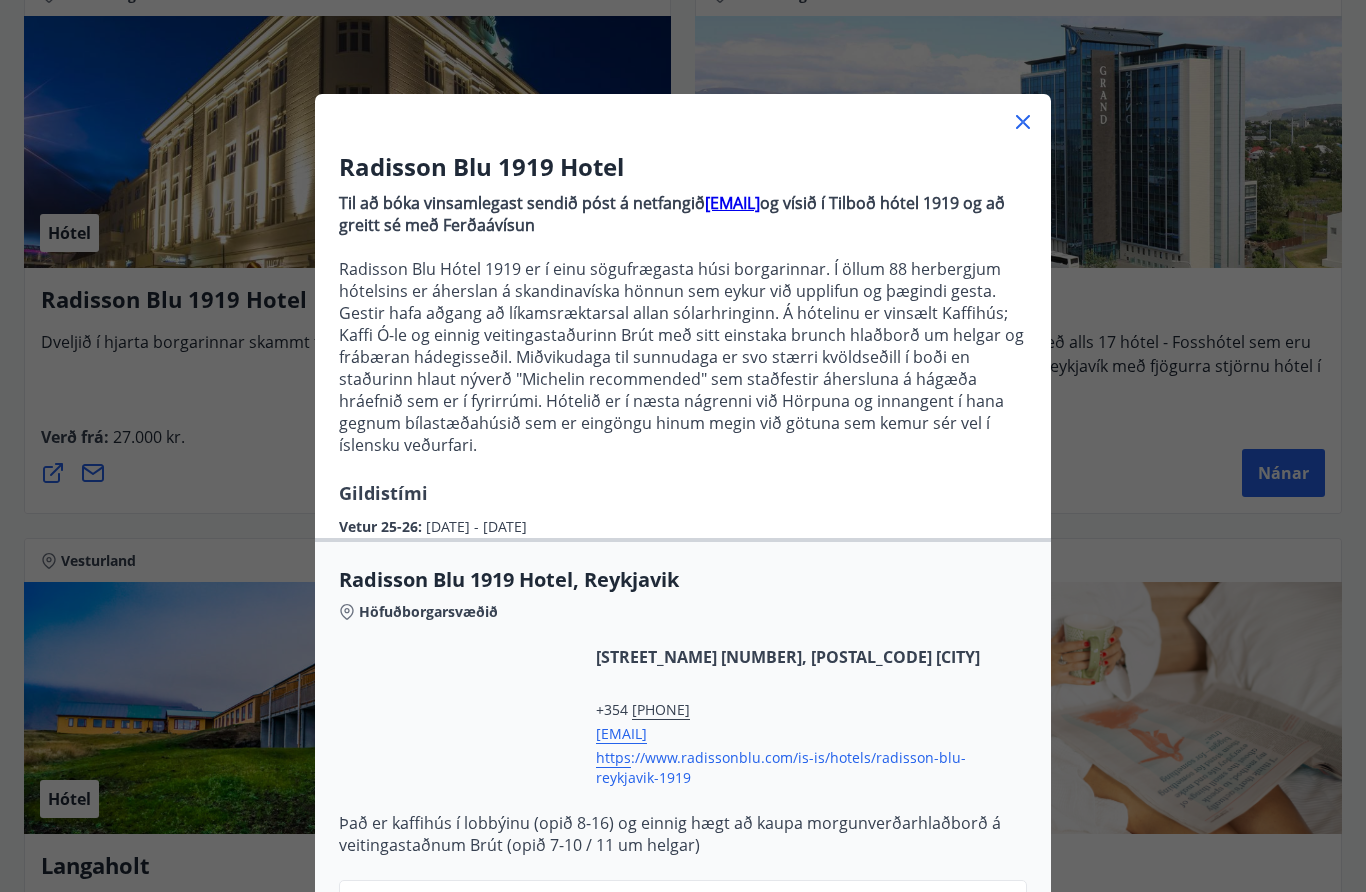 scroll, scrollTop: 14, scrollLeft: 0, axis: vertical 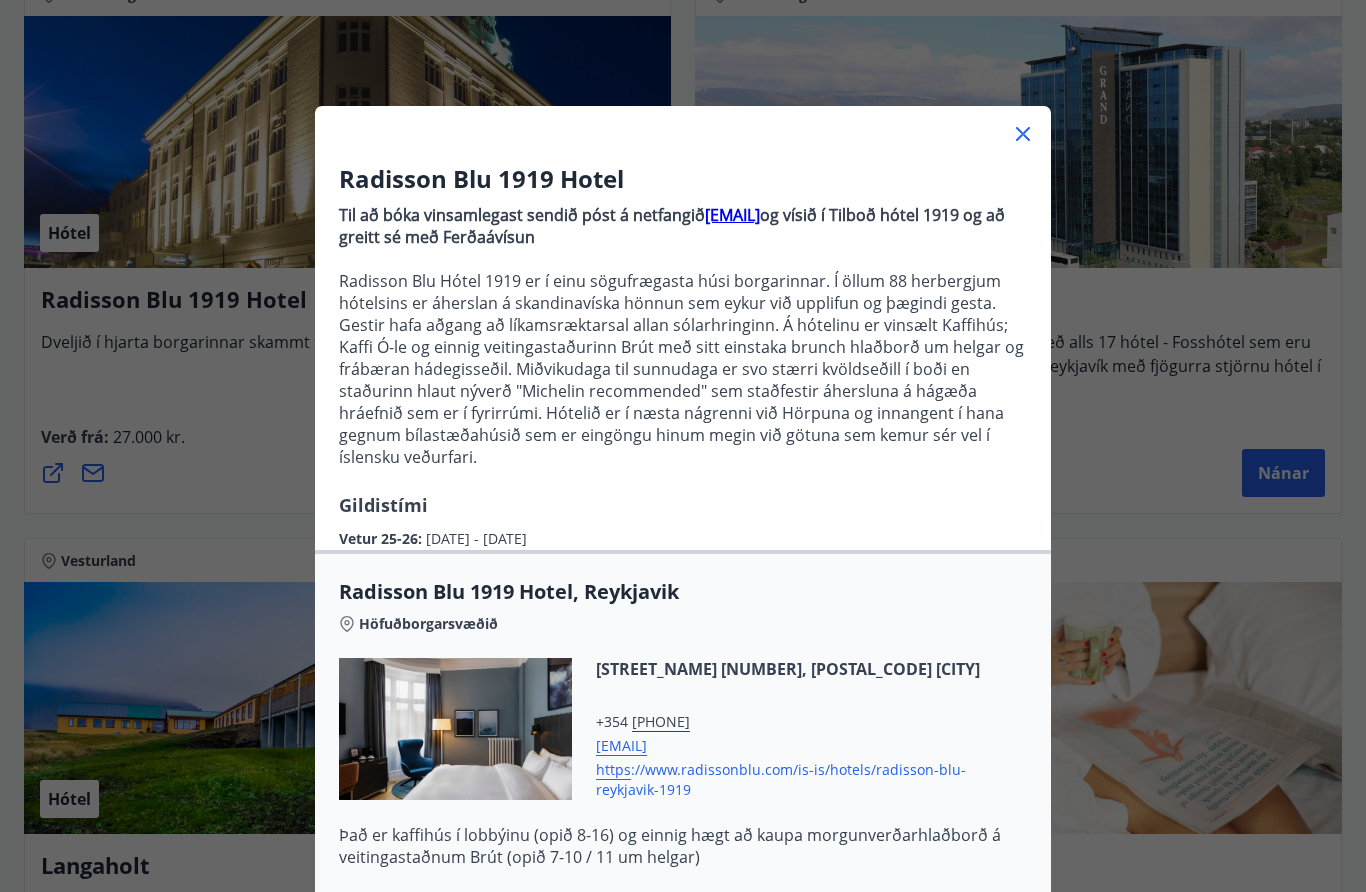 click on "Radisson Blu 1919 Hotel Til að bóka vinsamlegast sendið póst á netfangið  [EMAIL]  og vísið í Tilboð hótel 1919 og að greitt sé með Ferðaávísun
Radisson Blu Hótel 1919 er í einu sögufrægasta húsi borgarinnar. Í öllum 88 herbergjum hótelsins er áherslan á skandinavíska hönnun sem eykur við upplifun og þægindi gesta. Gestir hafa aðgang að líkamsræktarsal allan sólarhringinn. Á hótelinu er vinsælt Kaffihús; Kaffi Ó-le og einnig veitingastaðurinn Brút með sitt einstaka brunch hlaðborð um helgar og frábæran hádegisseðil.  Miðvikudaga til sunnudaga er svo stærri kvöldseðill í boði en staðurinn hlaut nýverð "Michelin recommended" sem staðfestir áhersluna á hágæða hráefnið sem er í fyrirrúmi. Hótelið er í næsta nágrenni við Hörpuna og innangent í hana gegnum bílastæðahúsið sem er eingöngu hinum megin við götuna sem kemur sér vel í íslensku veðurfari.
Gildistími Vetur 25-26 : [PHONE]" at bounding box center [683, 432] 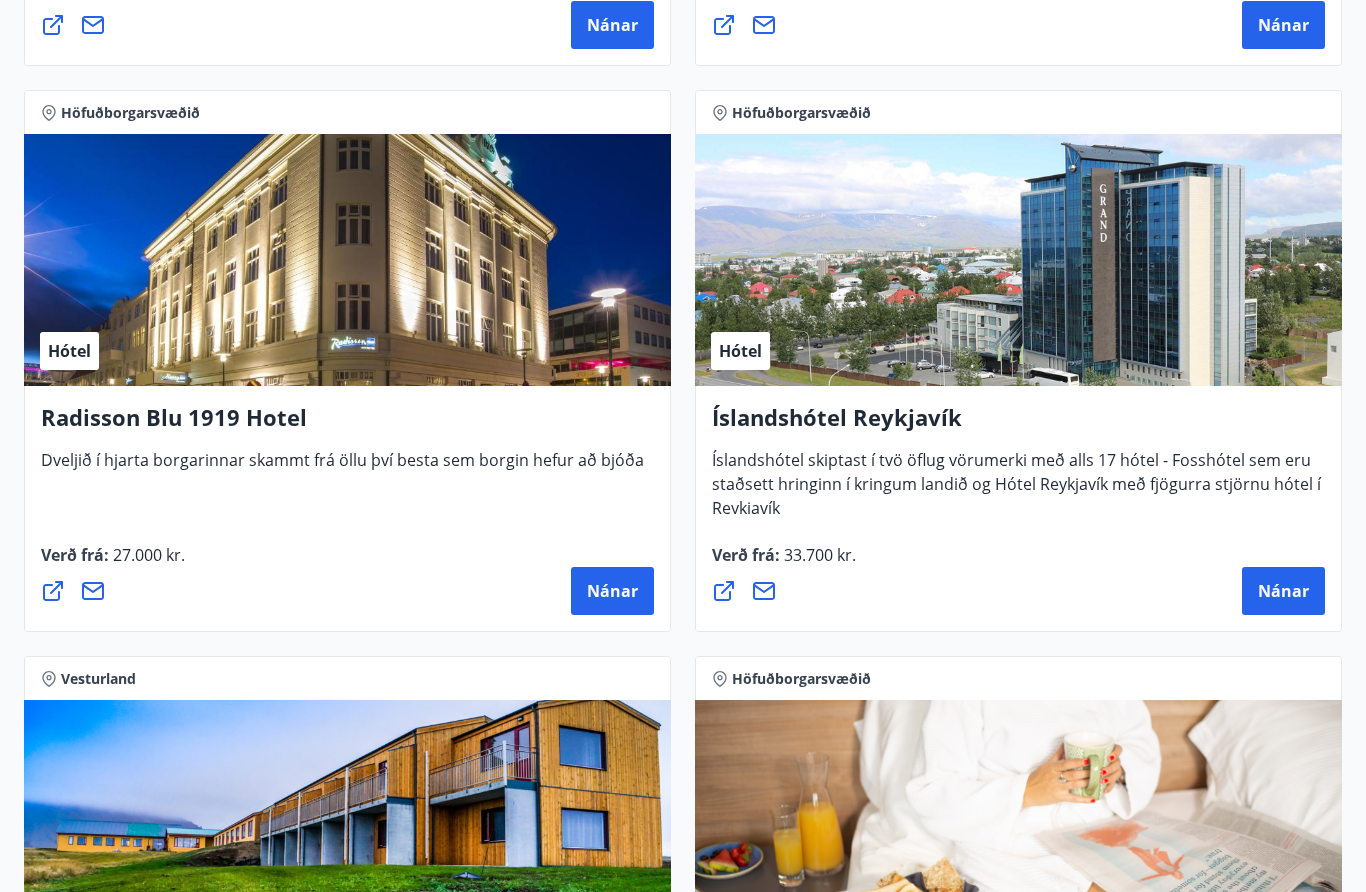 scroll, scrollTop: 5941, scrollLeft: 0, axis: vertical 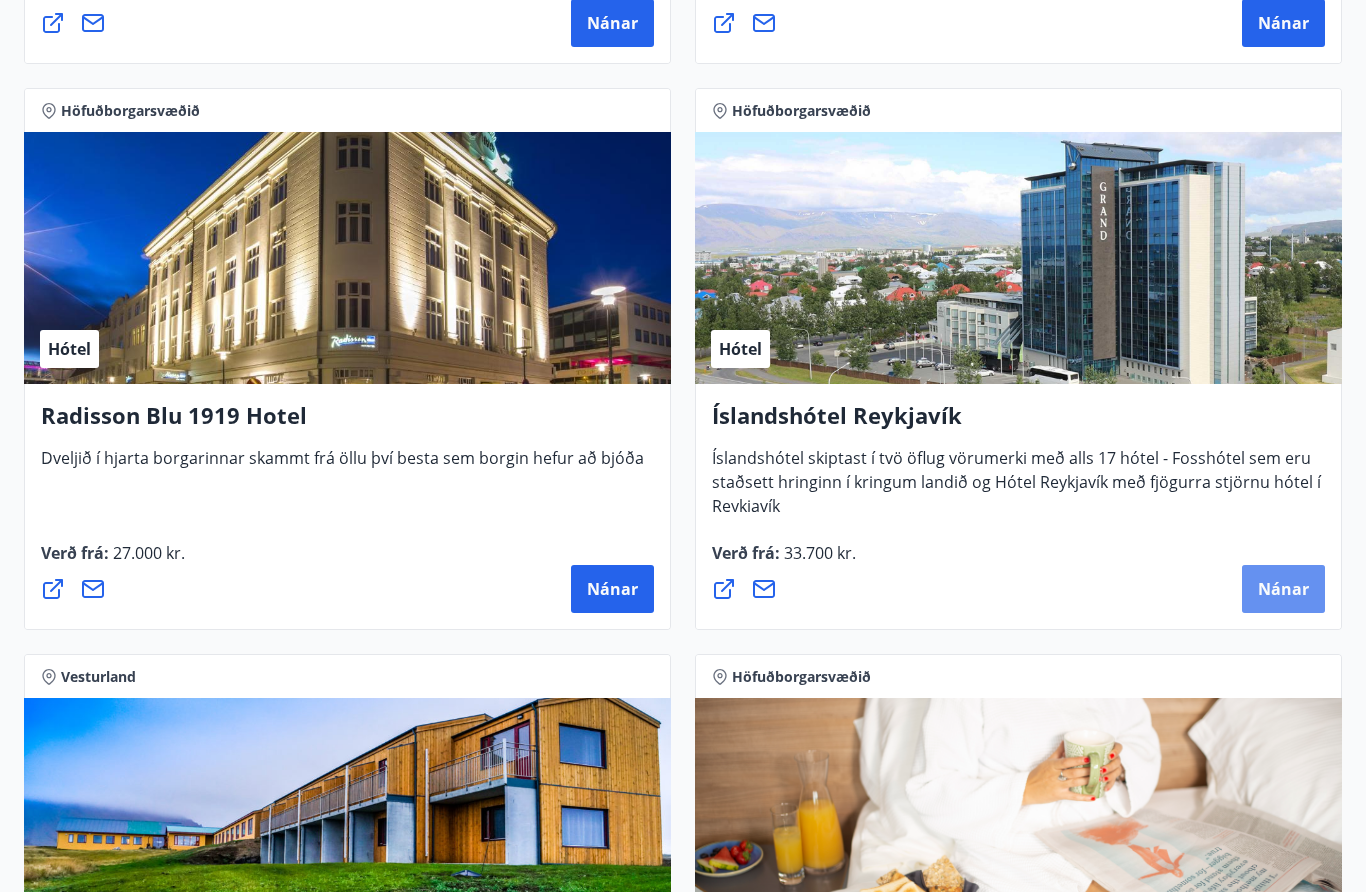 click on "Nánar" at bounding box center (1283, 590) 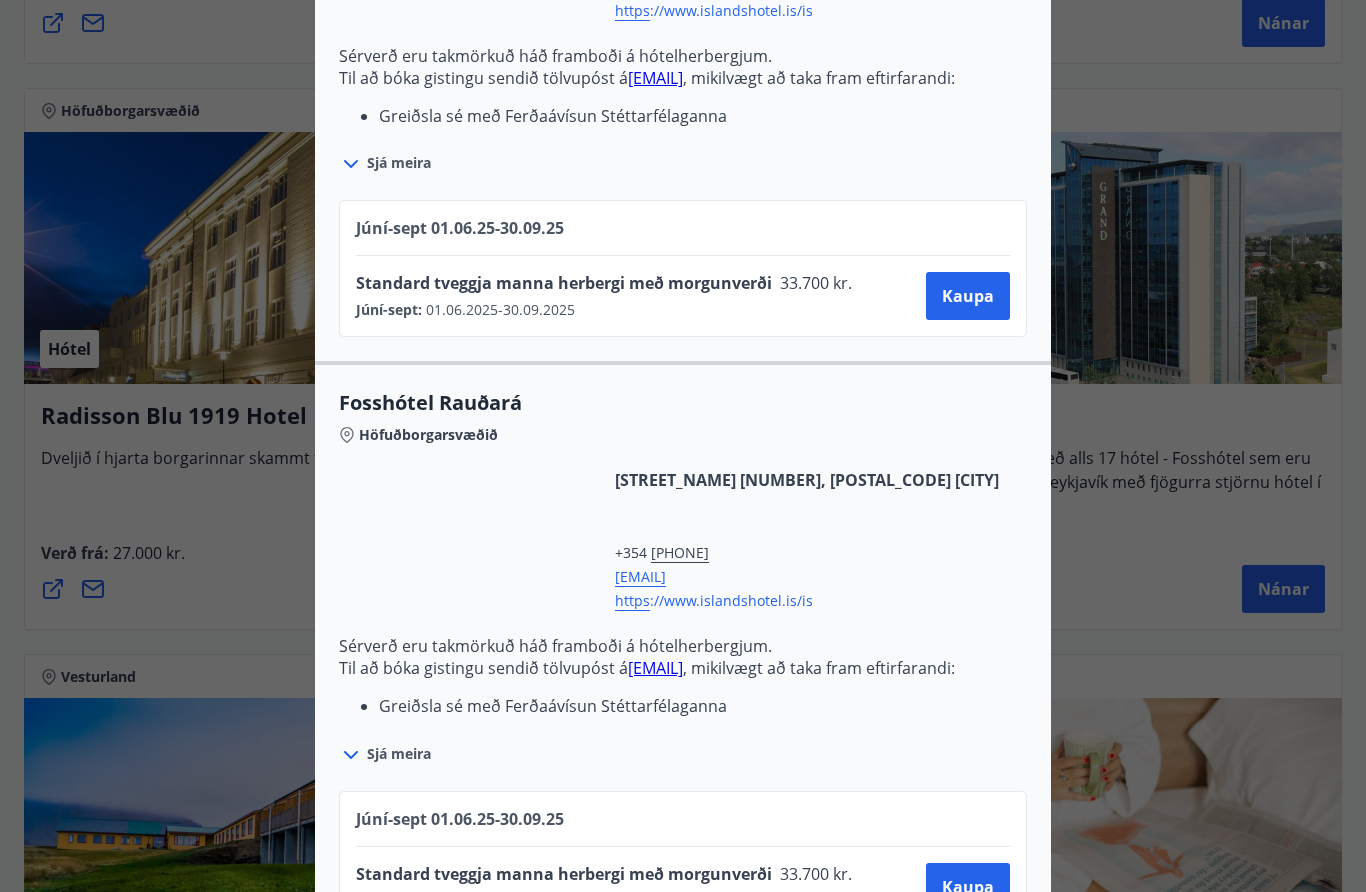 scroll, scrollTop: 4390, scrollLeft: 0, axis: vertical 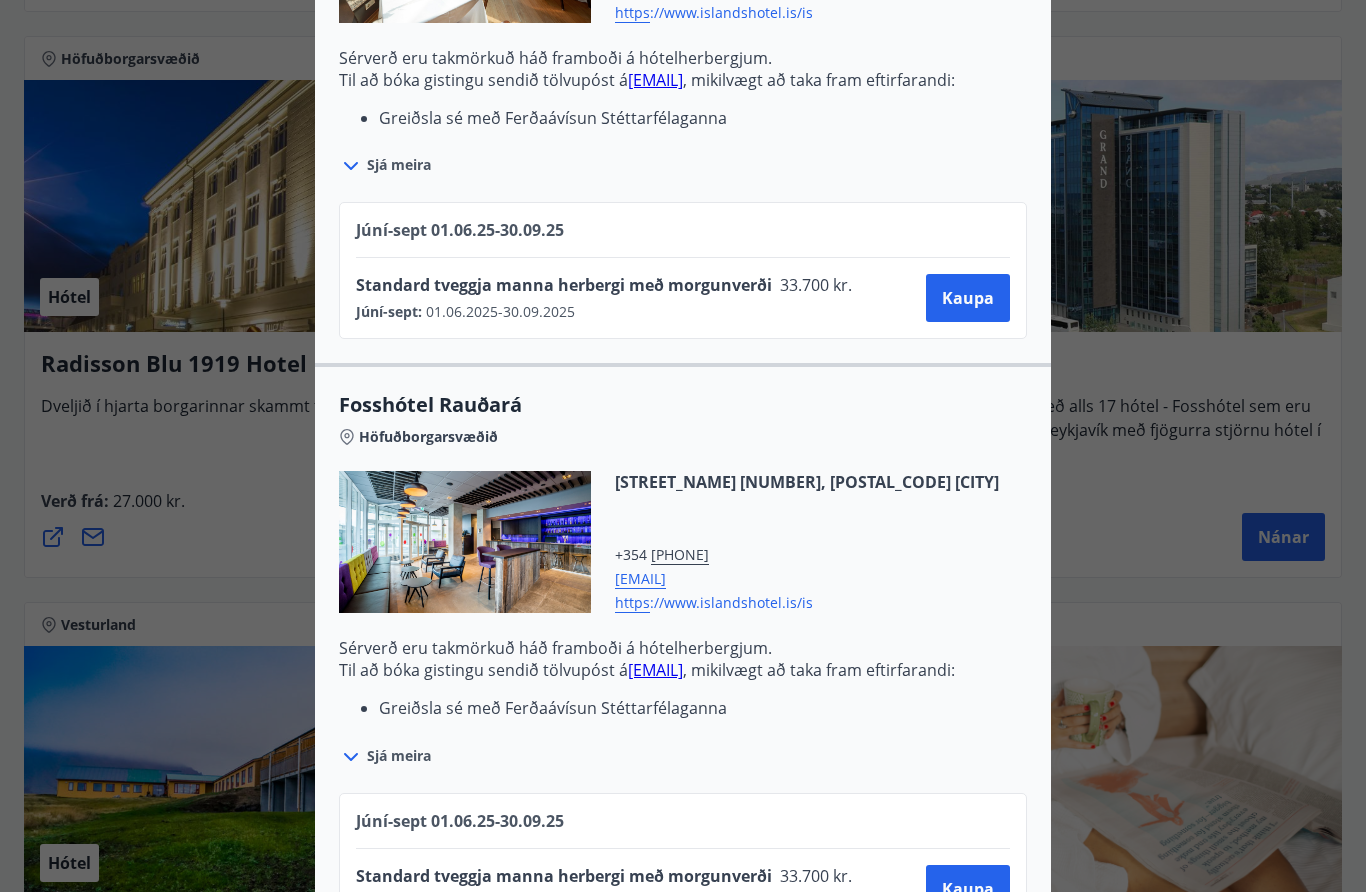 click at bounding box center (683, 446) 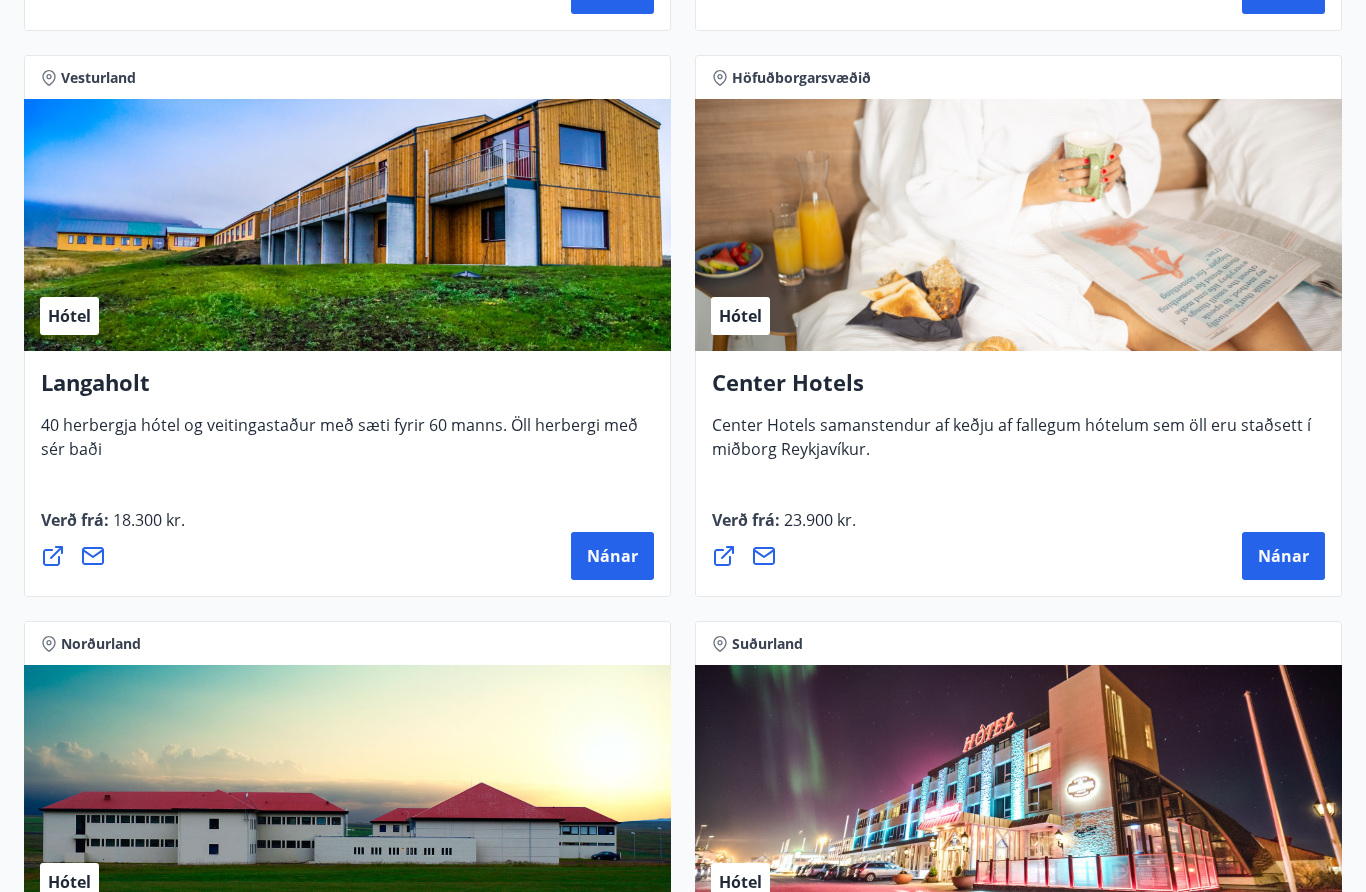 scroll, scrollTop: 6544, scrollLeft: 0, axis: vertical 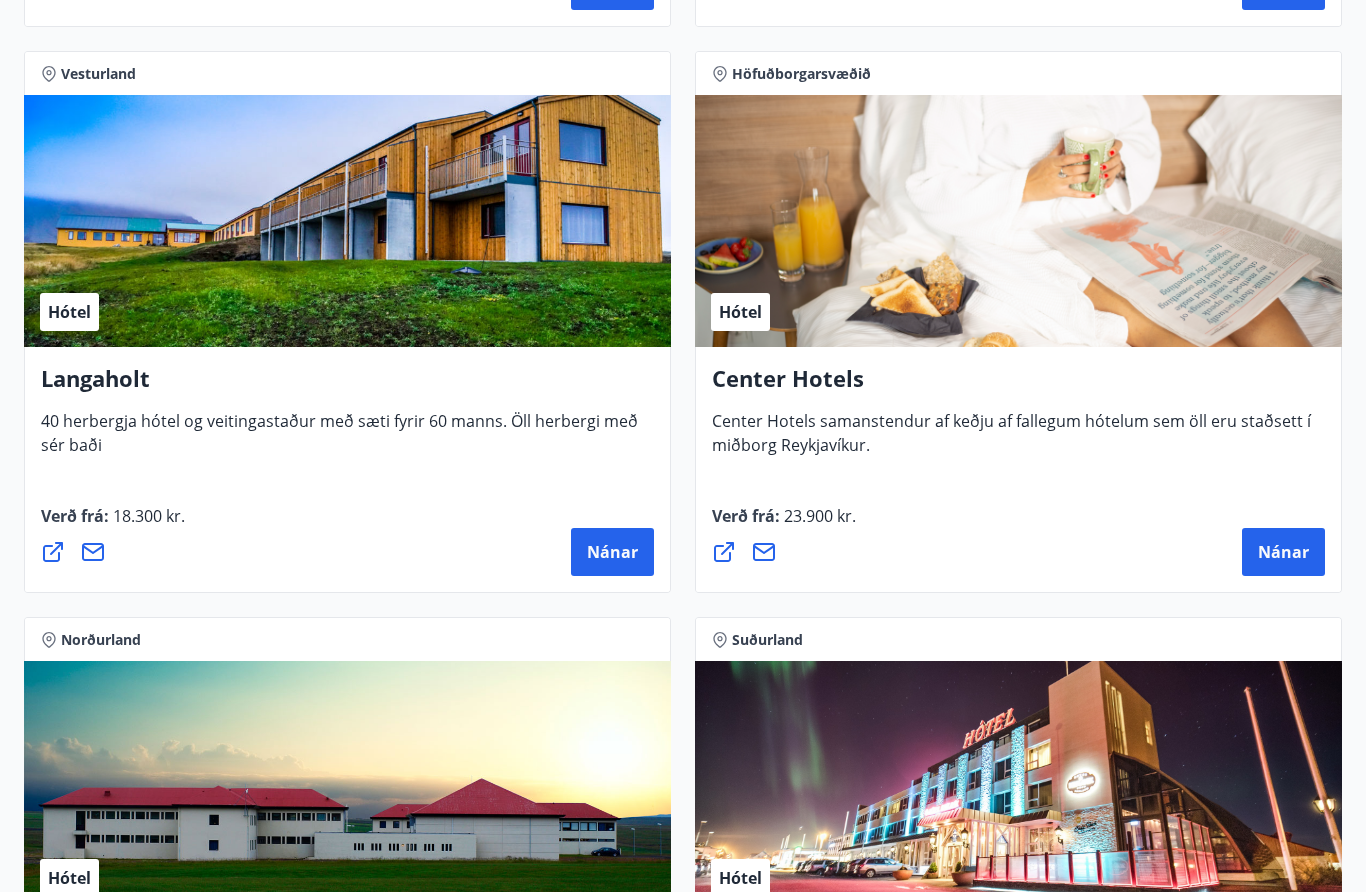 click on "Nánar" at bounding box center (1283, 553) 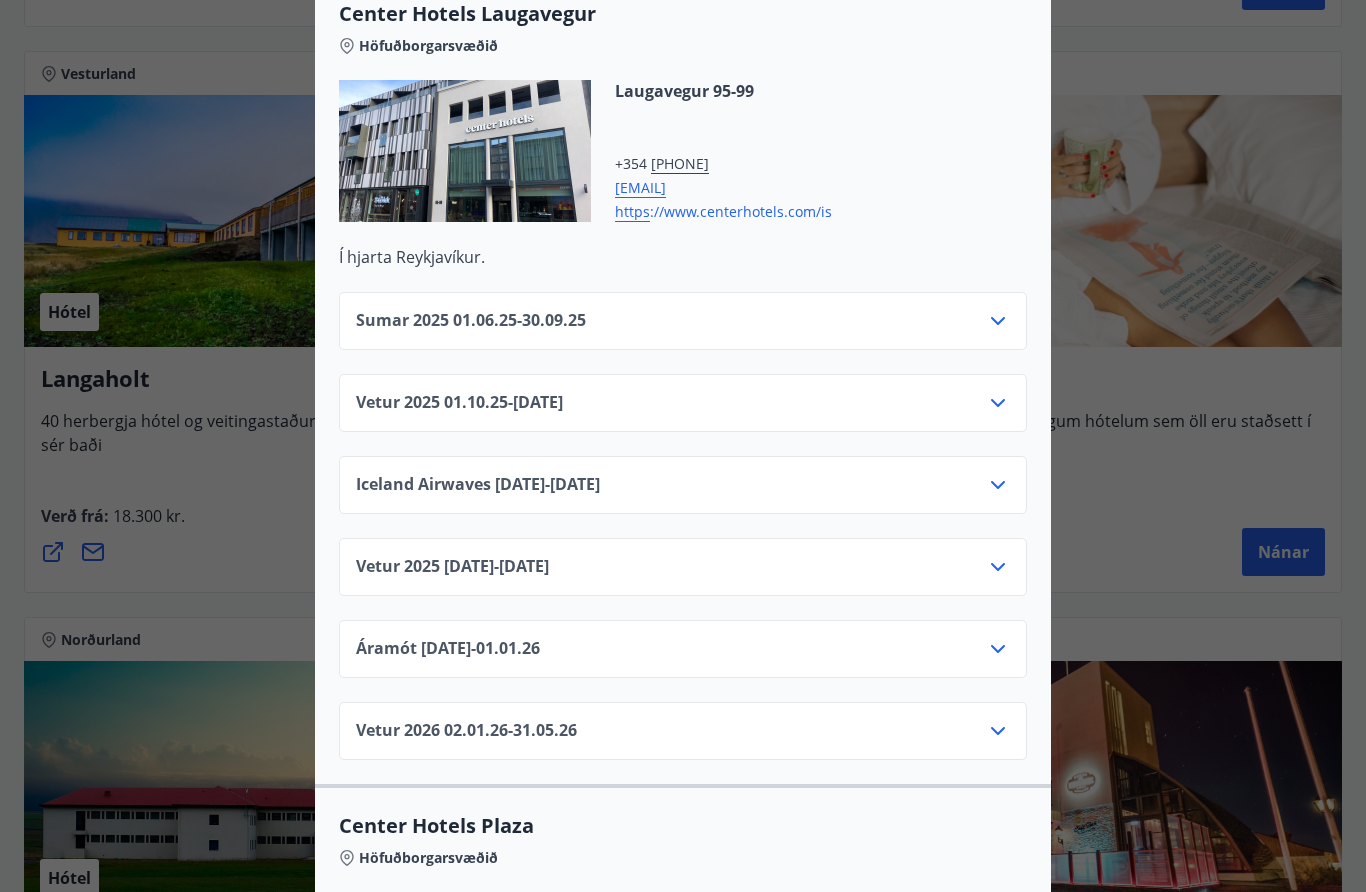 scroll, scrollTop: 735, scrollLeft: 0, axis: vertical 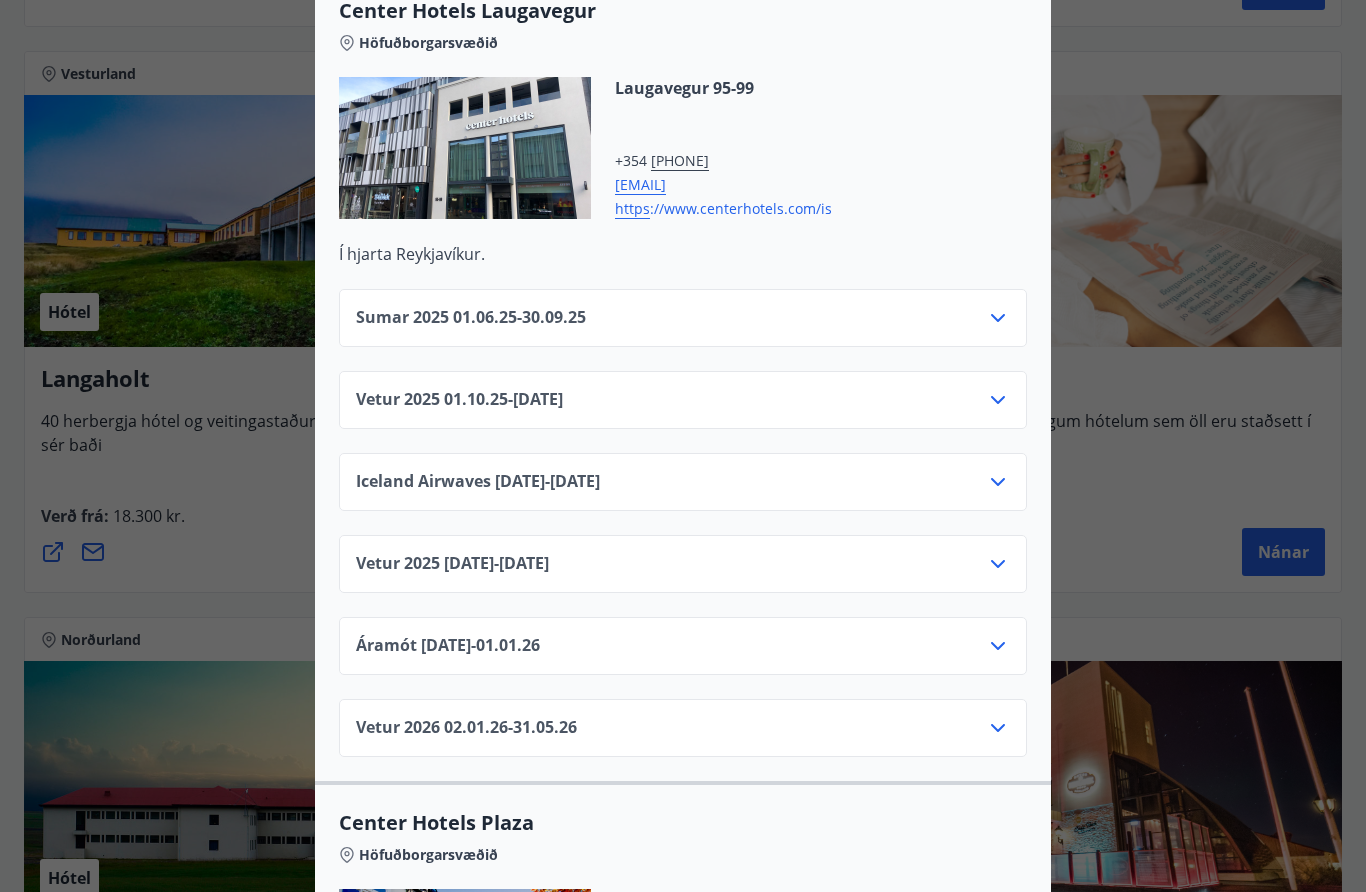 click 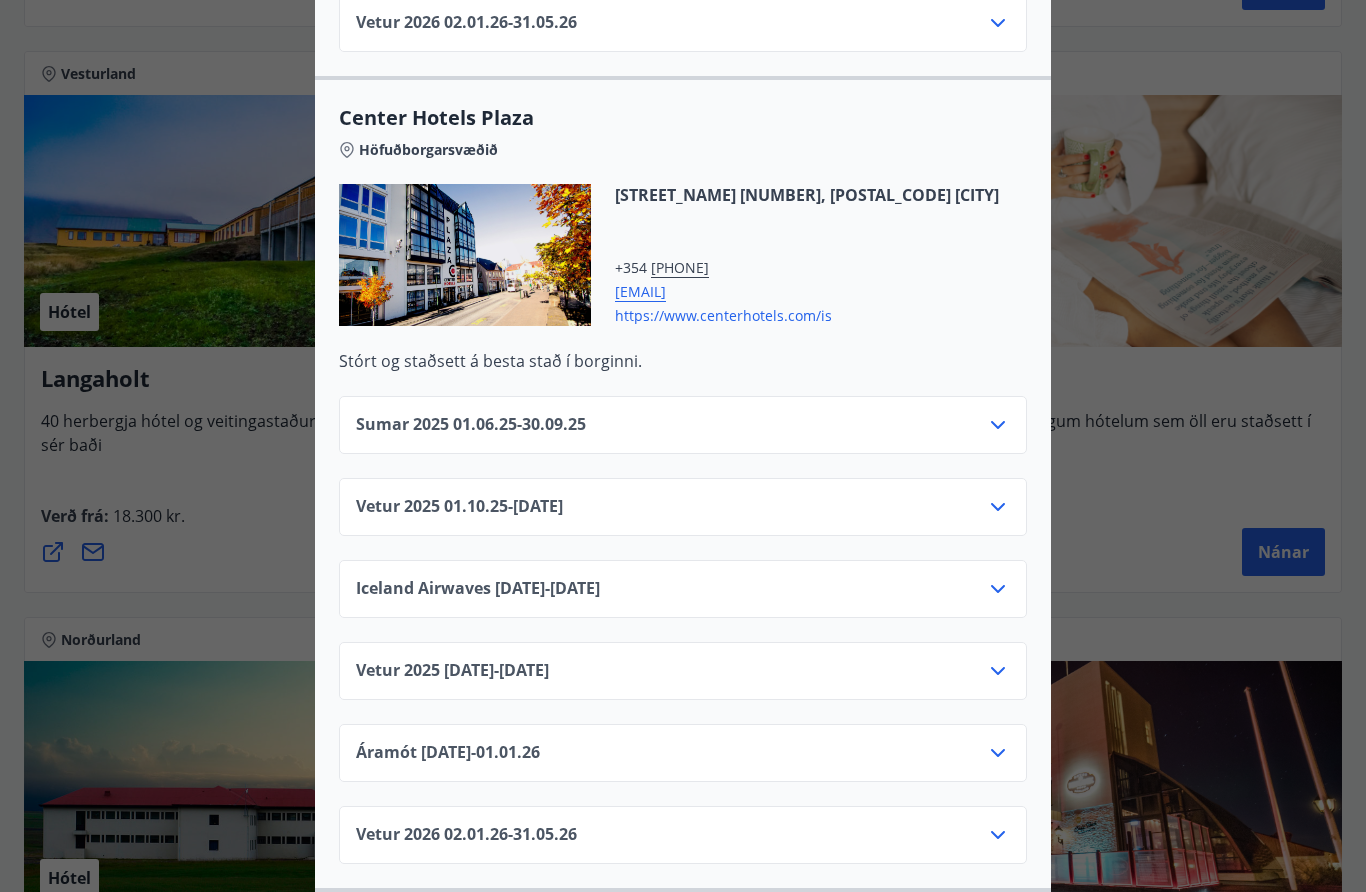 scroll, scrollTop: 1527, scrollLeft: 0, axis: vertical 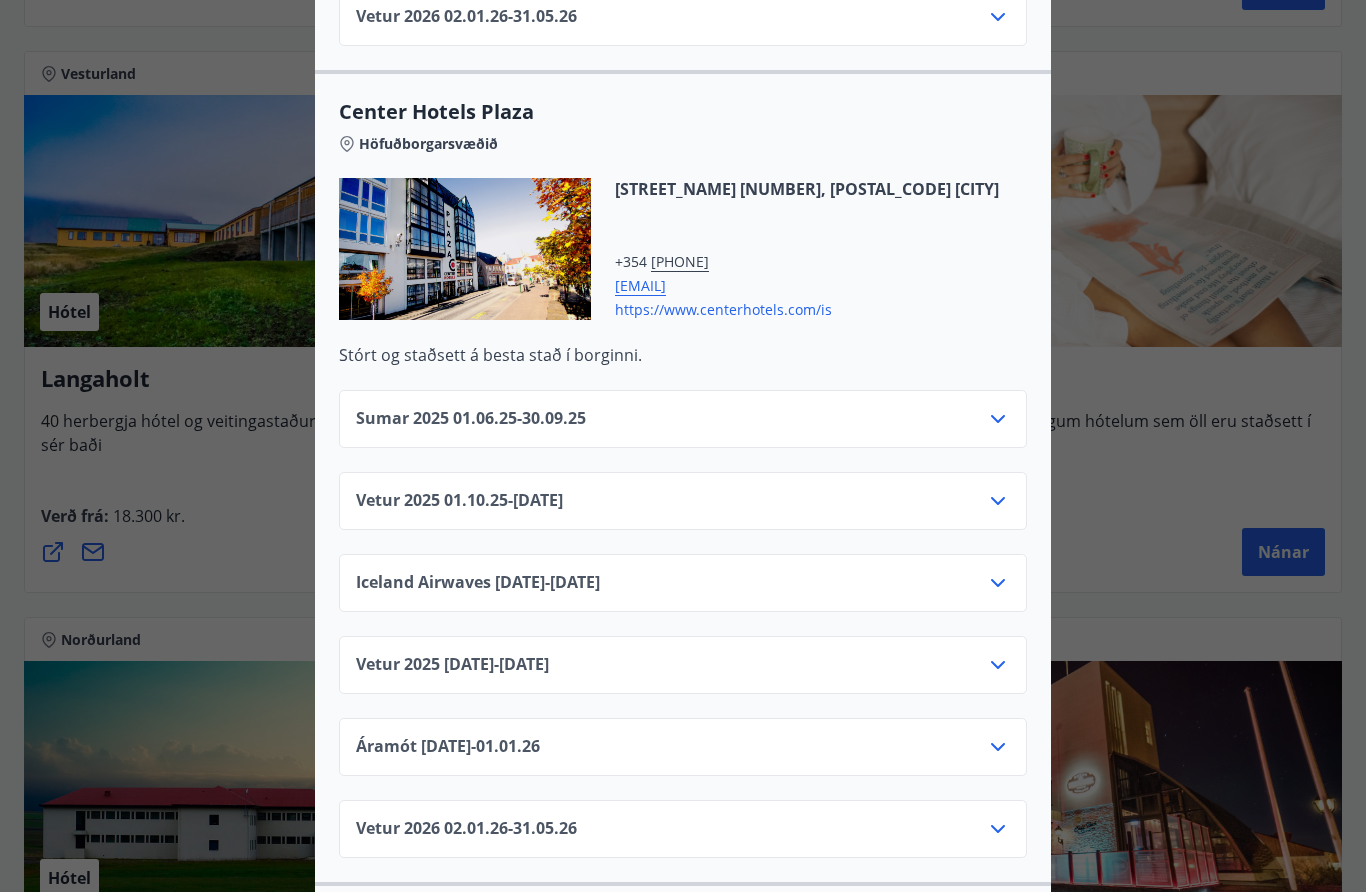 click 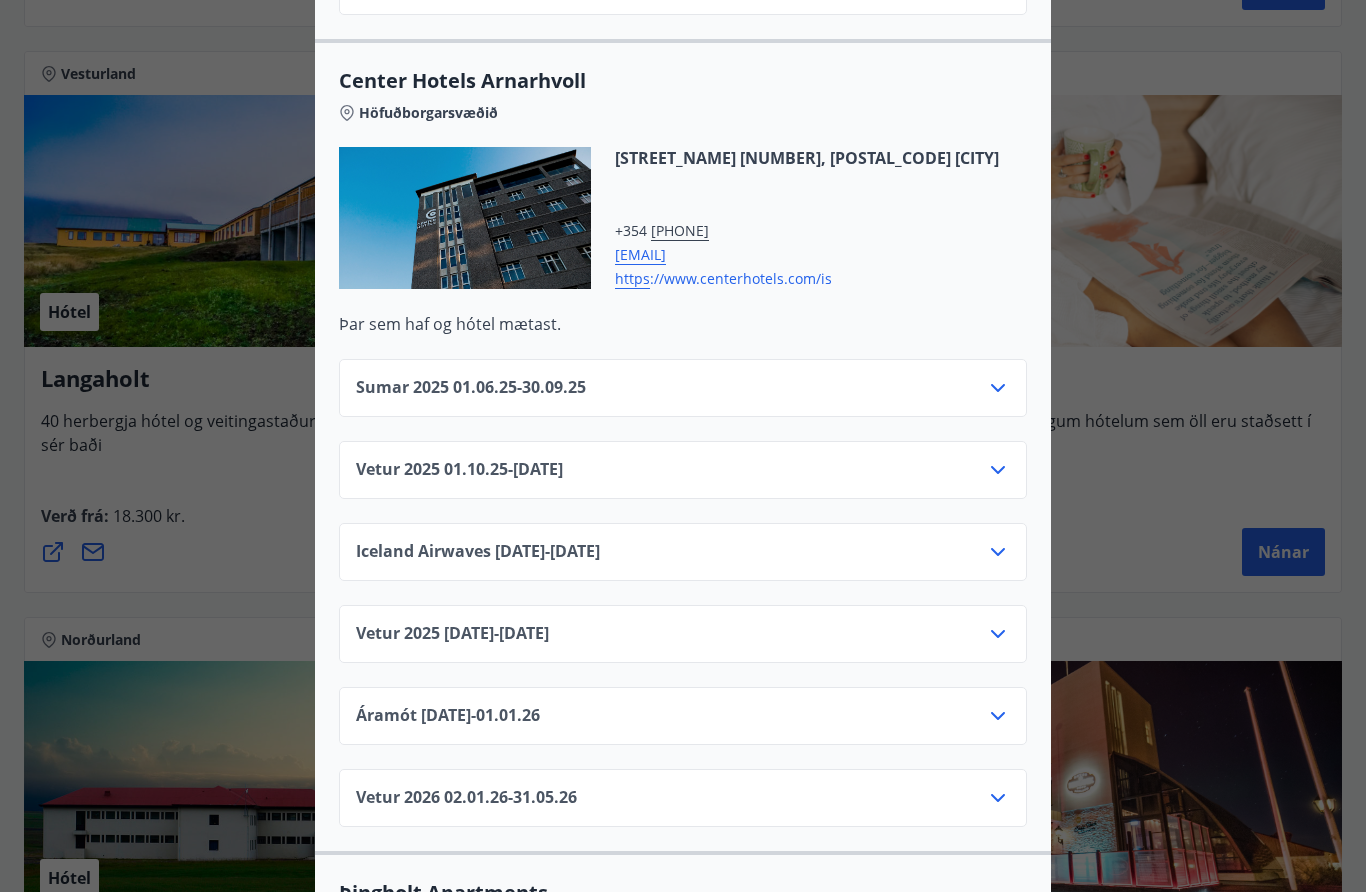 scroll, scrollTop: 3264, scrollLeft: 0, axis: vertical 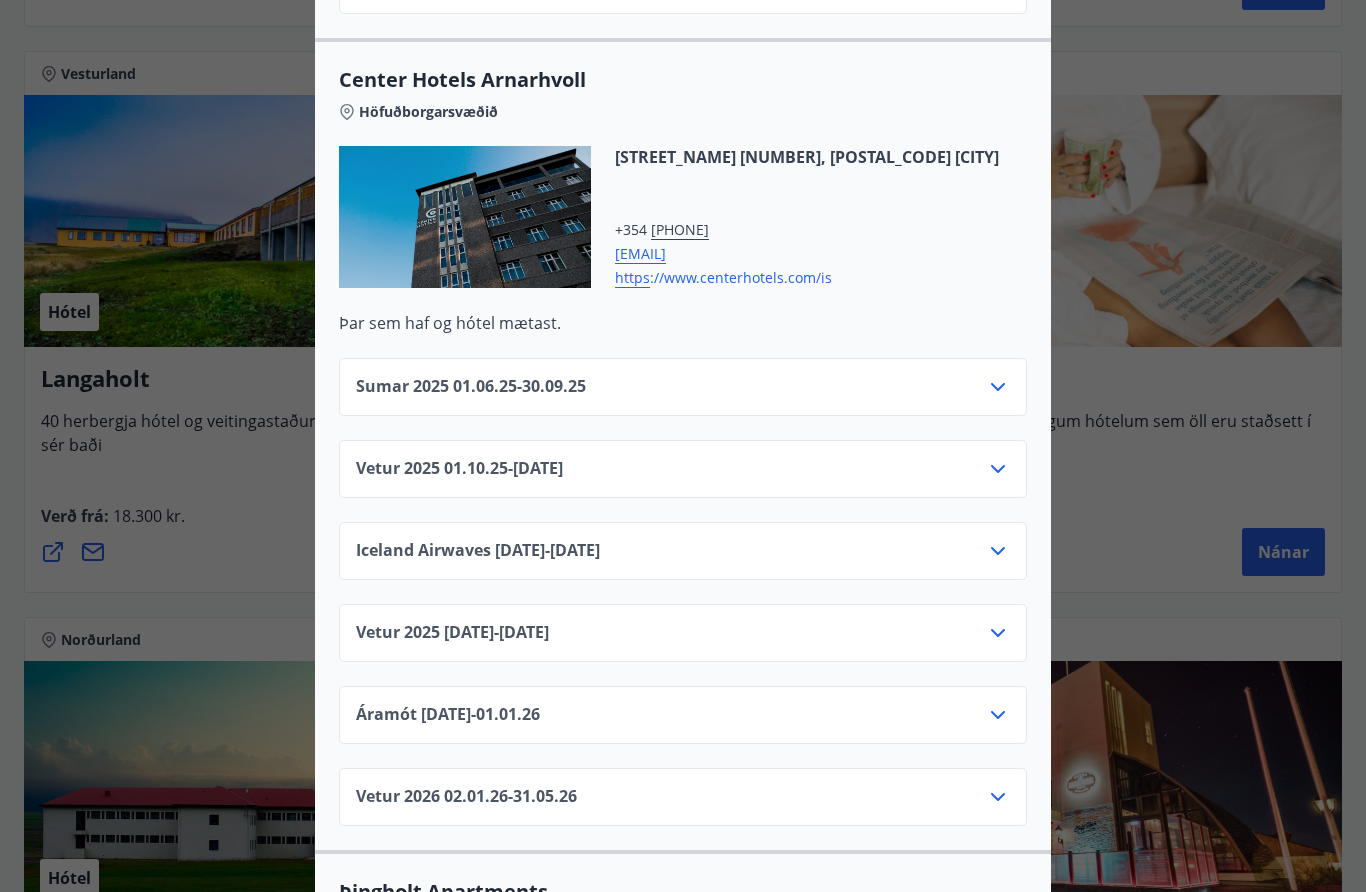 click 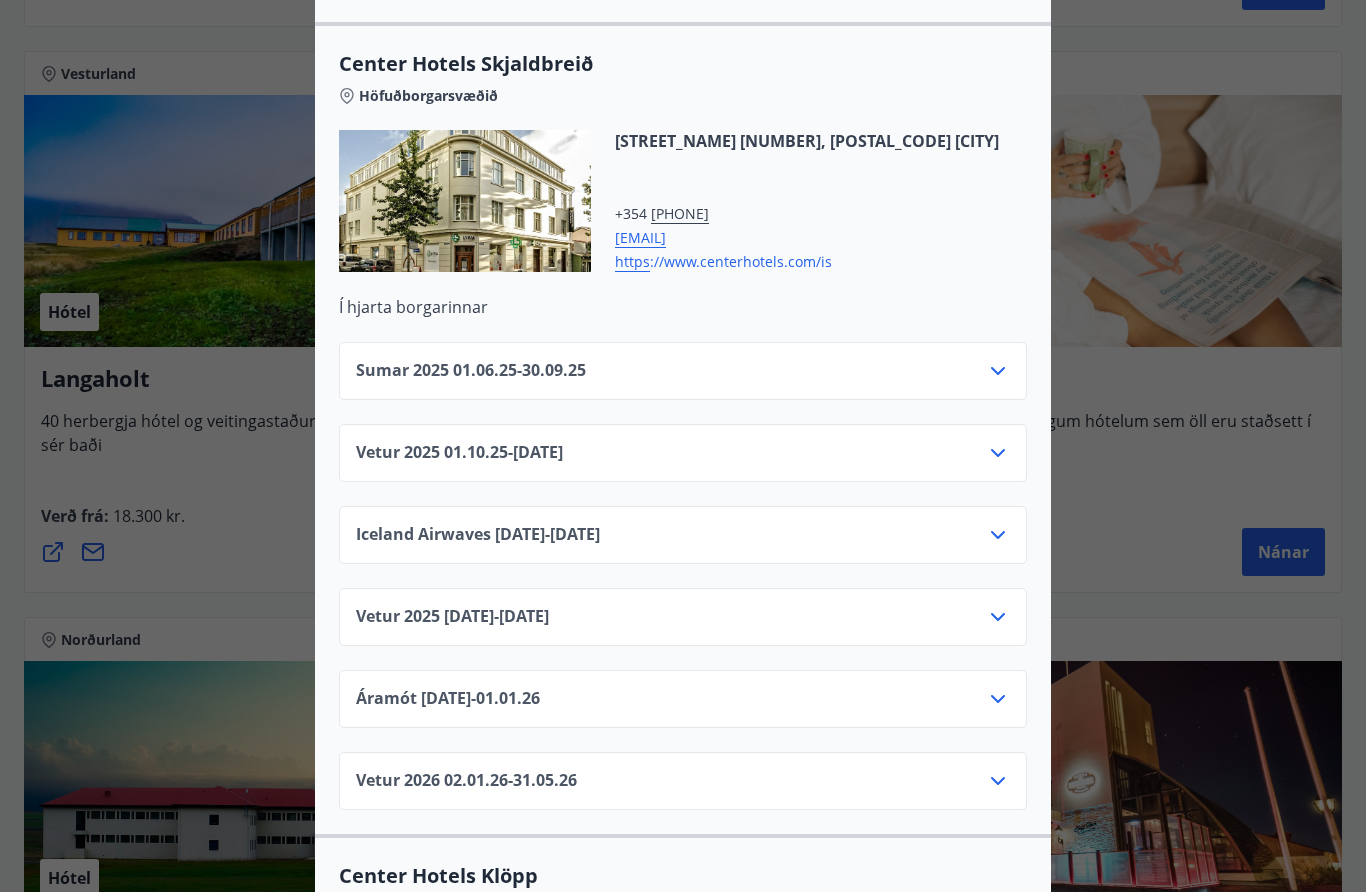 scroll, scrollTop: 5909, scrollLeft: 0, axis: vertical 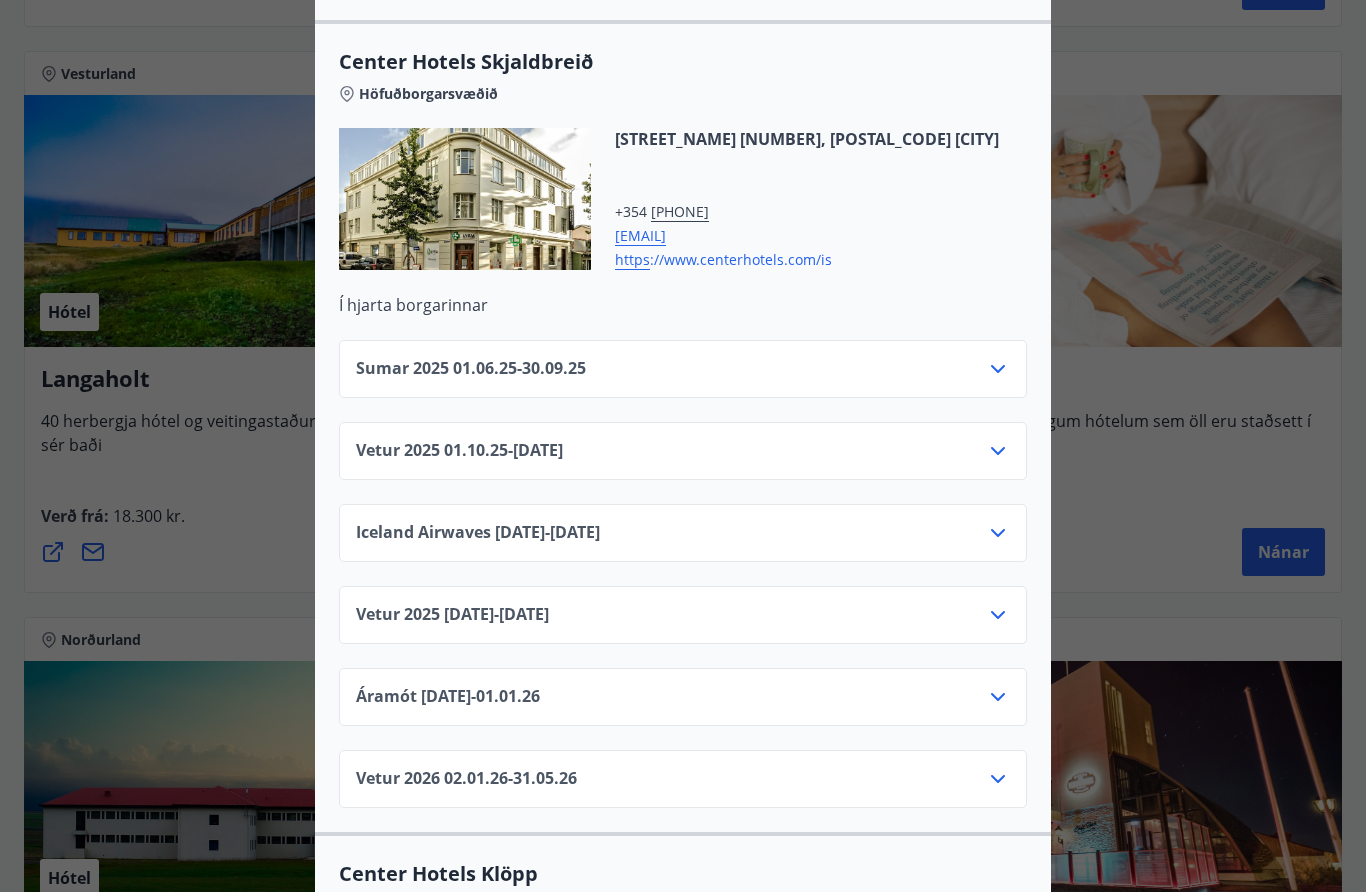 click 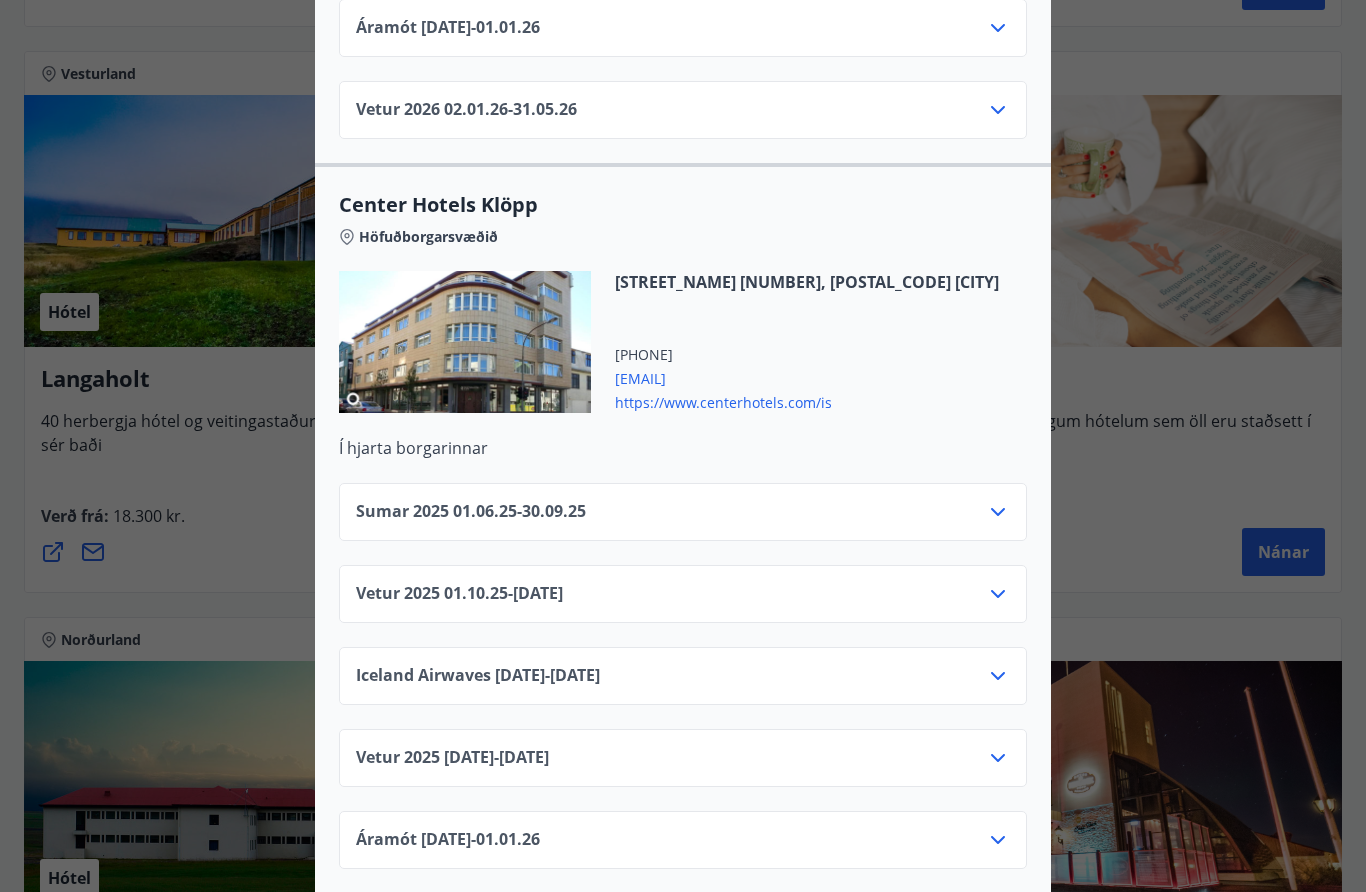 scroll, scrollTop: 6658, scrollLeft: 0, axis: vertical 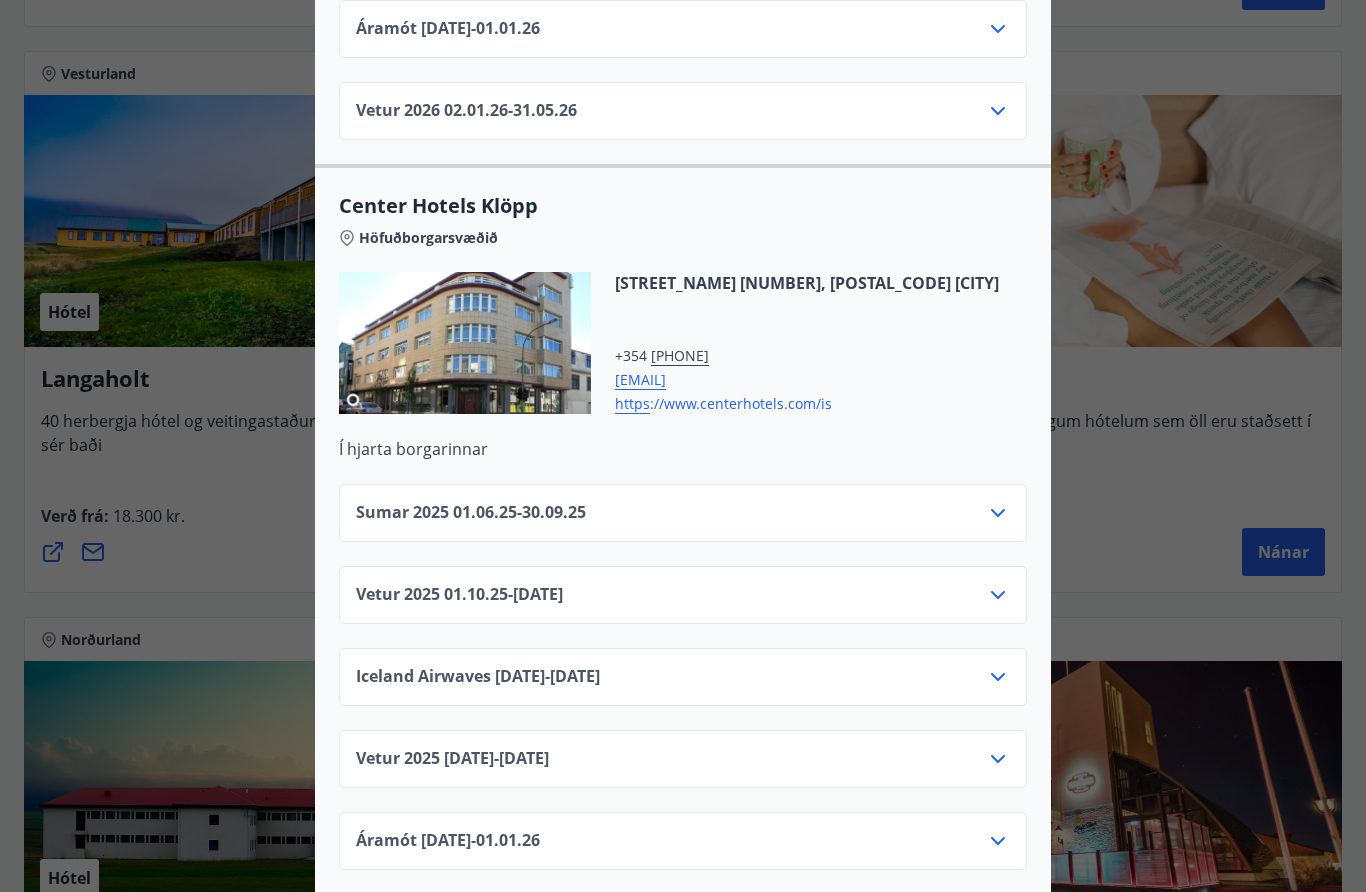 click 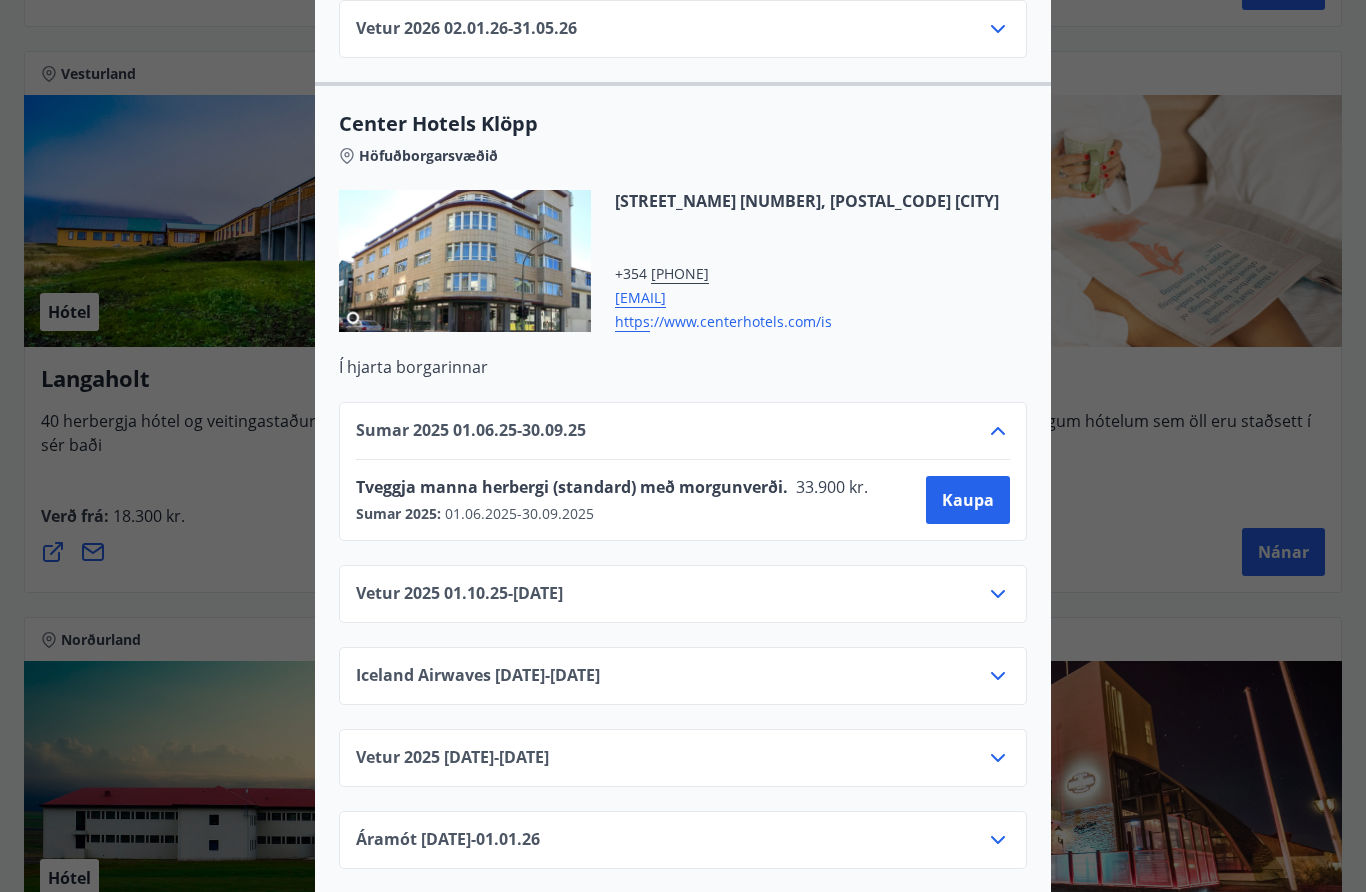 scroll, scrollTop: 6739, scrollLeft: 0, axis: vertical 